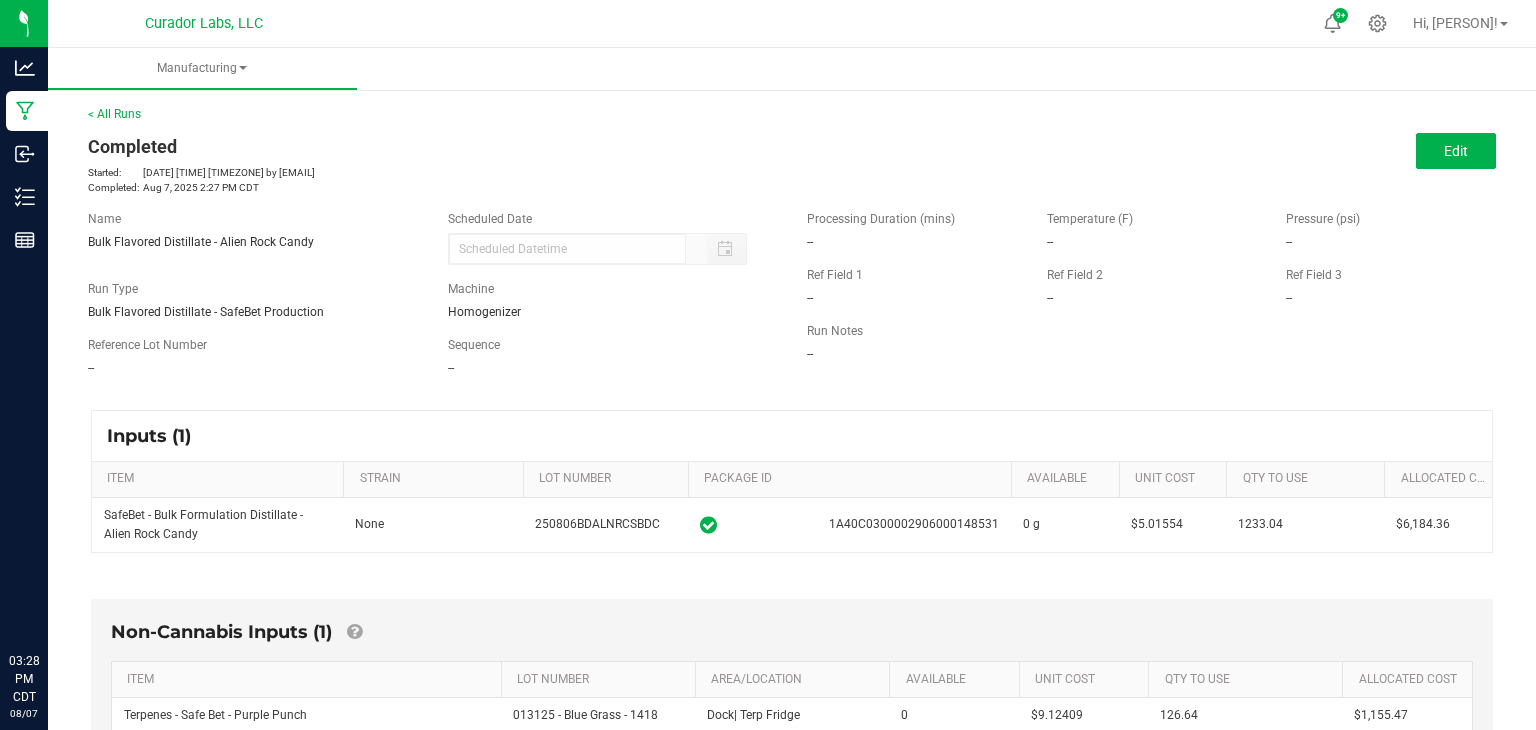 scroll, scrollTop: 0, scrollLeft: 0, axis: both 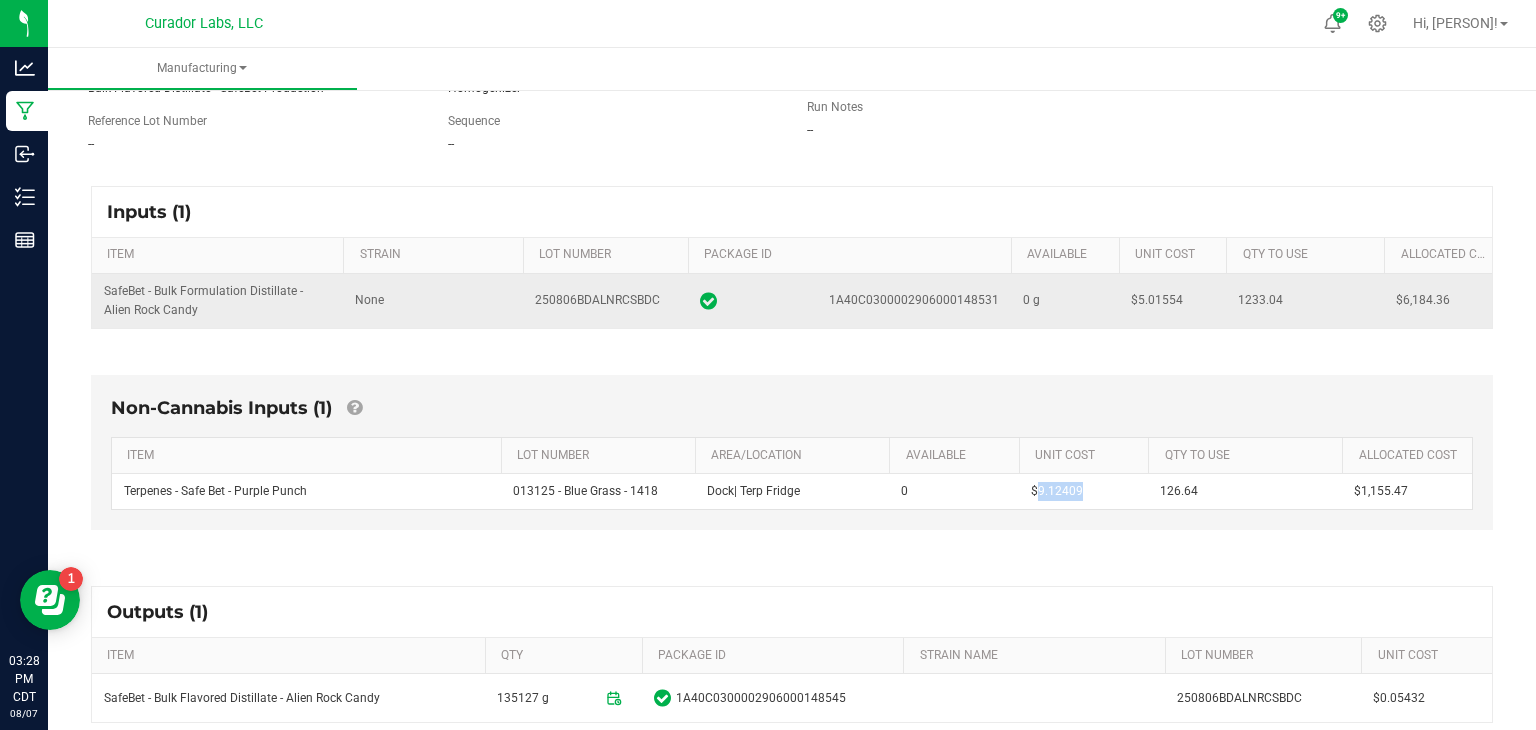 click on "SafeBet - Bulk Formulation Distillate - Alien Rock Candy" at bounding box center [203, 300] 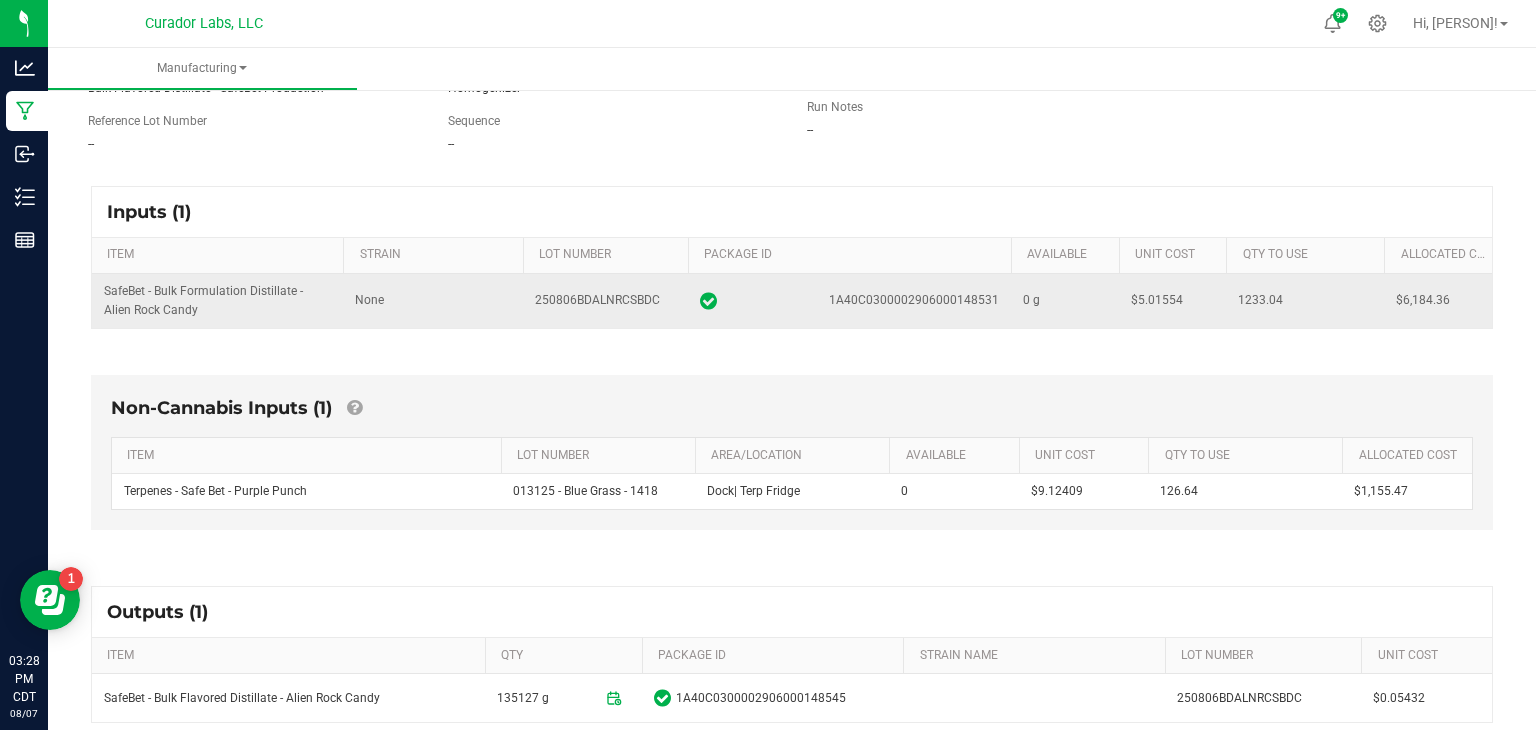 click on "SafeBet - Bulk Formulation Distillate - Alien Rock Candy" at bounding box center [203, 300] 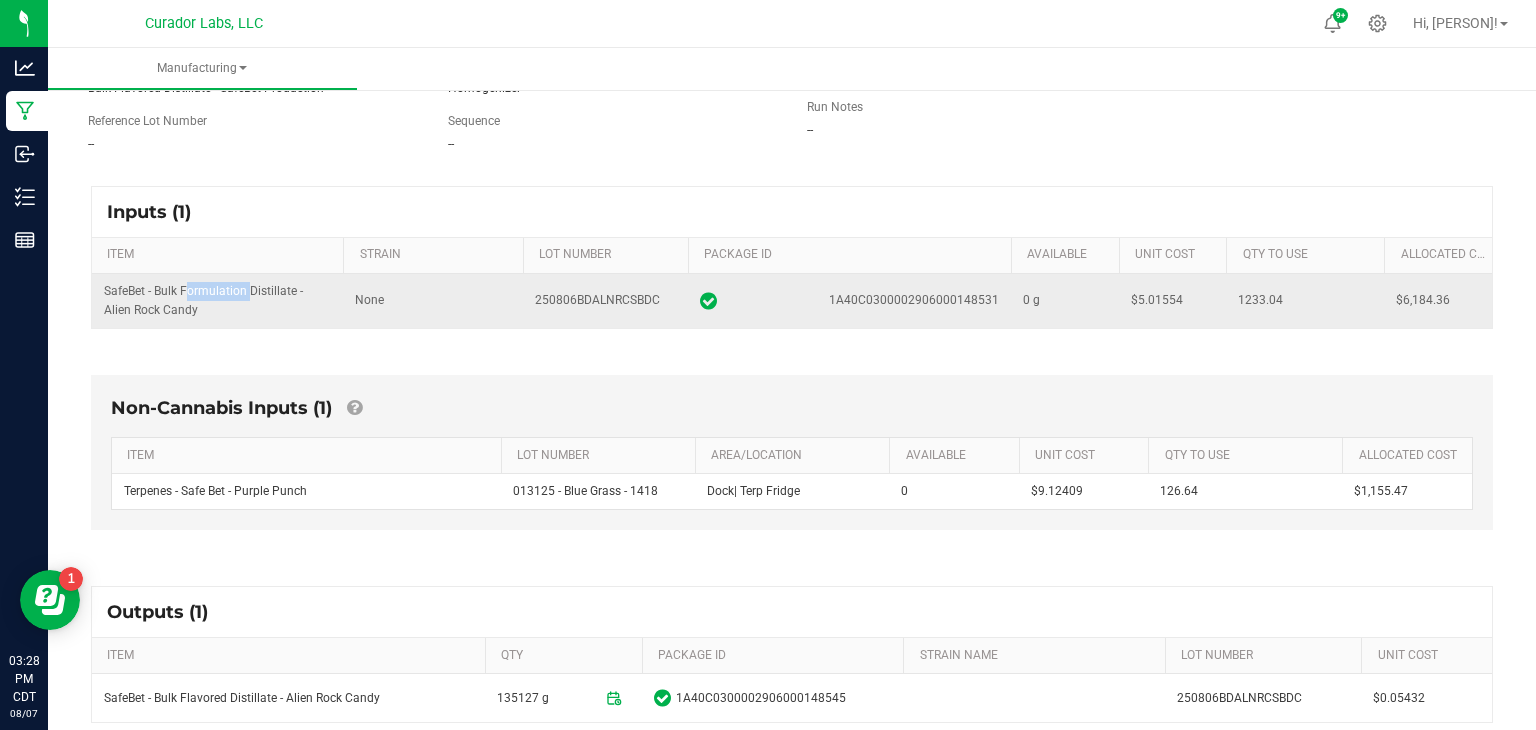 click on "SafeBet - Bulk Formulation Distillate - Alien Rock Candy" at bounding box center (203, 300) 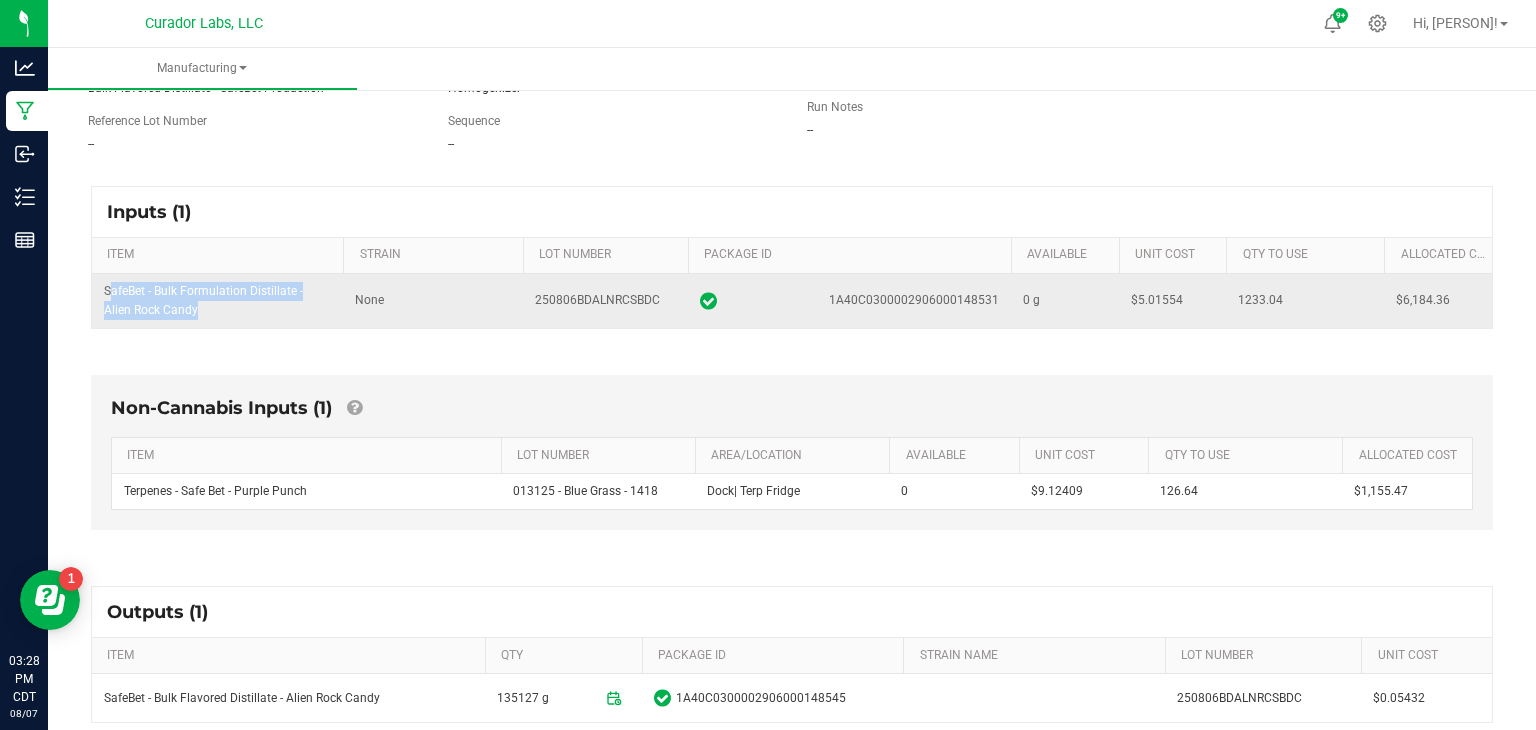 copy on "SafeBet - Bulk Formulation Distillate - Alien Rock Candy" 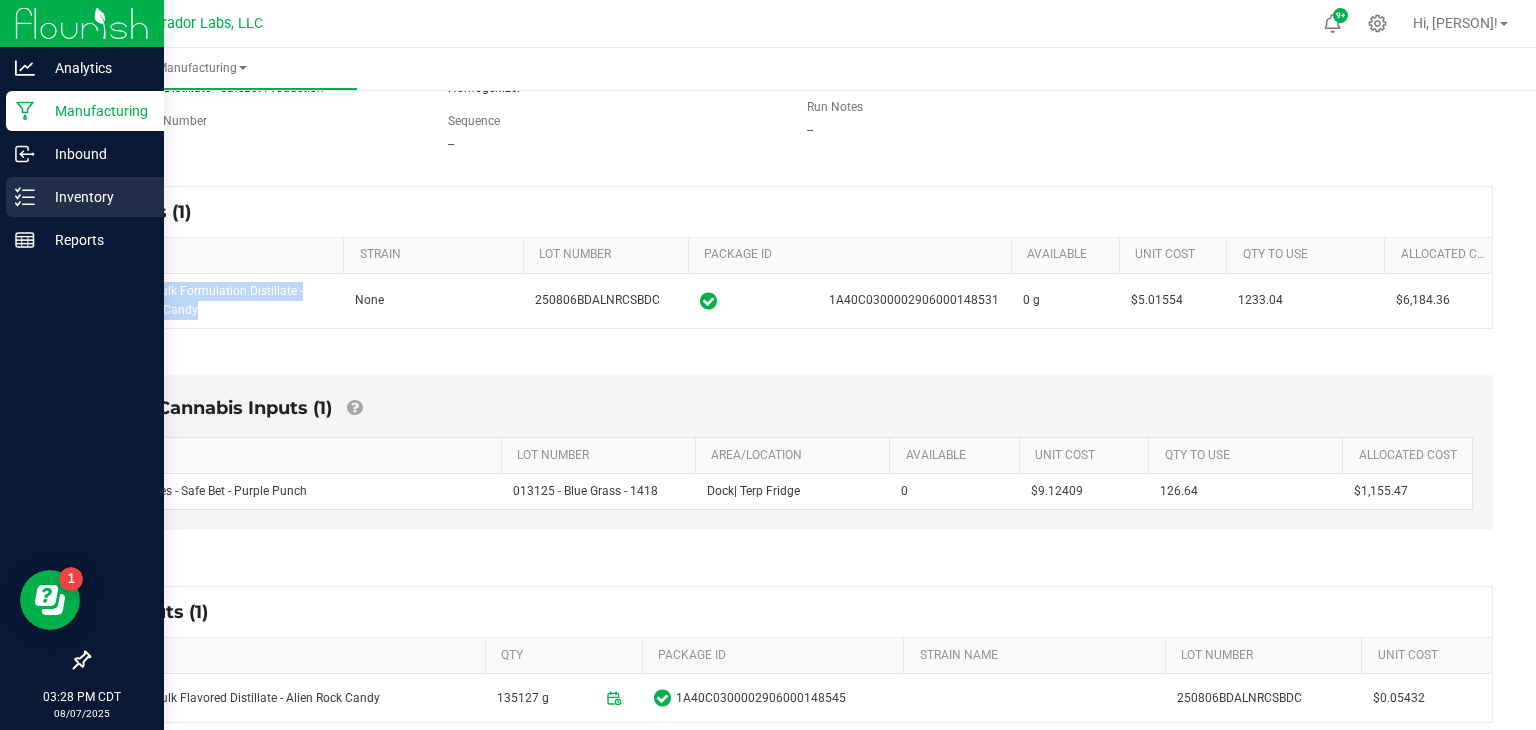 click on "Inventory" at bounding box center (95, 197) 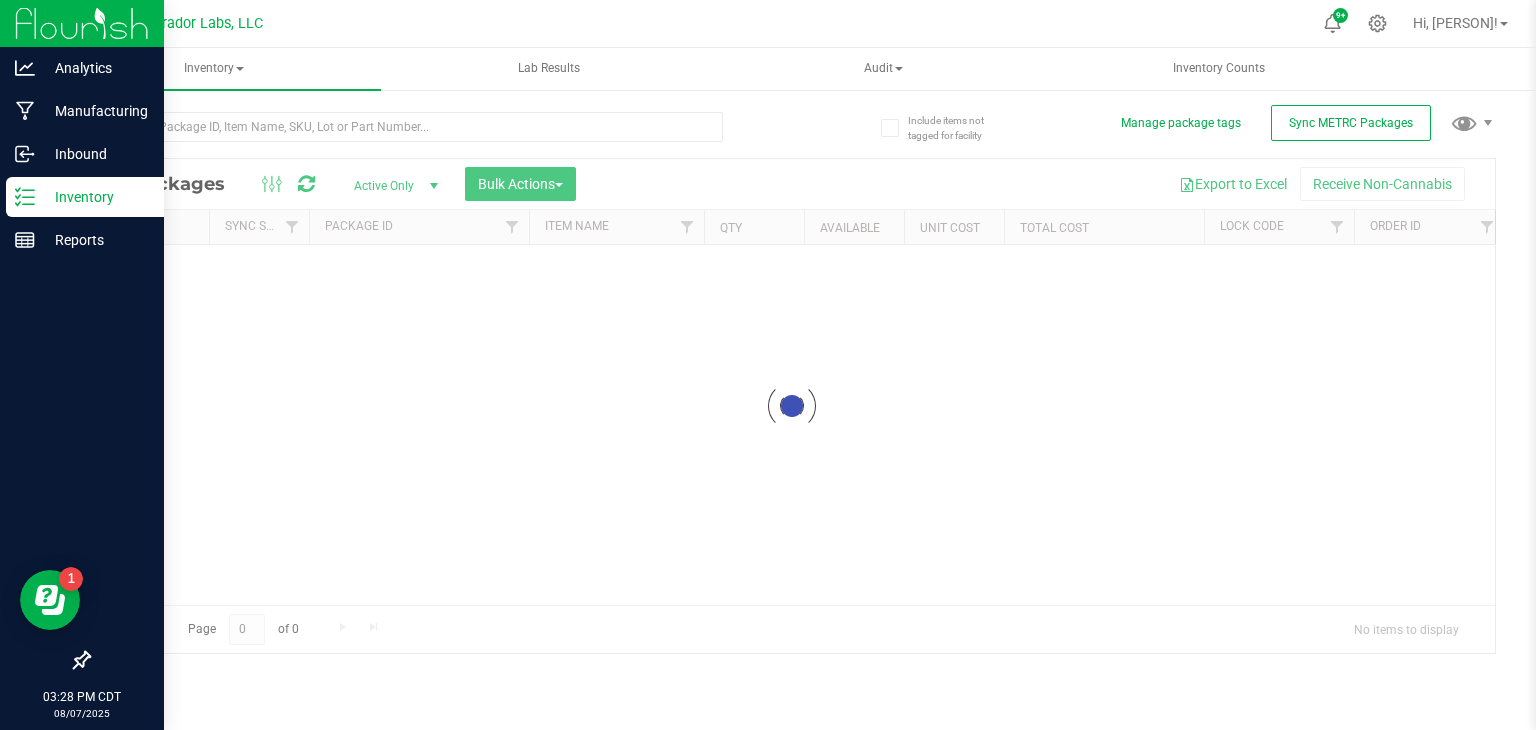scroll, scrollTop: 0, scrollLeft: 0, axis: both 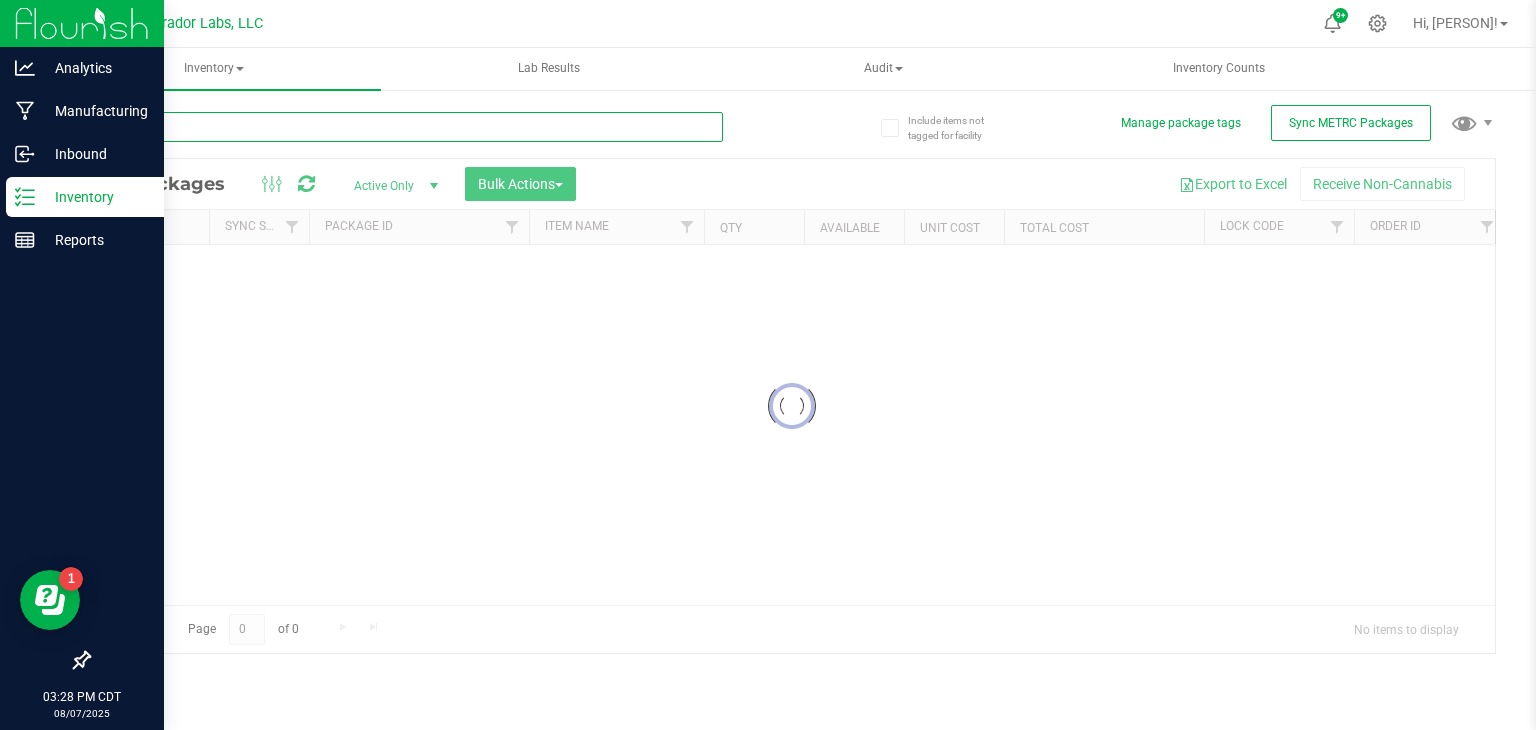 click at bounding box center [405, 127] 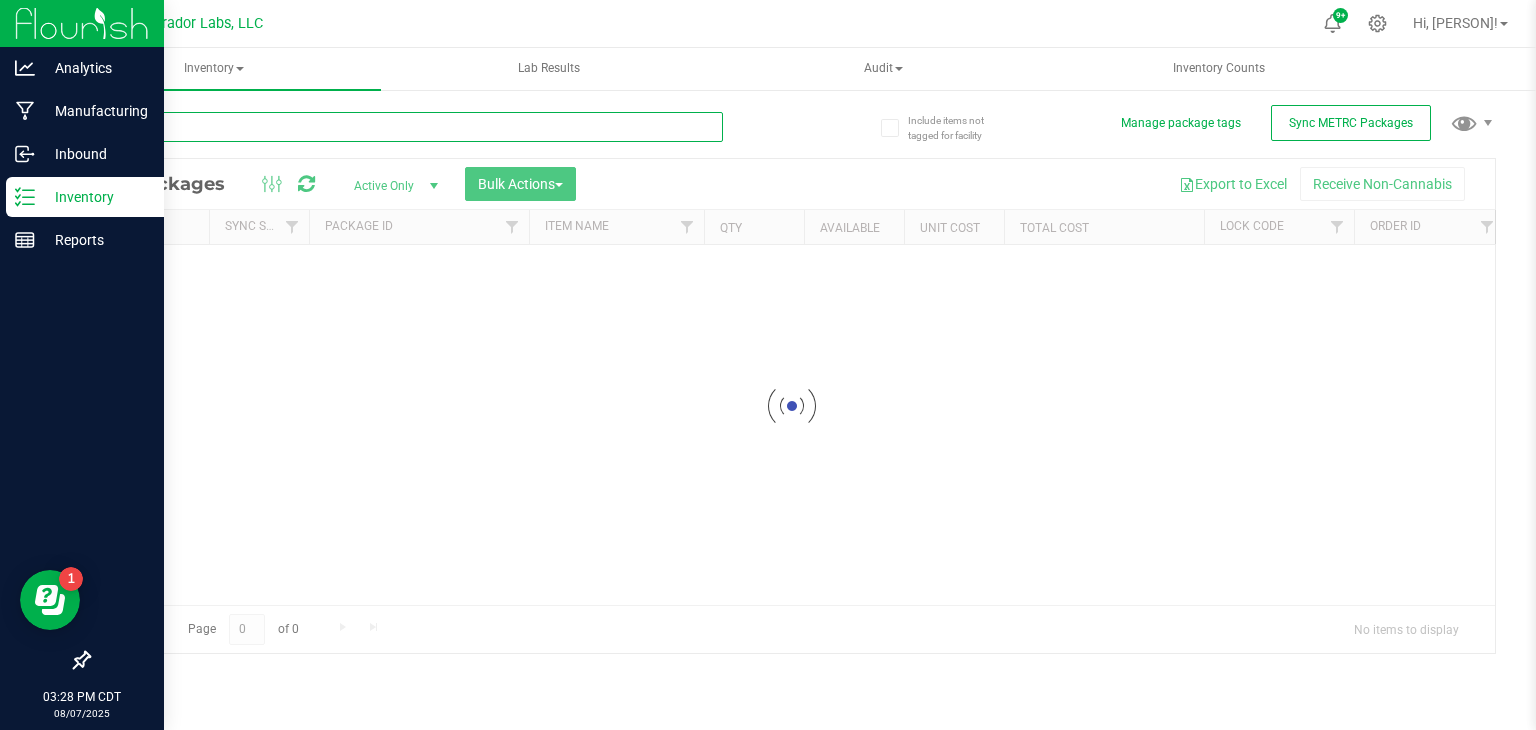 paste on "SafeBet - Bulk Formulation Distillate - Alien Rock Candy" 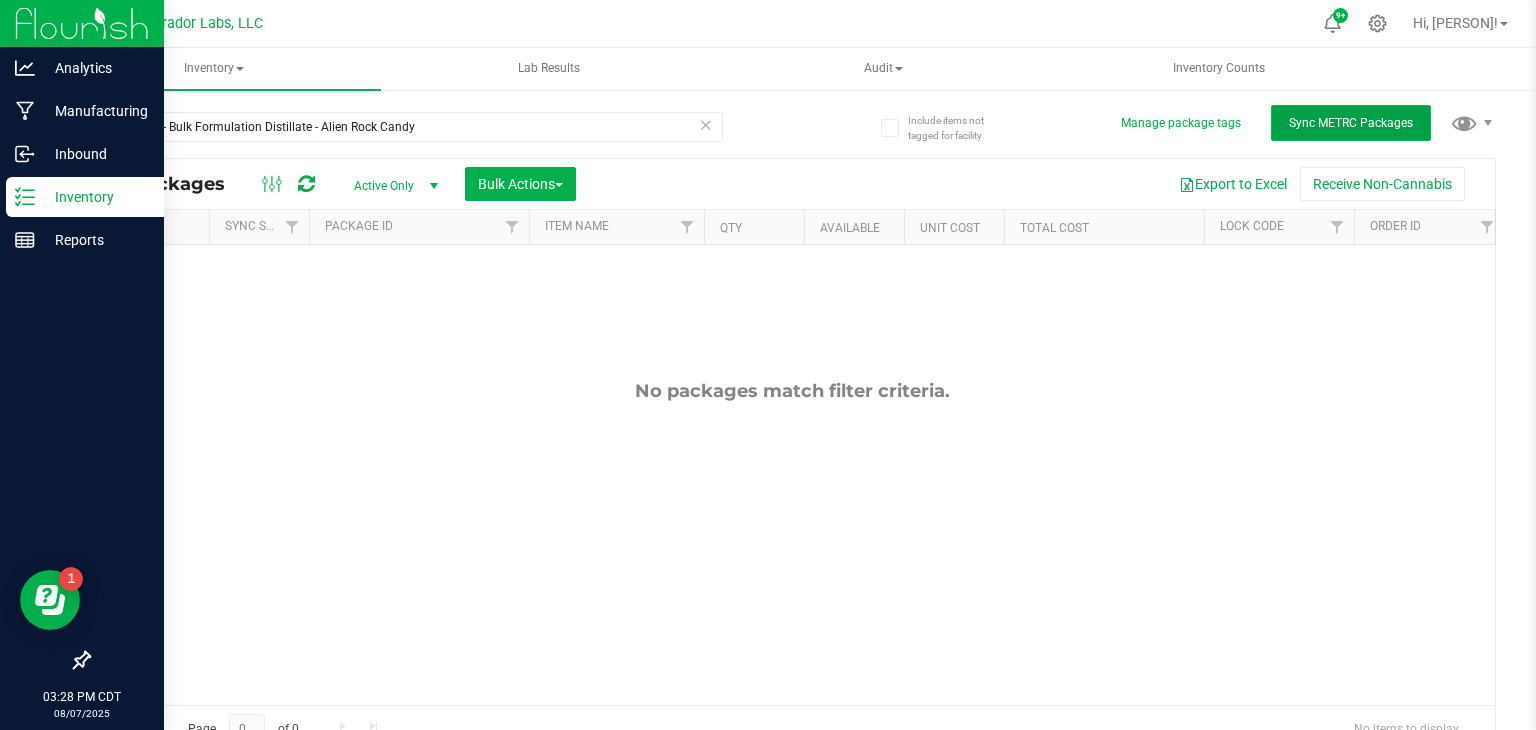 click on "Sync METRC Packages" at bounding box center [1351, 123] 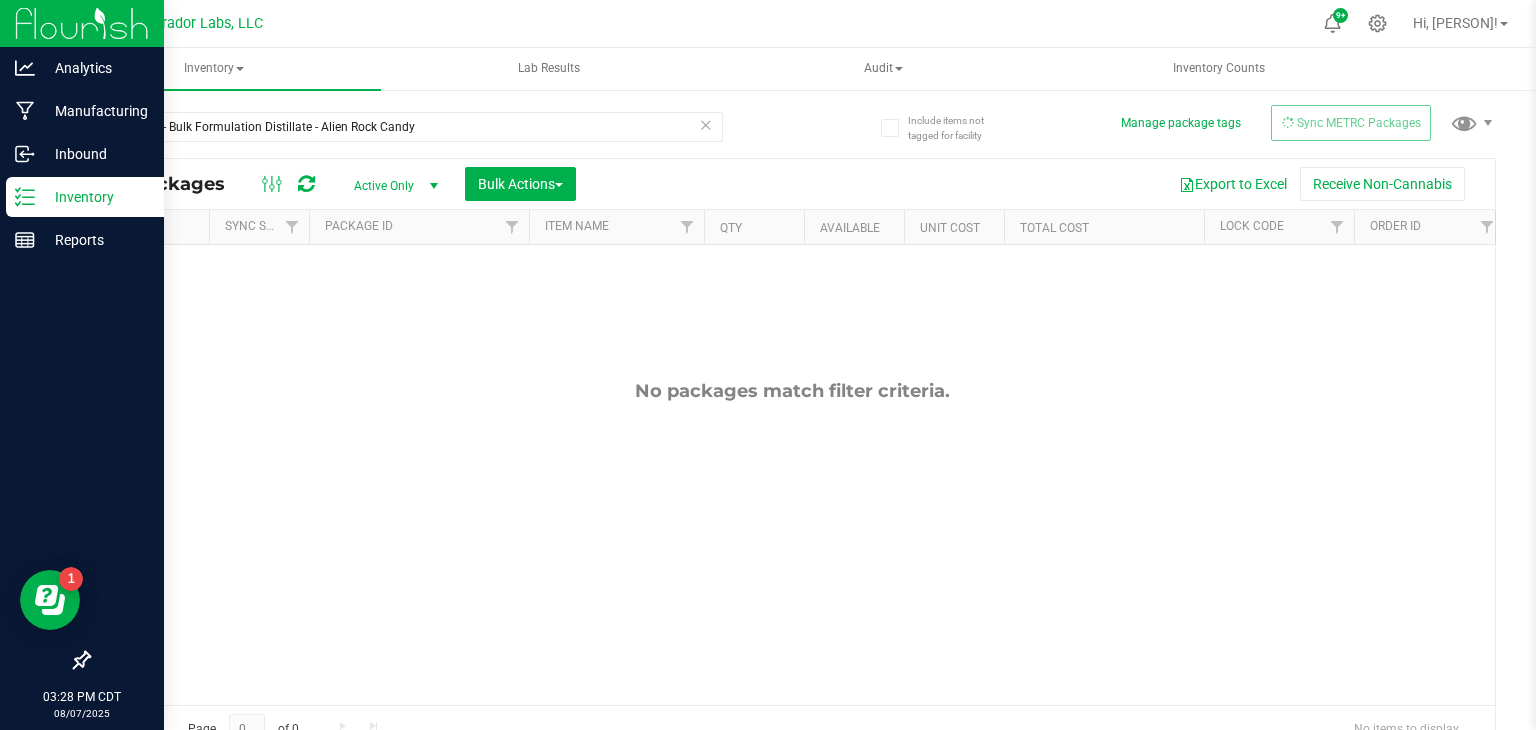 click at bounding box center (306, 184) 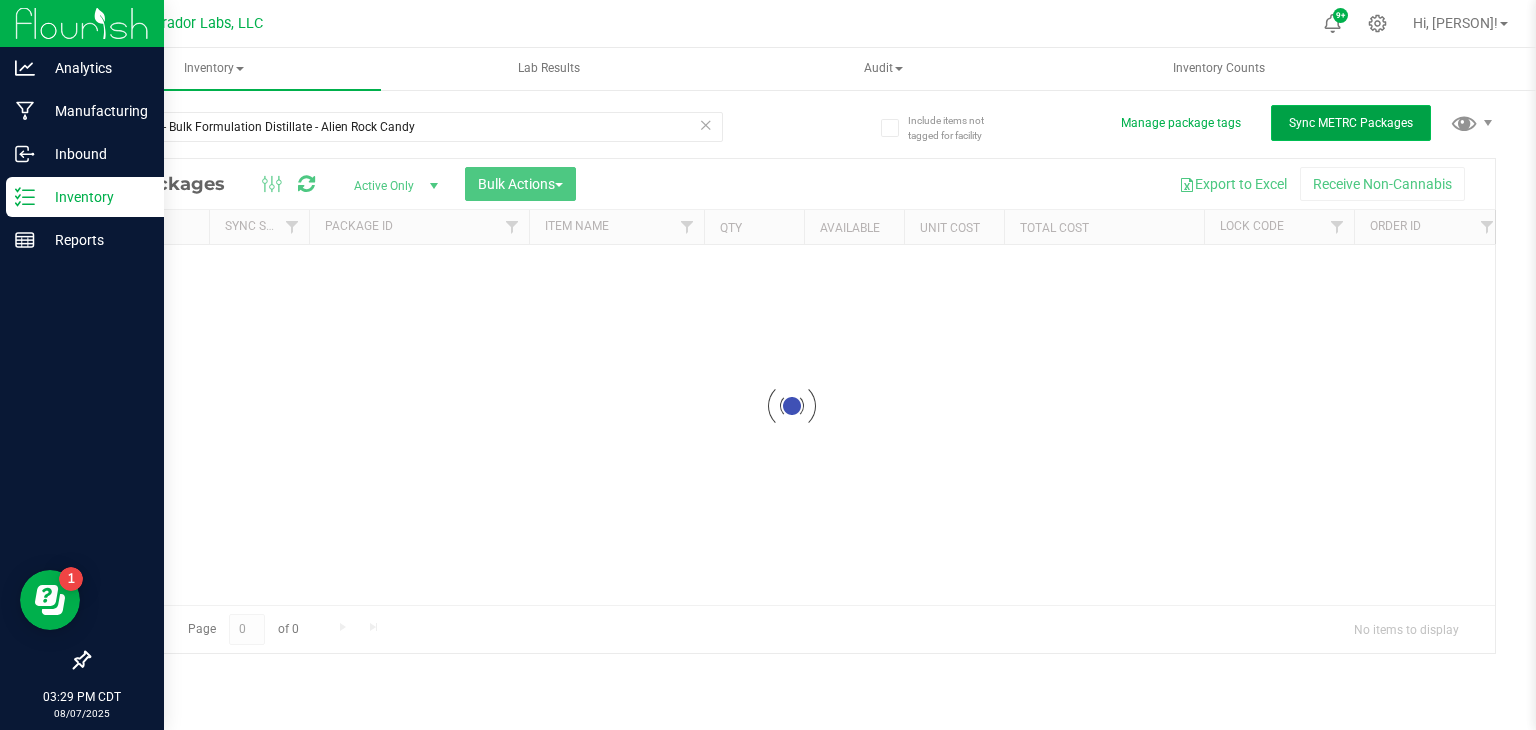 click on "Sync METRC Packages" at bounding box center [1351, 123] 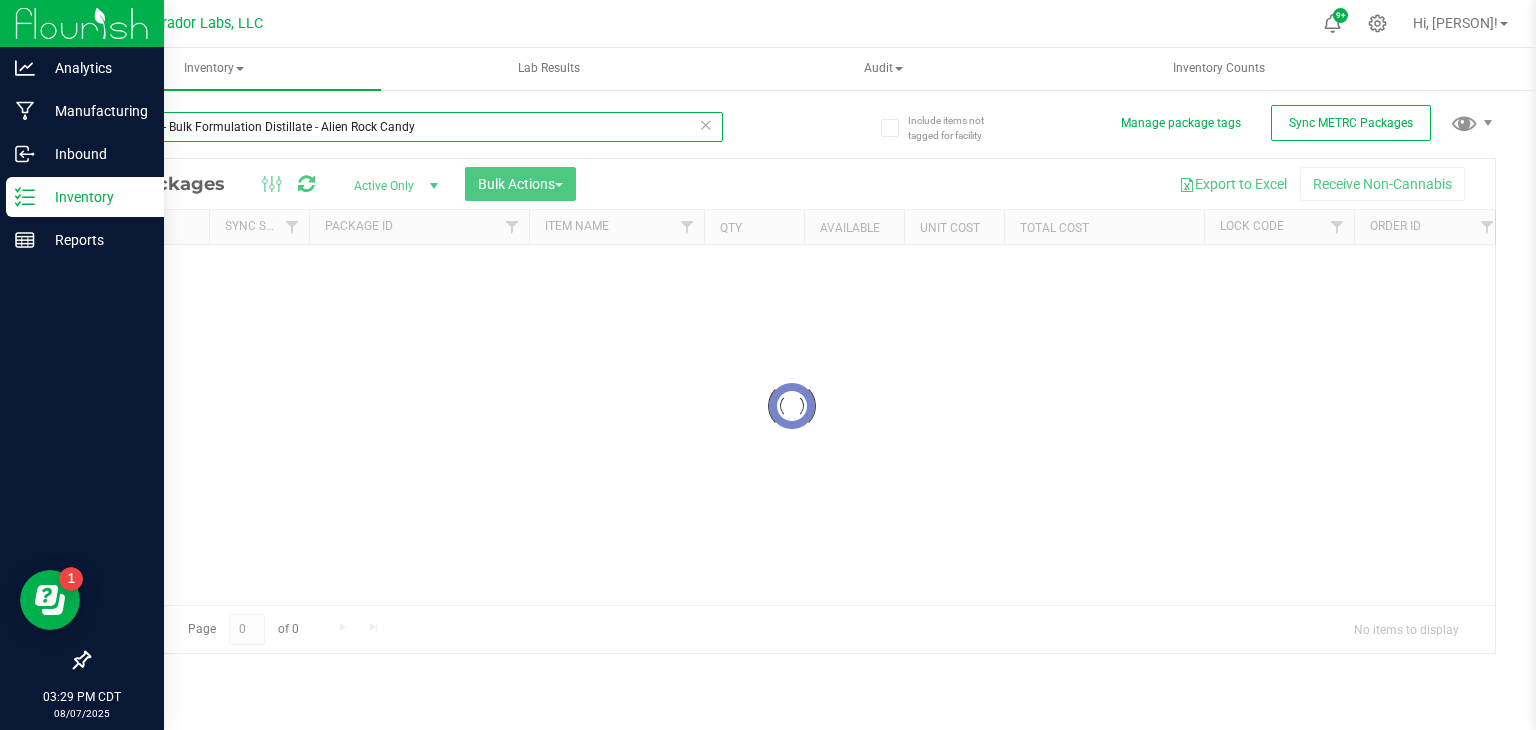 click on "SafeBet - Bulk Formulation Distillate - Alien Rock Candy" at bounding box center [405, 127] 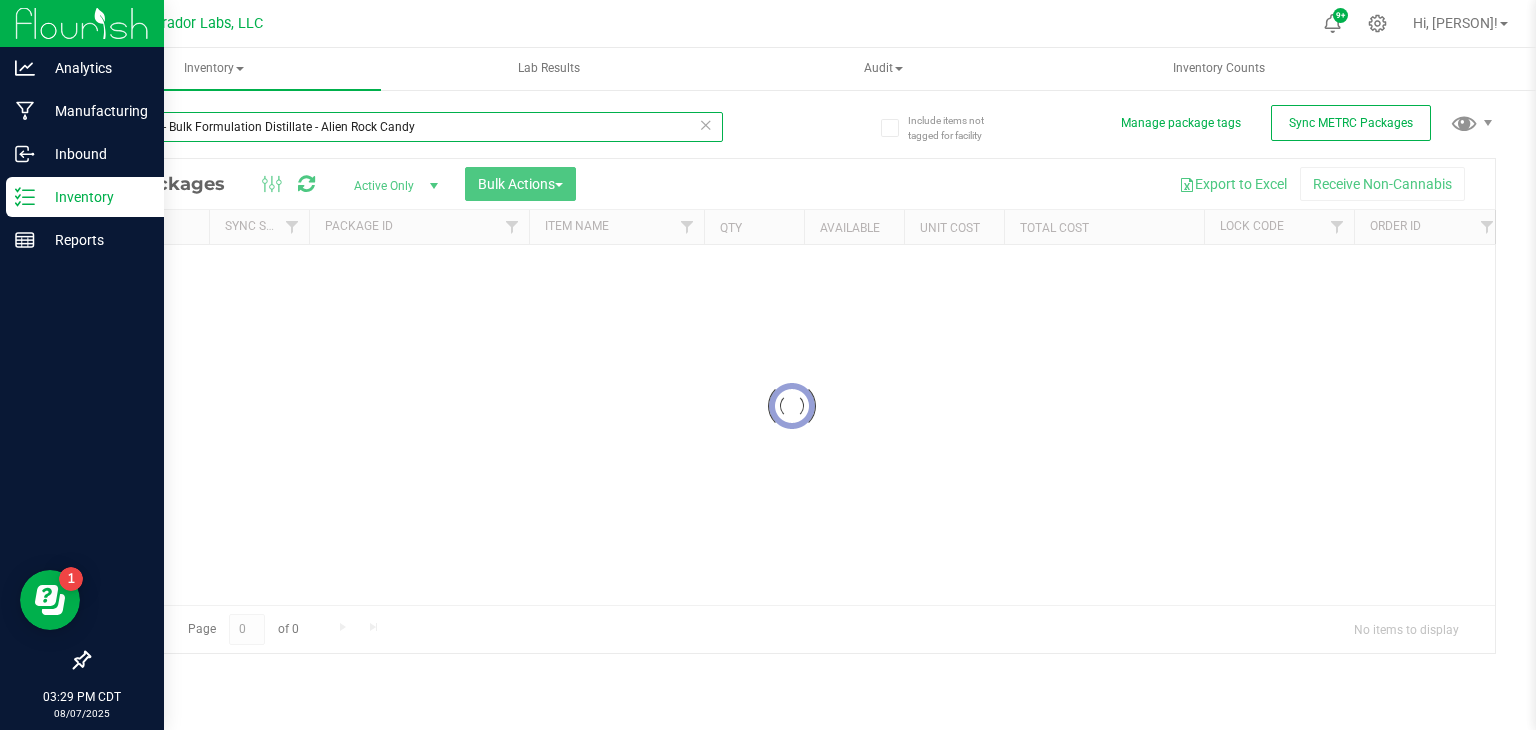 click on "SafeBet - Bulk Formulation Distillate - Alien Rock Candy" at bounding box center (405, 127) 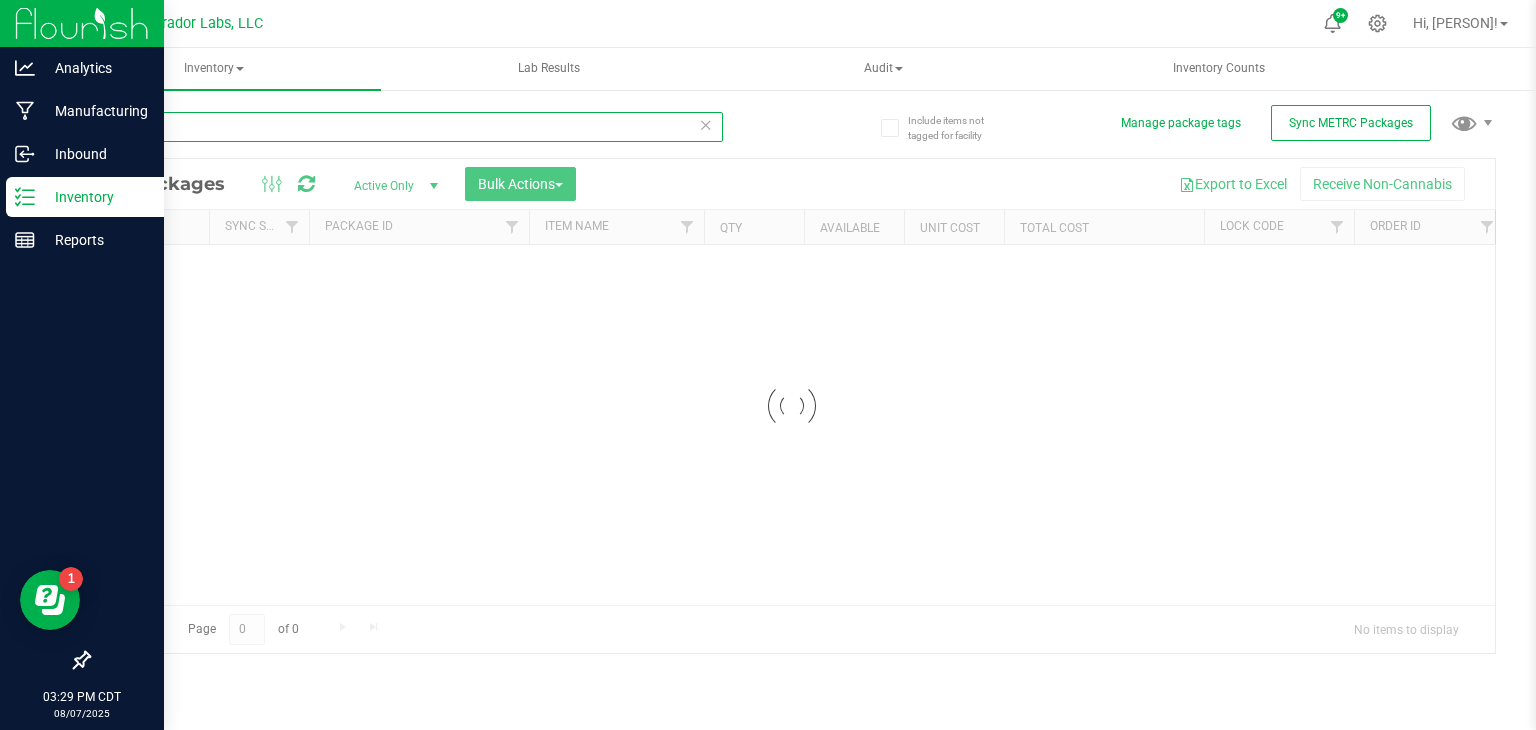 type on "S" 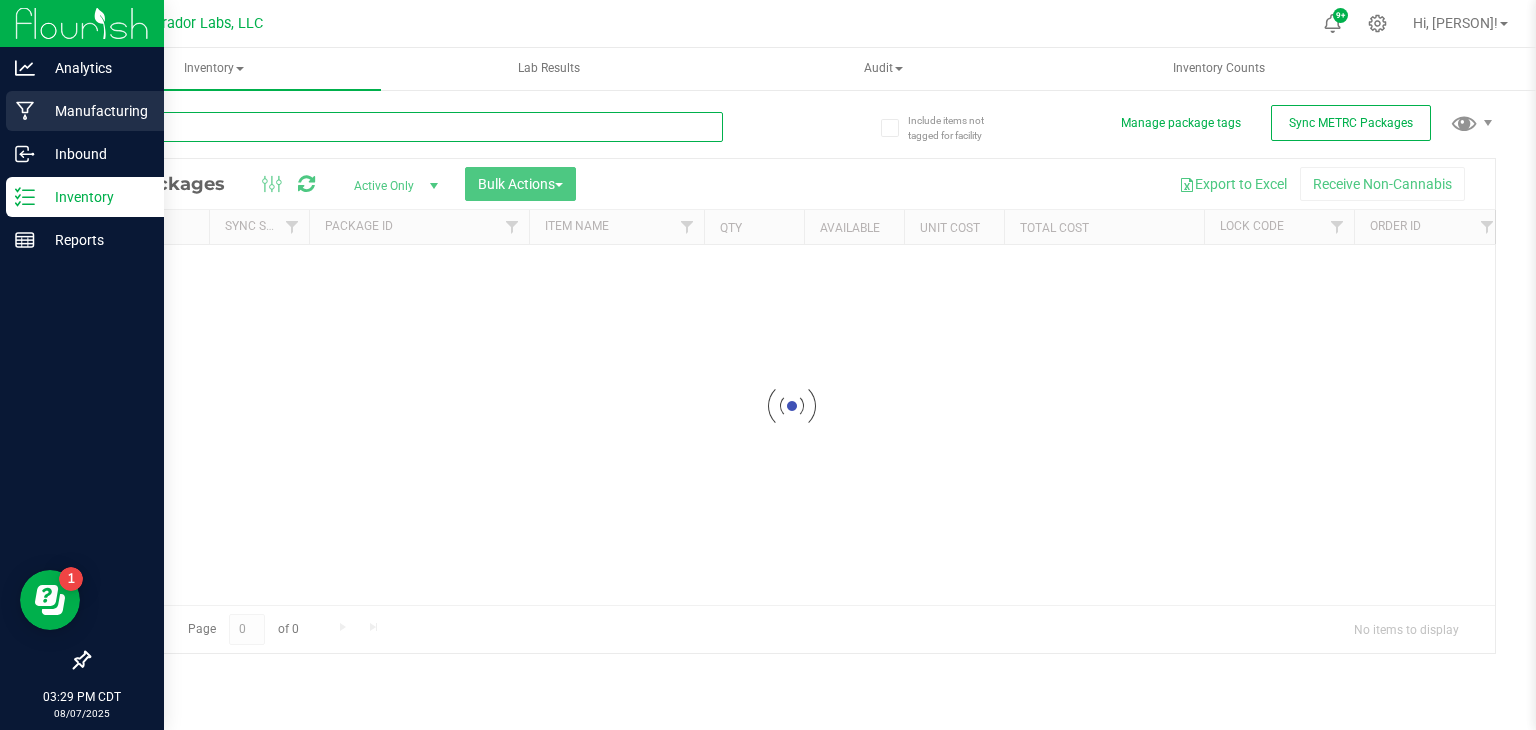 type 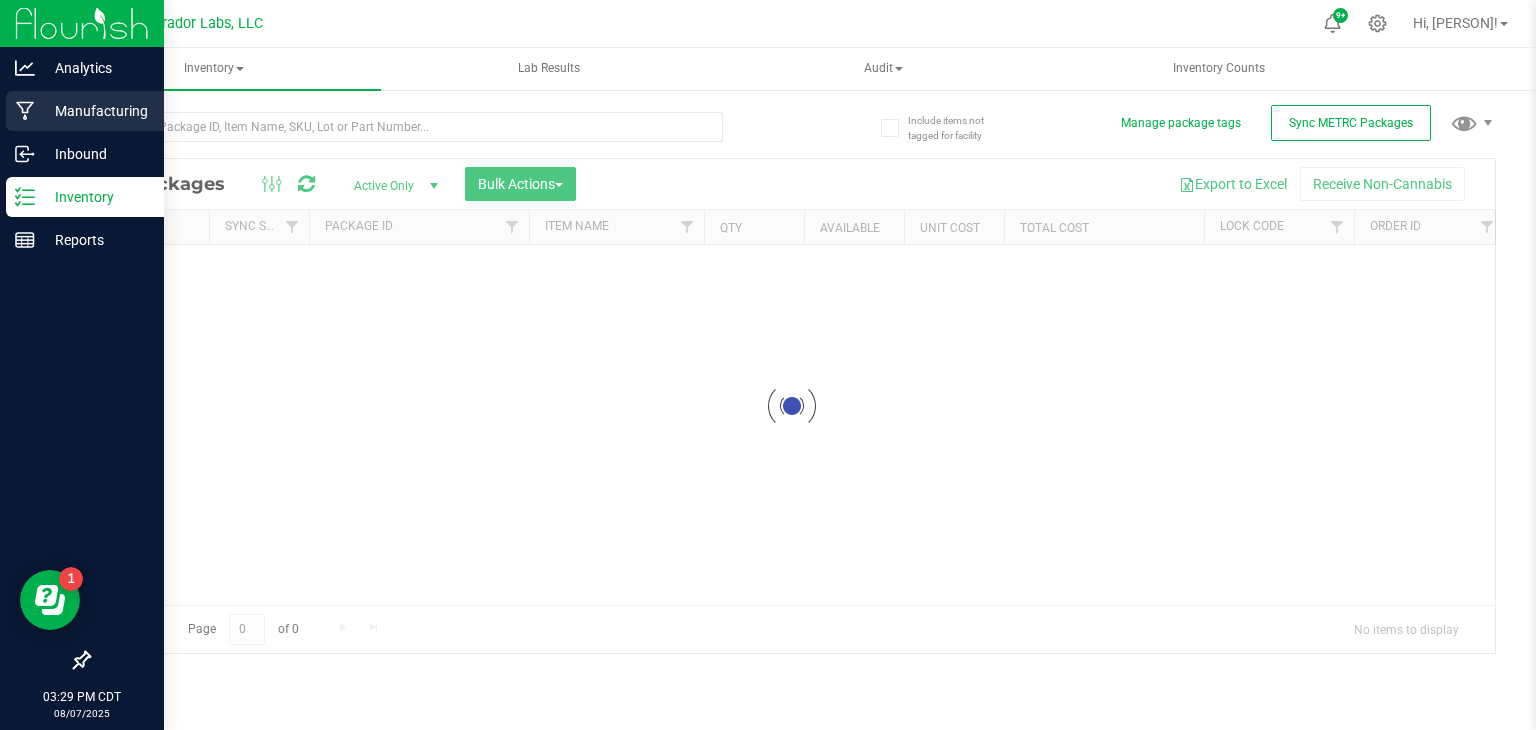 click on "Manufacturing" at bounding box center [95, 111] 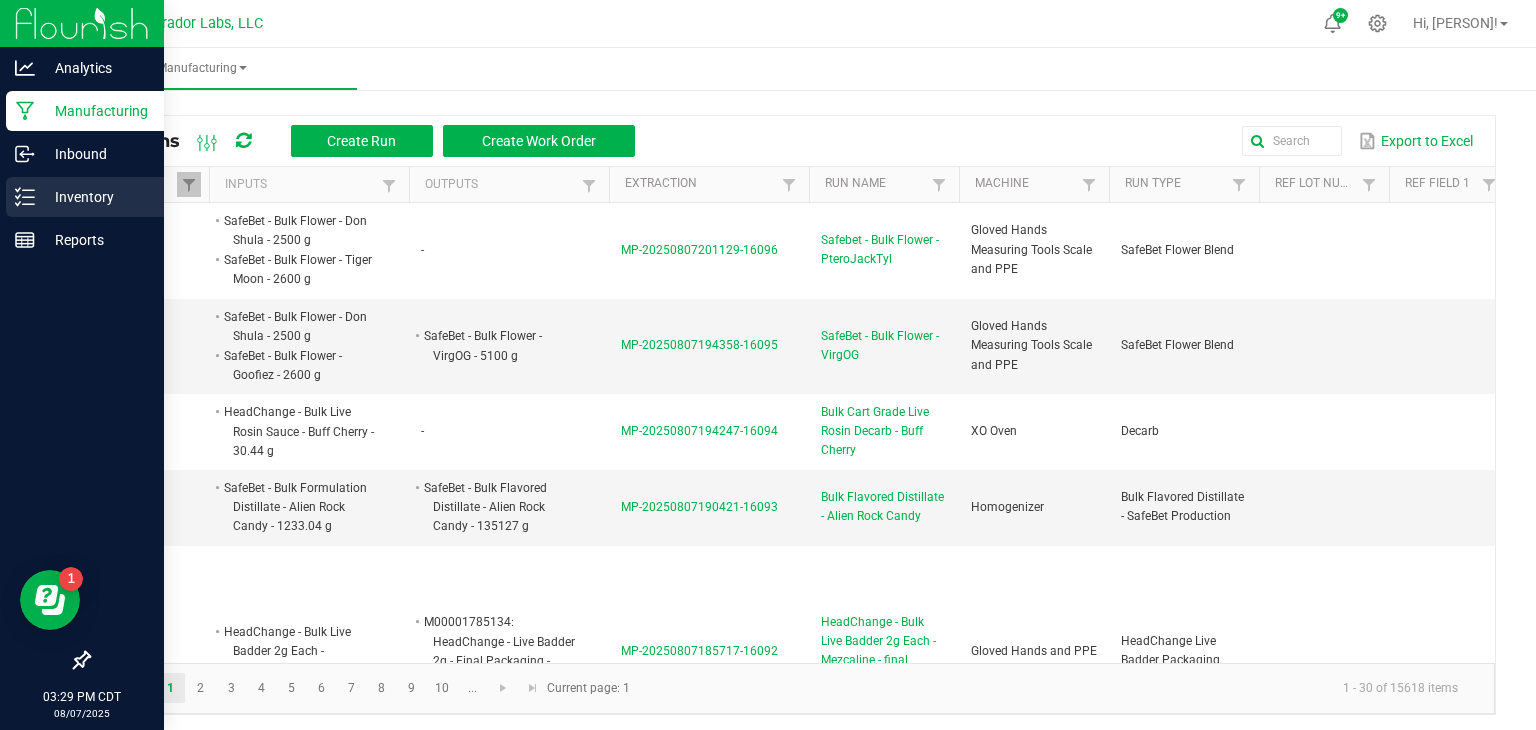 click on "Inventory" at bounding box center (95, 197) 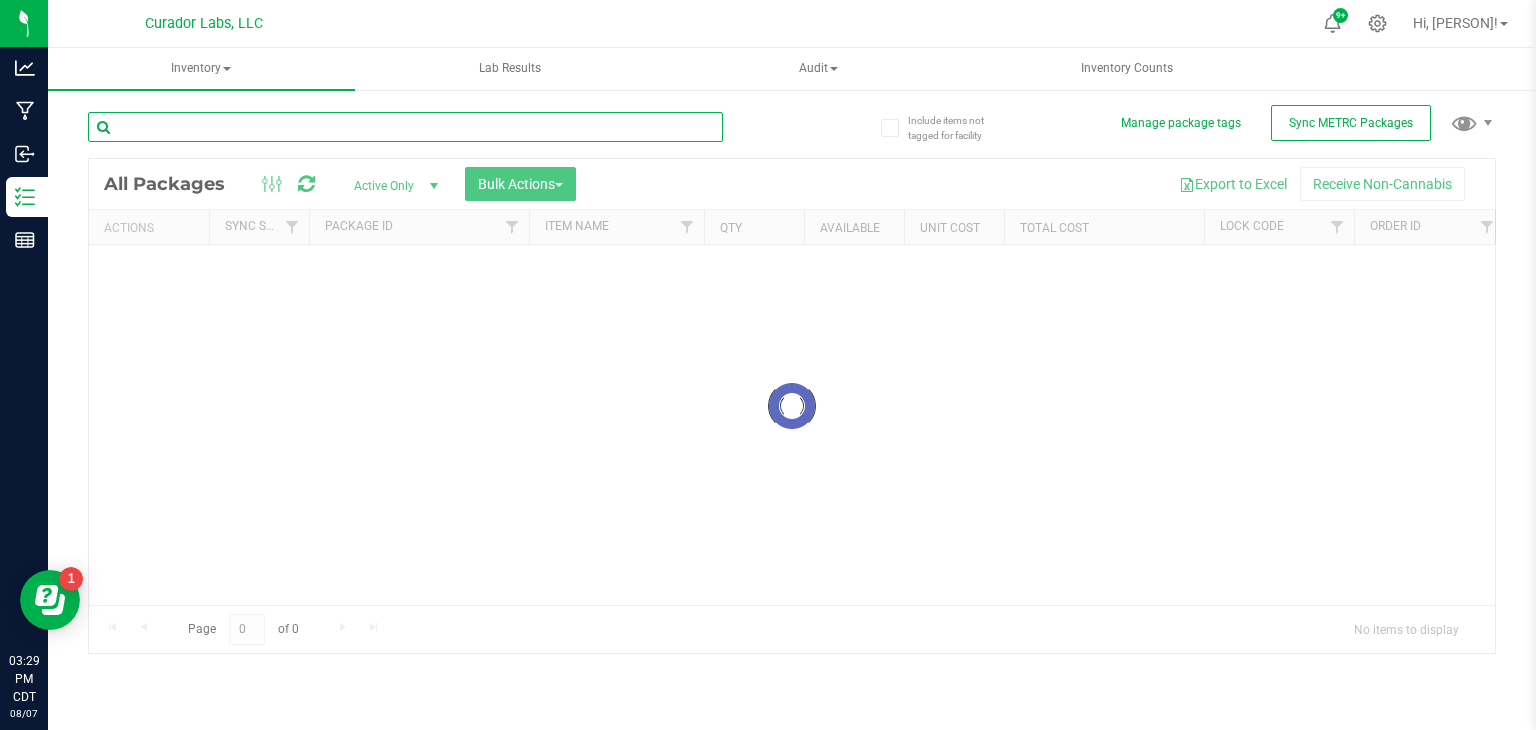 click at bounding box center (405, 127) 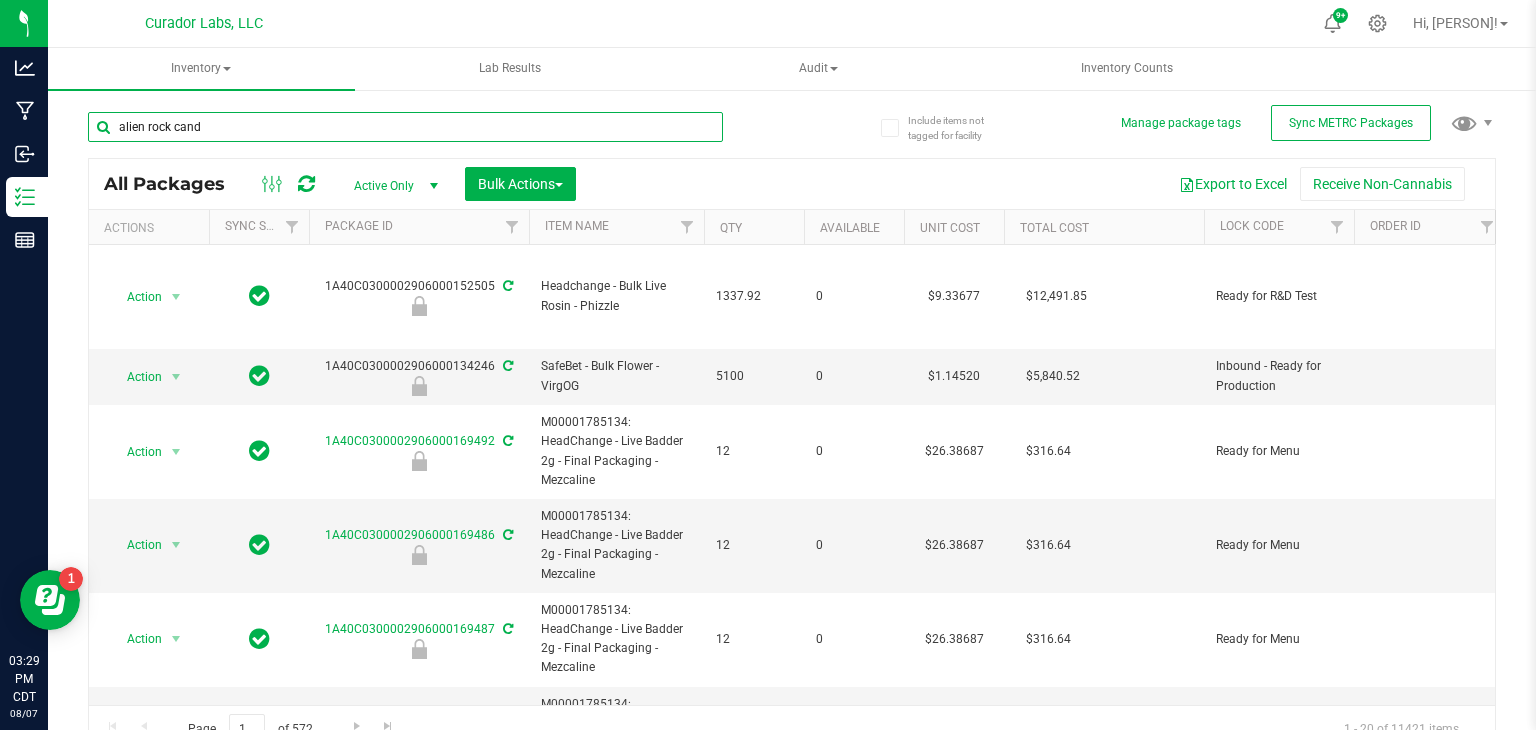 type on "alien rock candy" 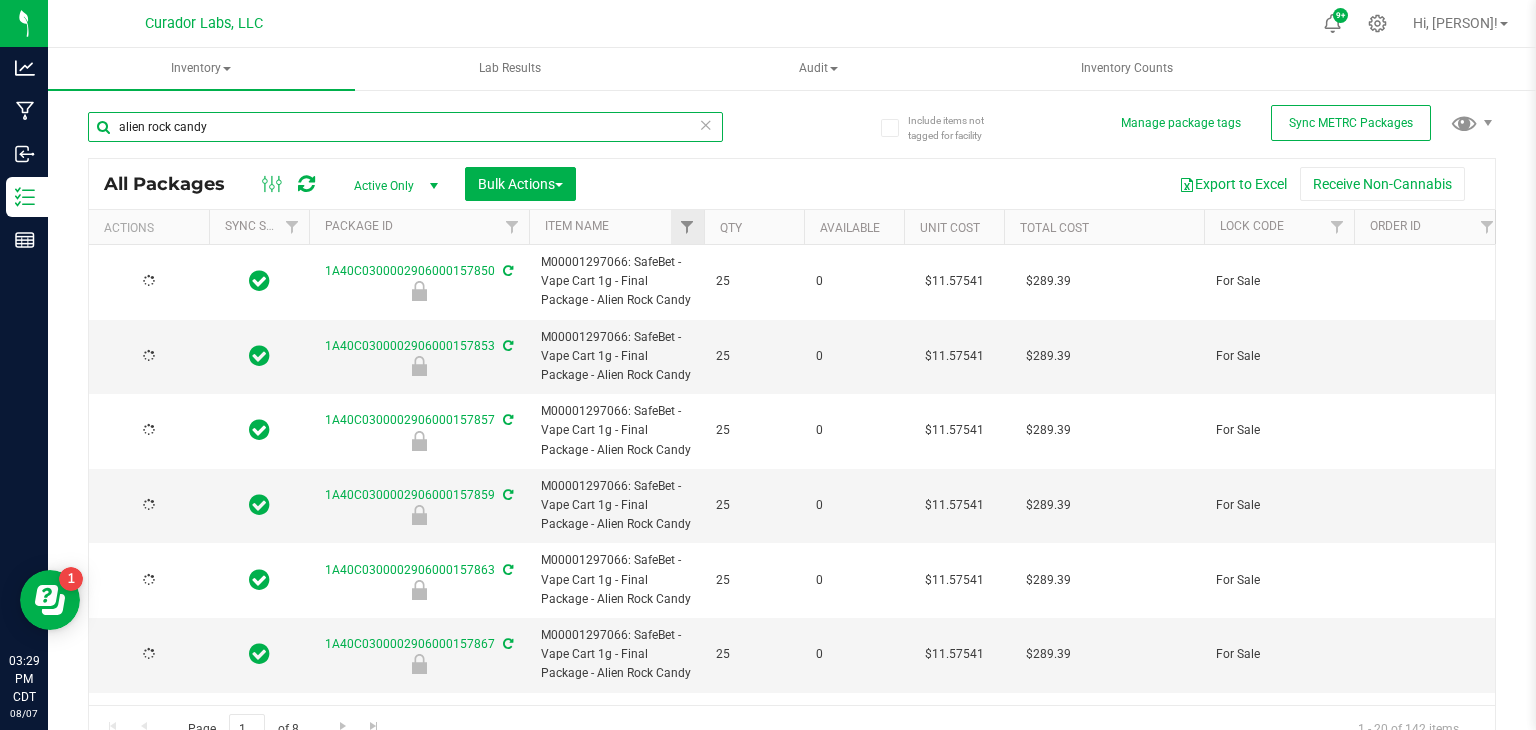 type on "2026-05-21" 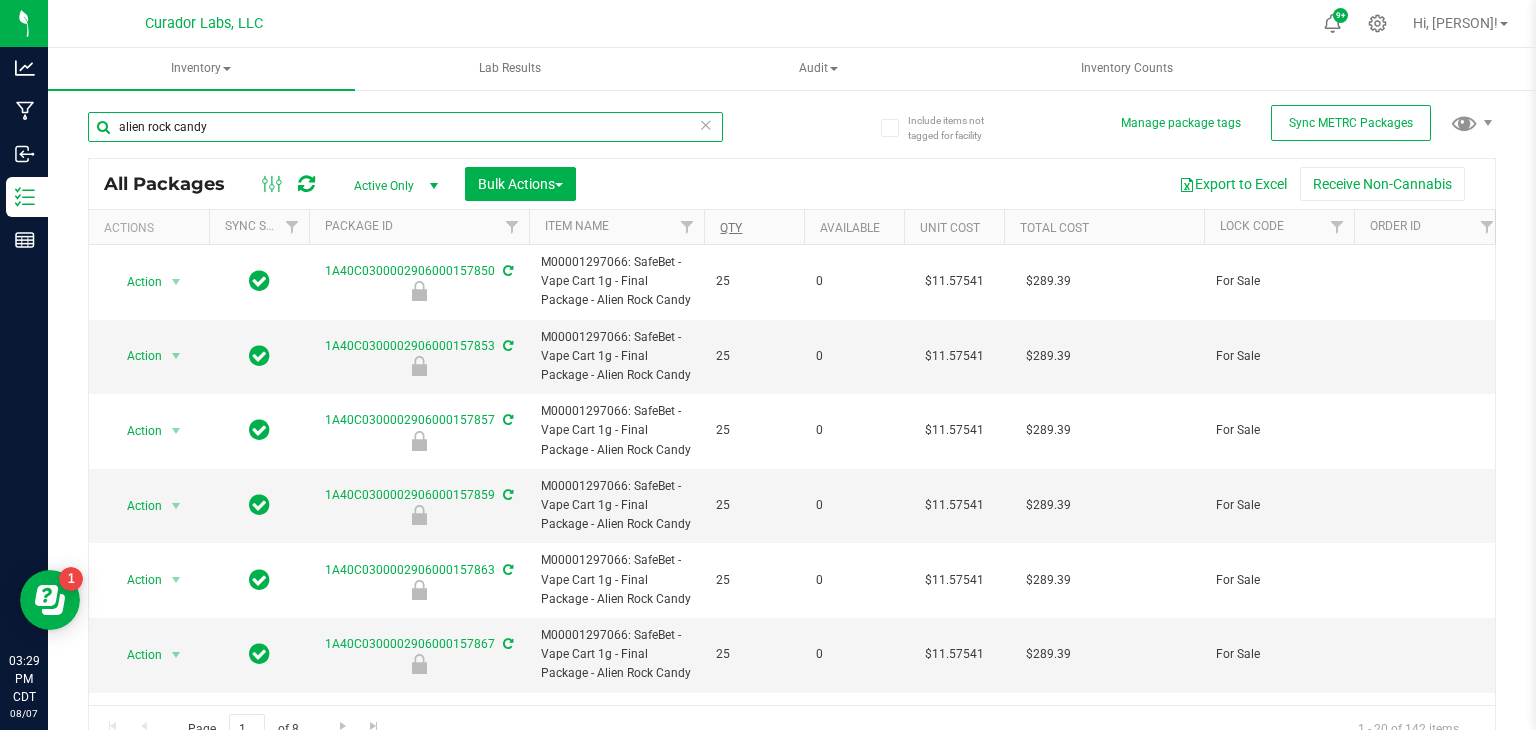 type on "alien rock candy" 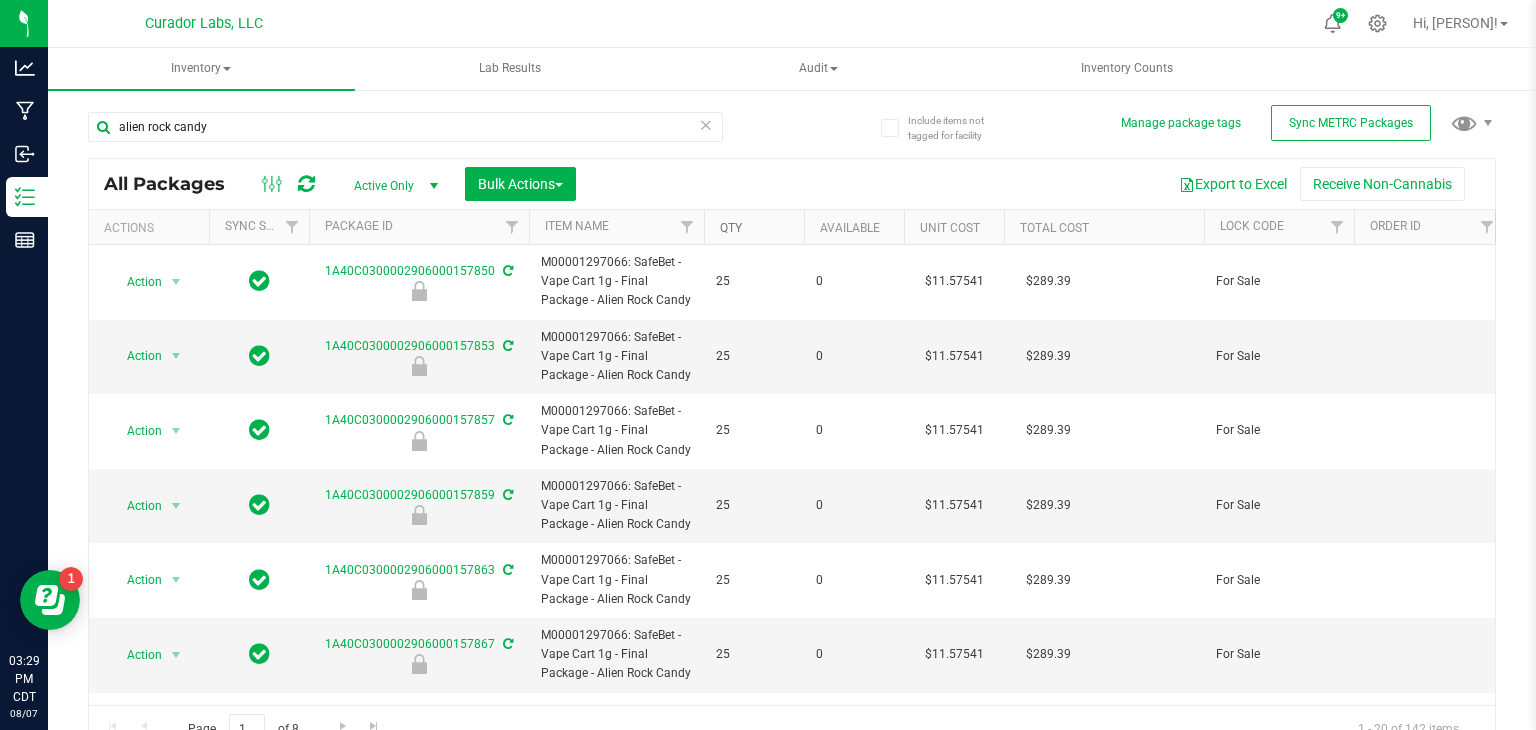 click on "Qty" at bounding box center (731, 228) 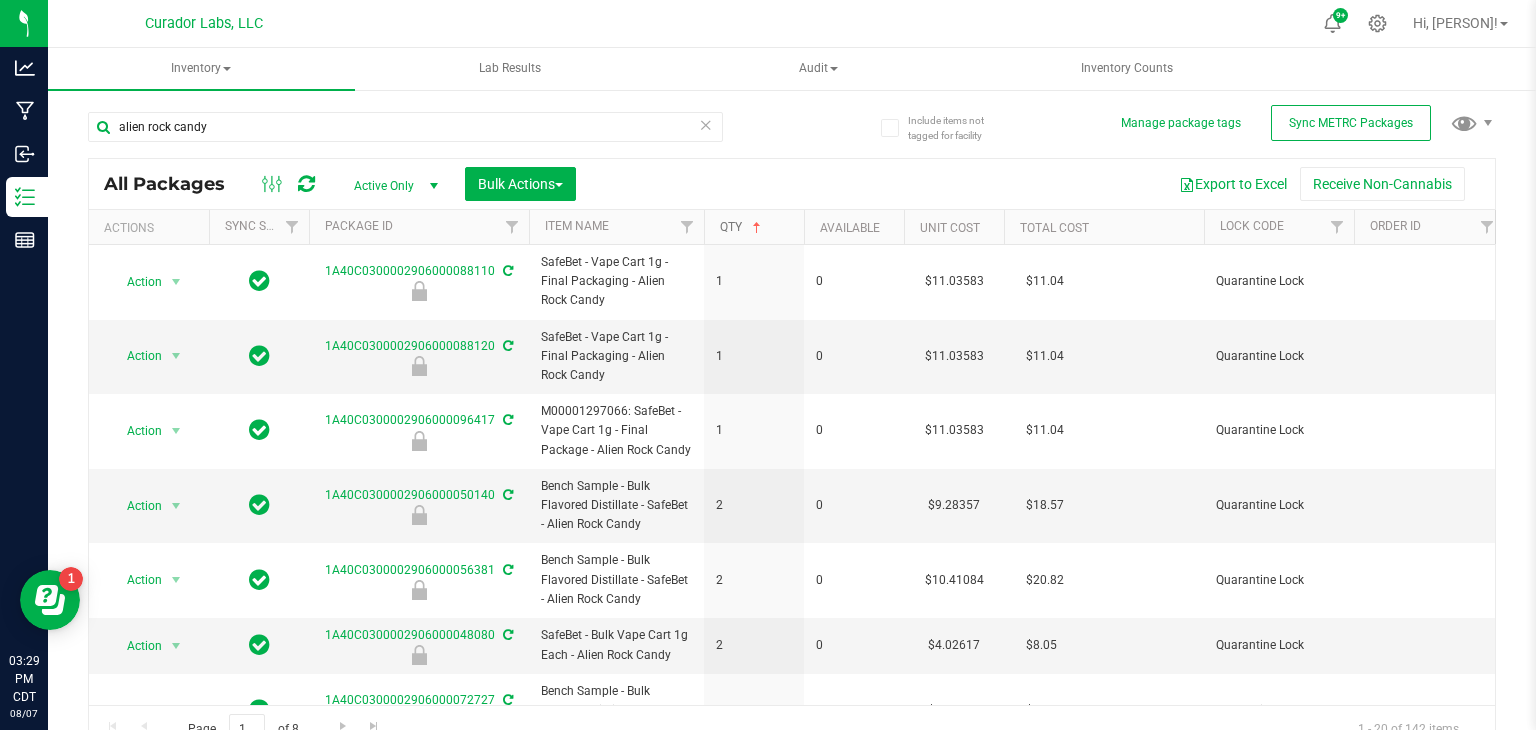 click on "Qty" at bounding box center (742, 227) 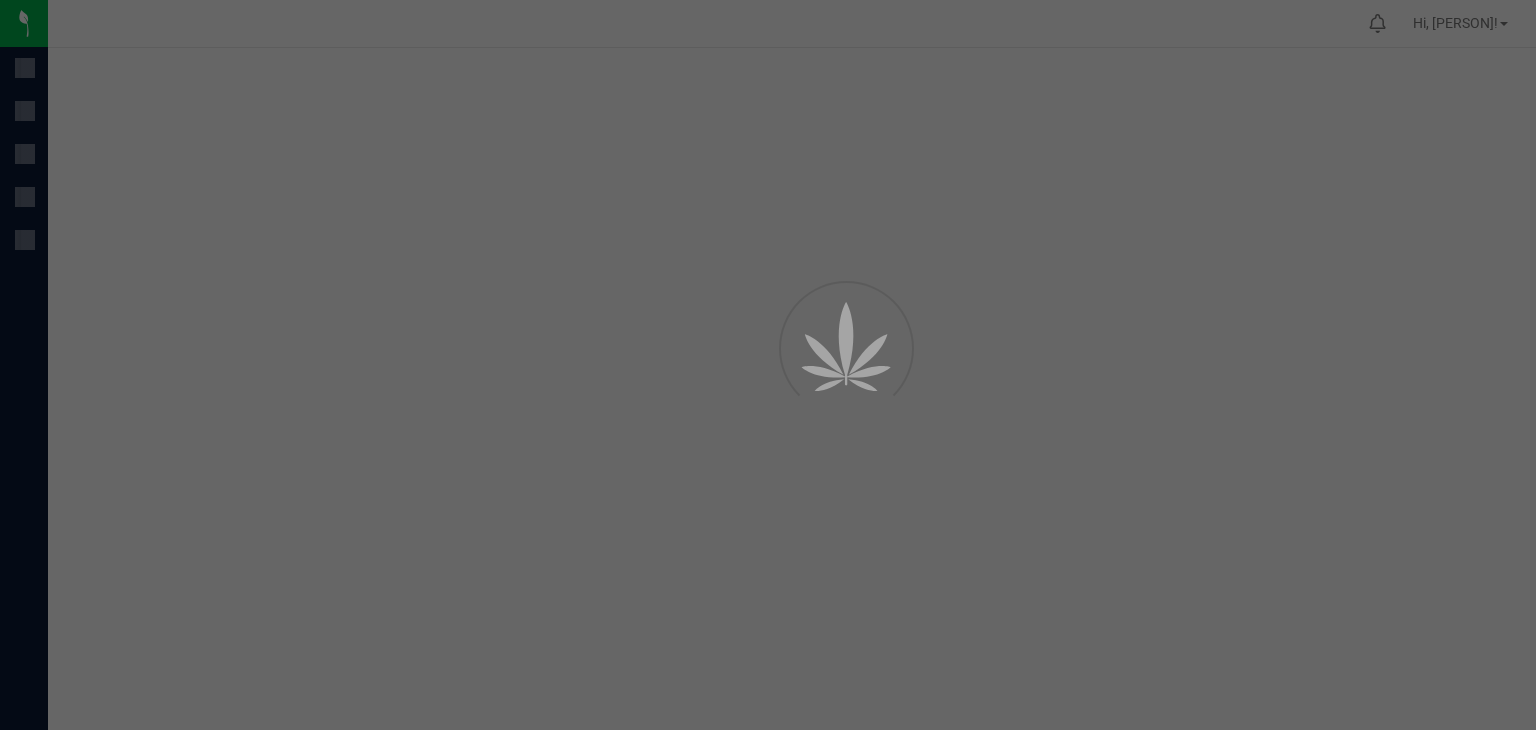 scroll, scrollTop: 0, scrollLeft: 0, axis: both 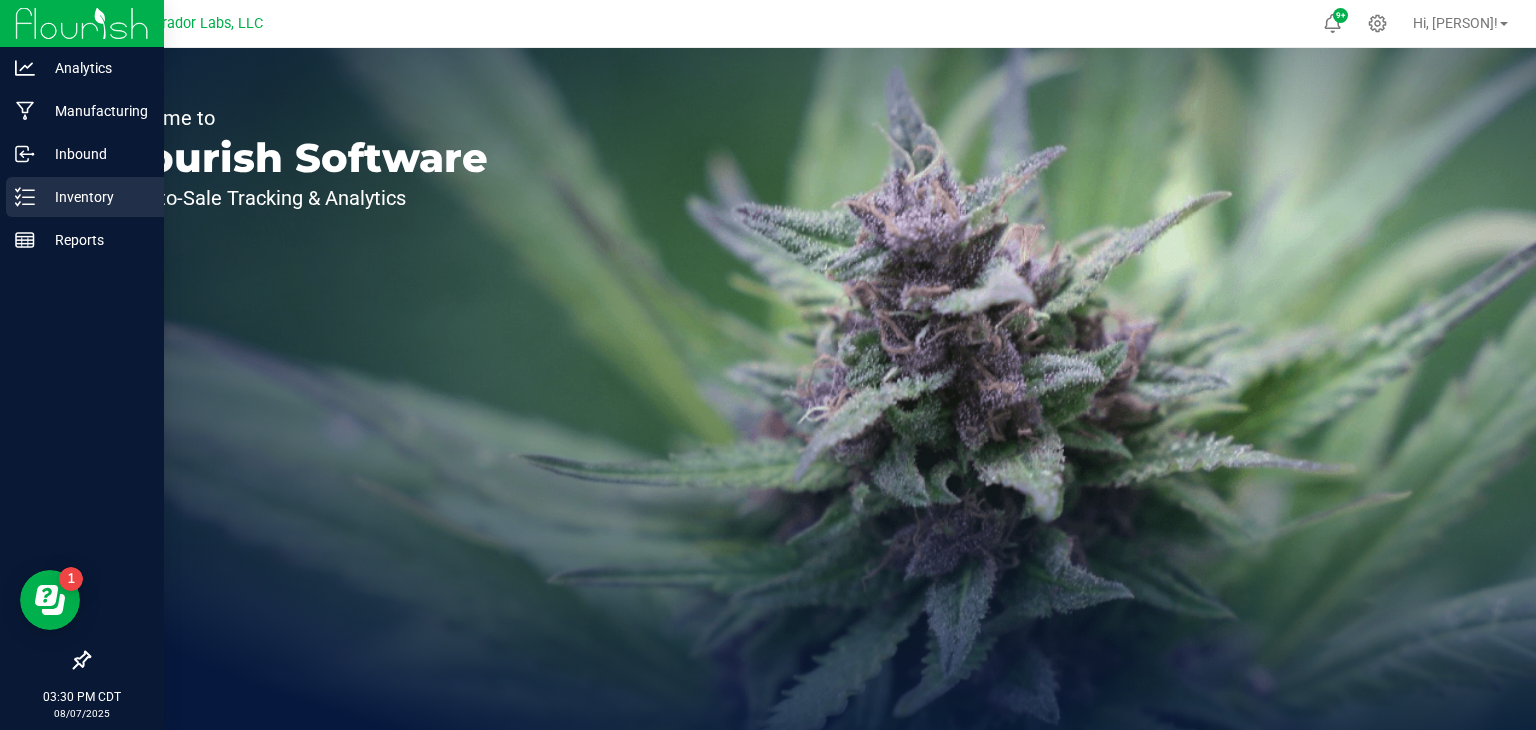 click on "Inventory" at bounding box center [95, 197] 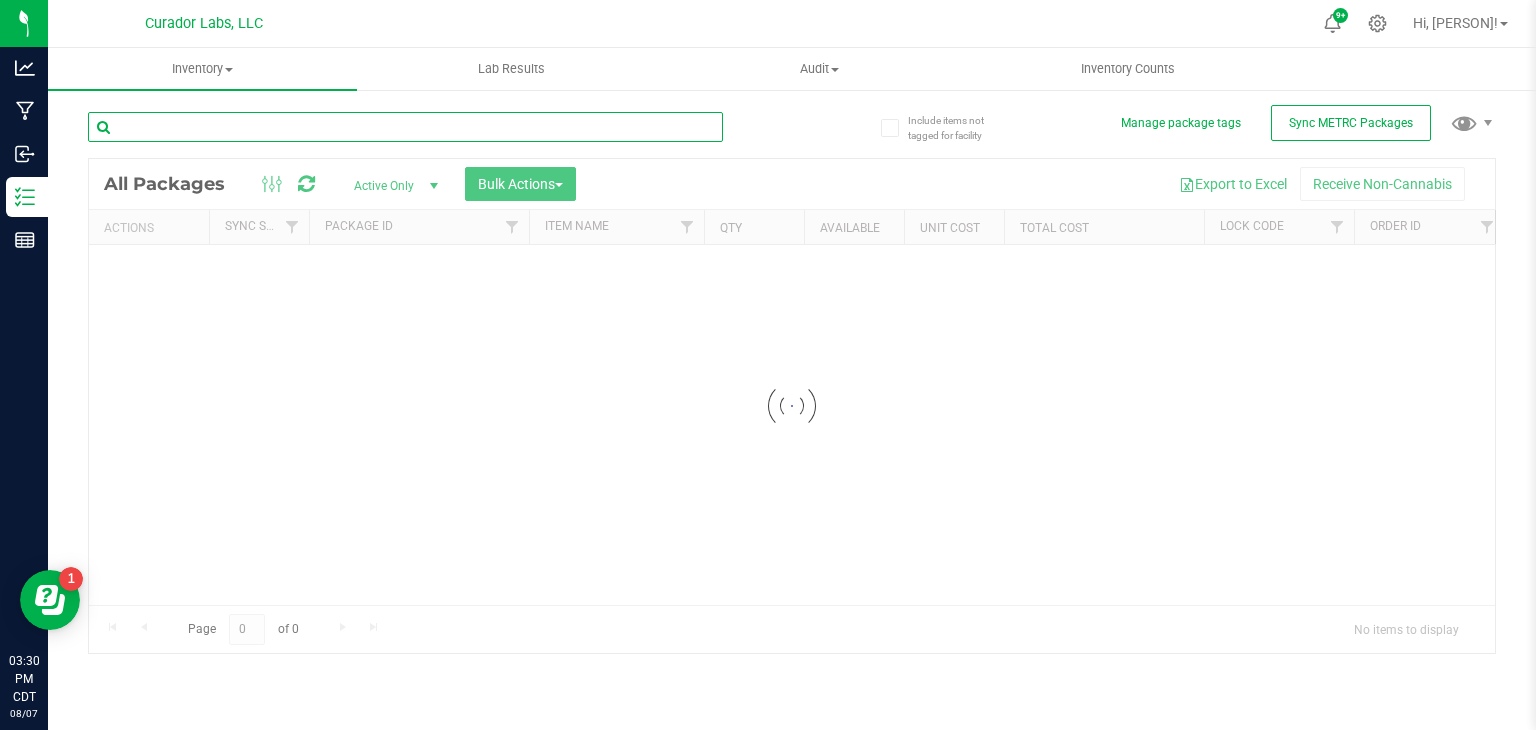 click at bounding box center [405, 127] 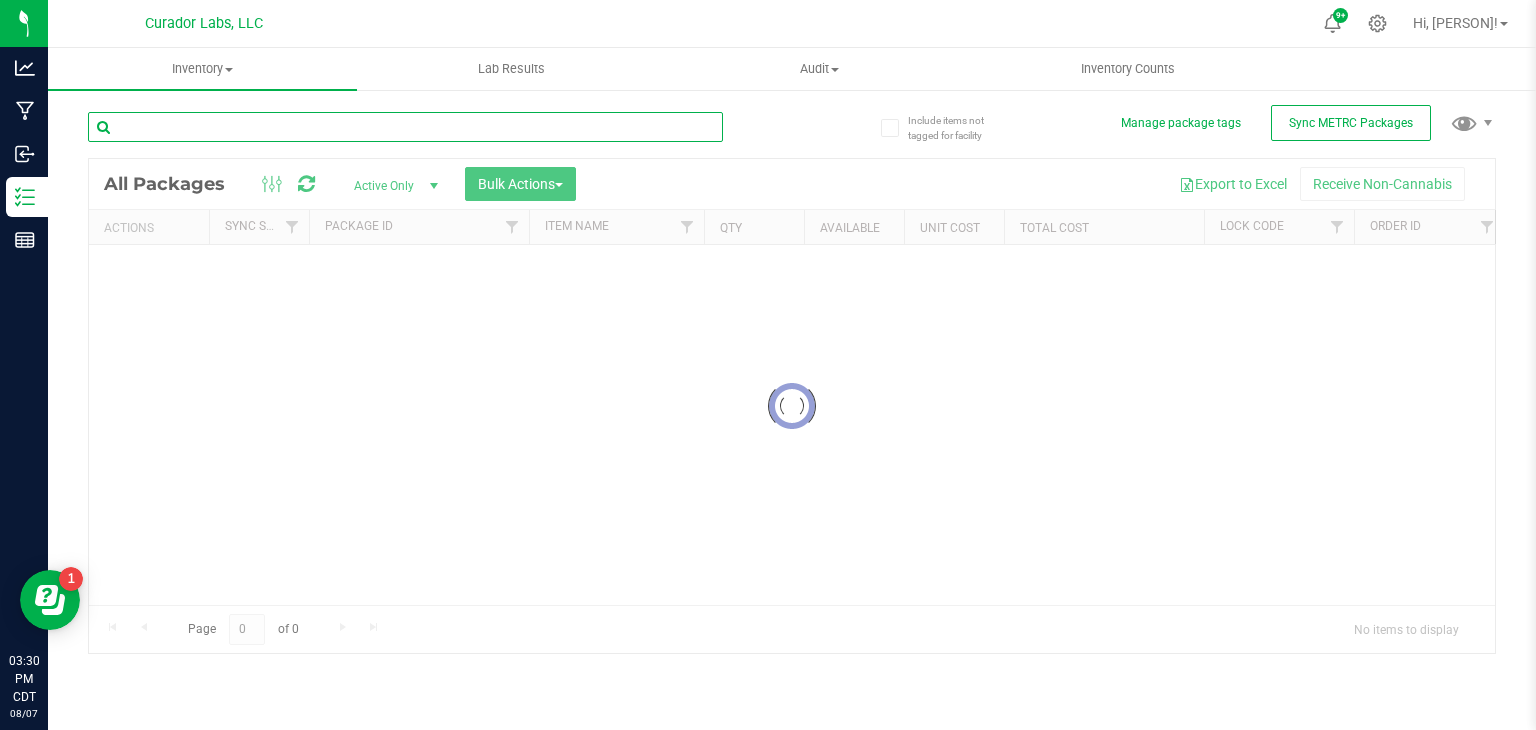 paste on "SafeBet - Bulk Formulation Distillate - Alien Rock Candy" 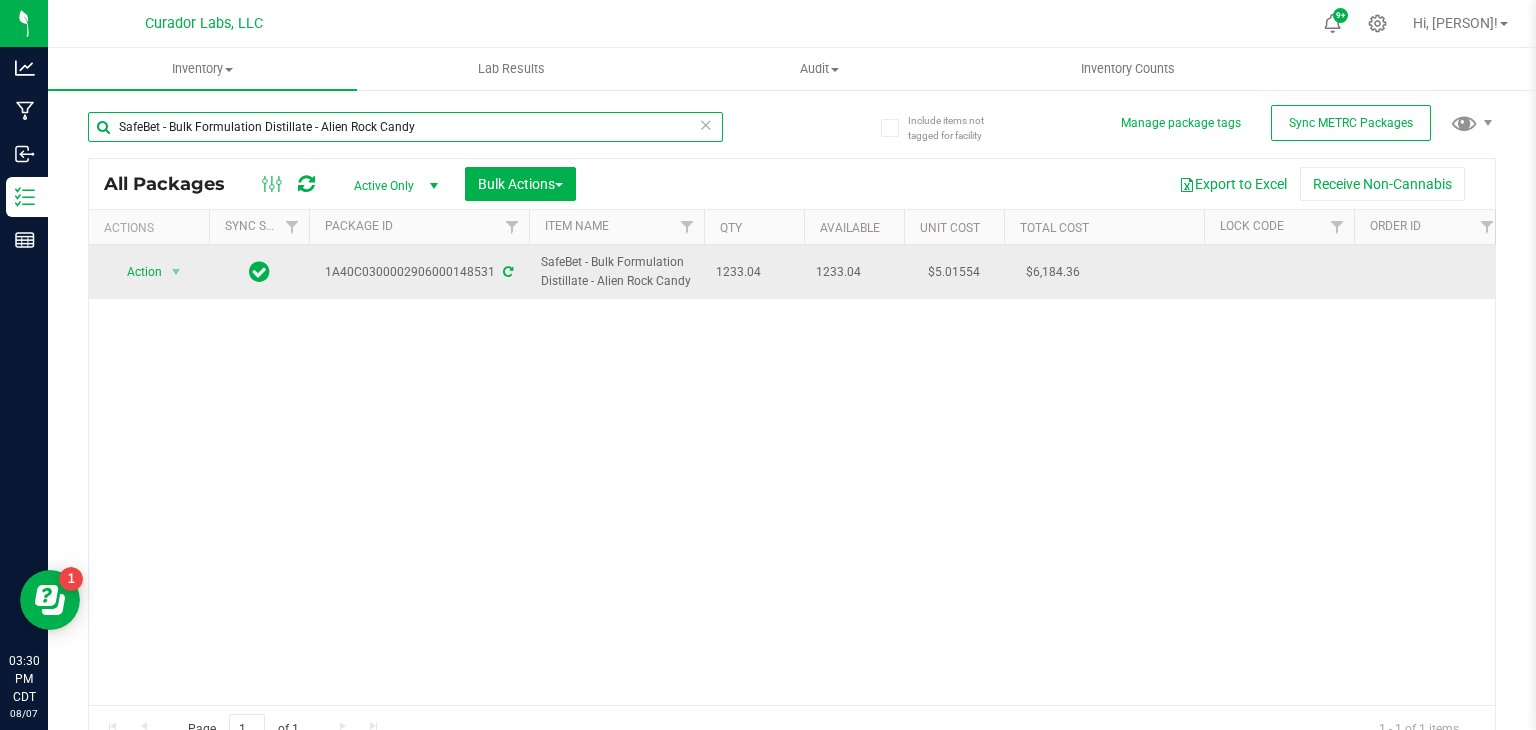 type on "SafeBet - Bulk Formulation Distillate - Alien Rock Candy" 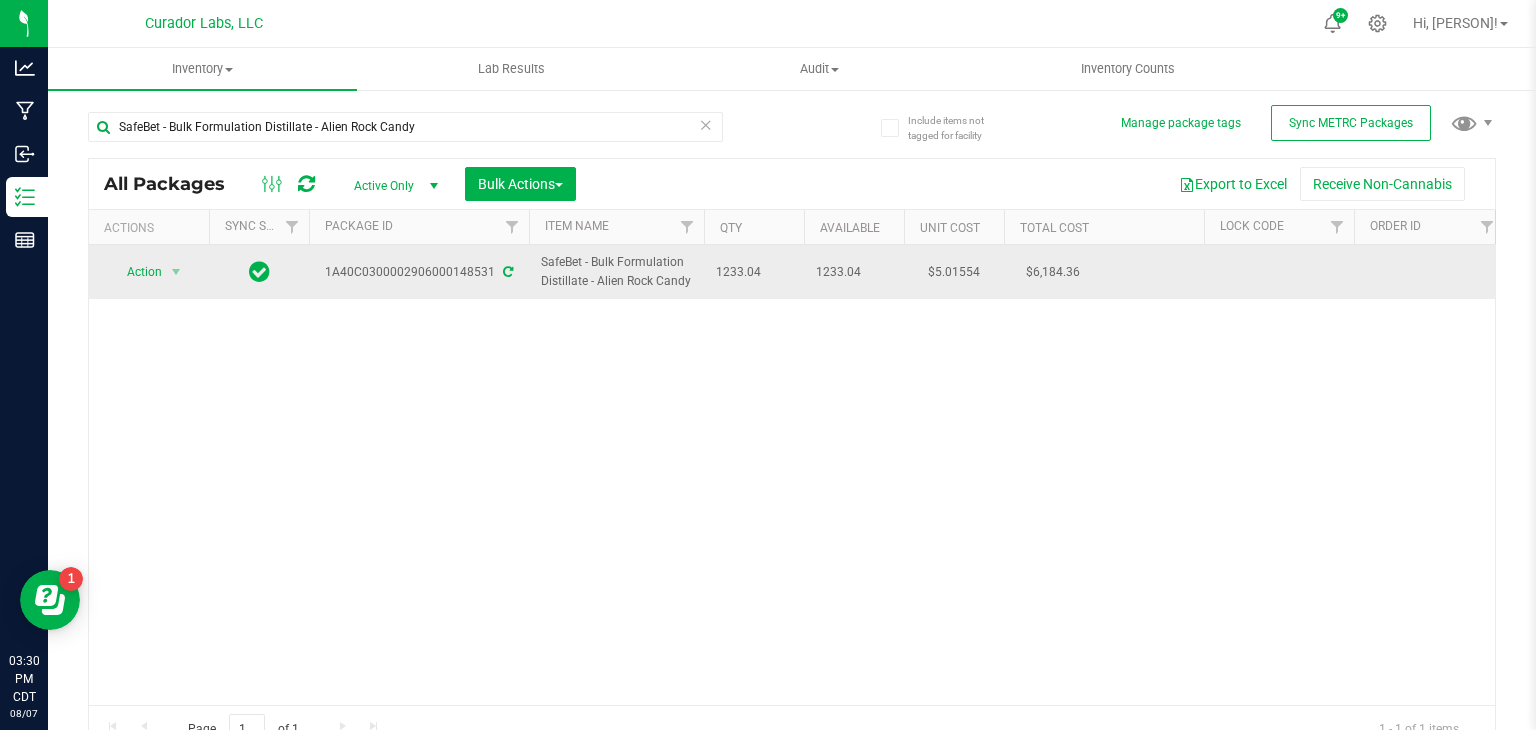 click on "1A40C0300002906000148531" at bounding box center [419, 272] 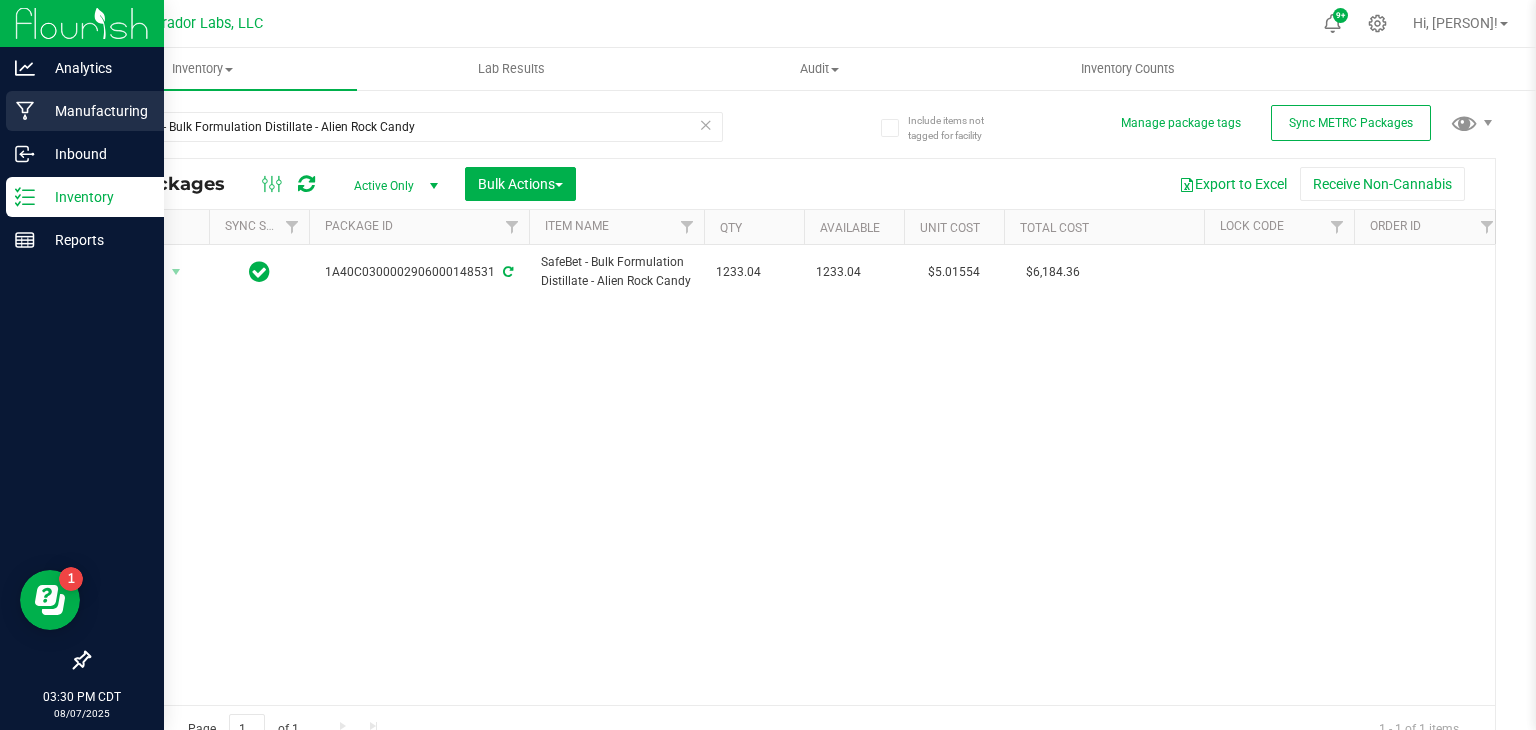 click on "Manufacturing" at bounding box center (95, 111) 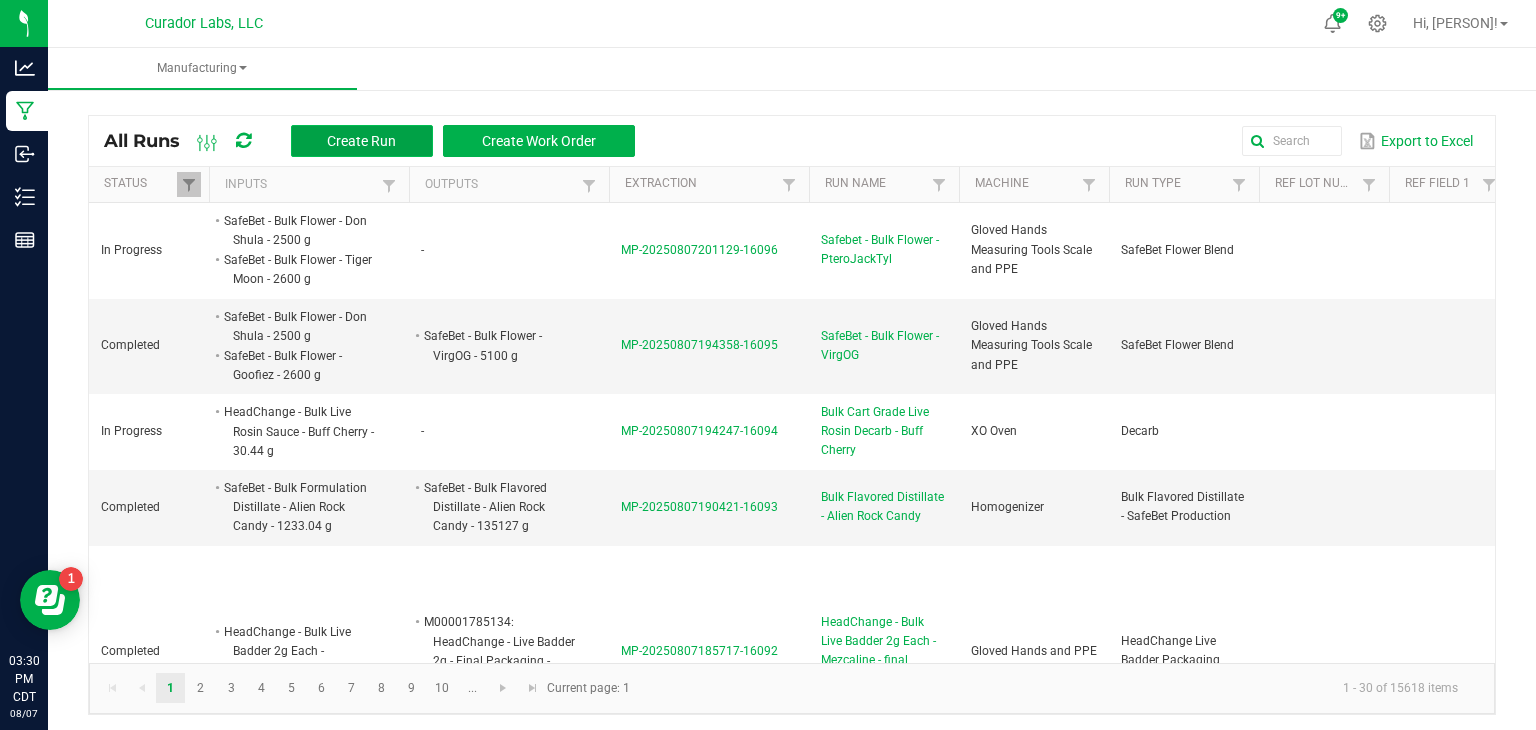 click on "Create Run" at bounding box center [362, 141] 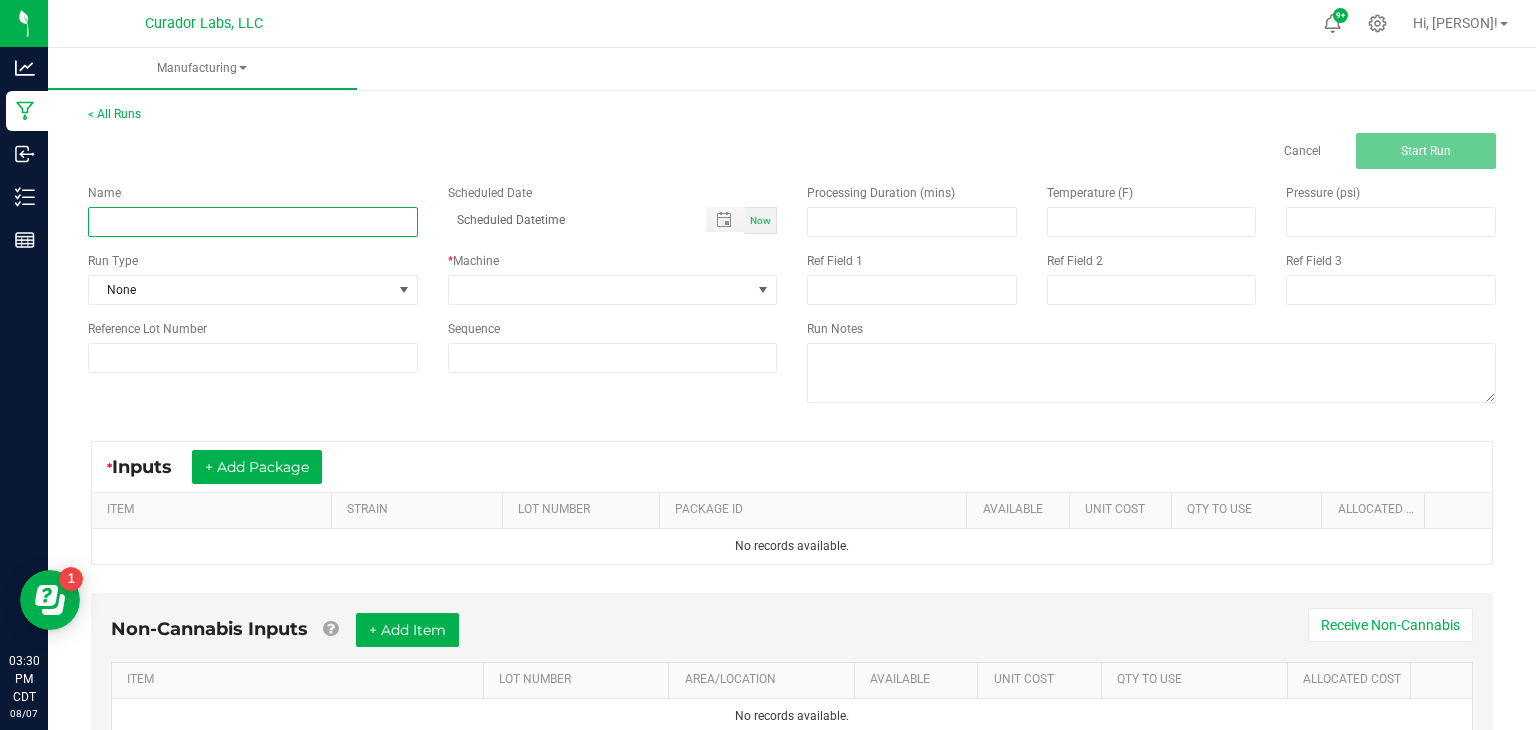 click at bounding box center [253, 222] 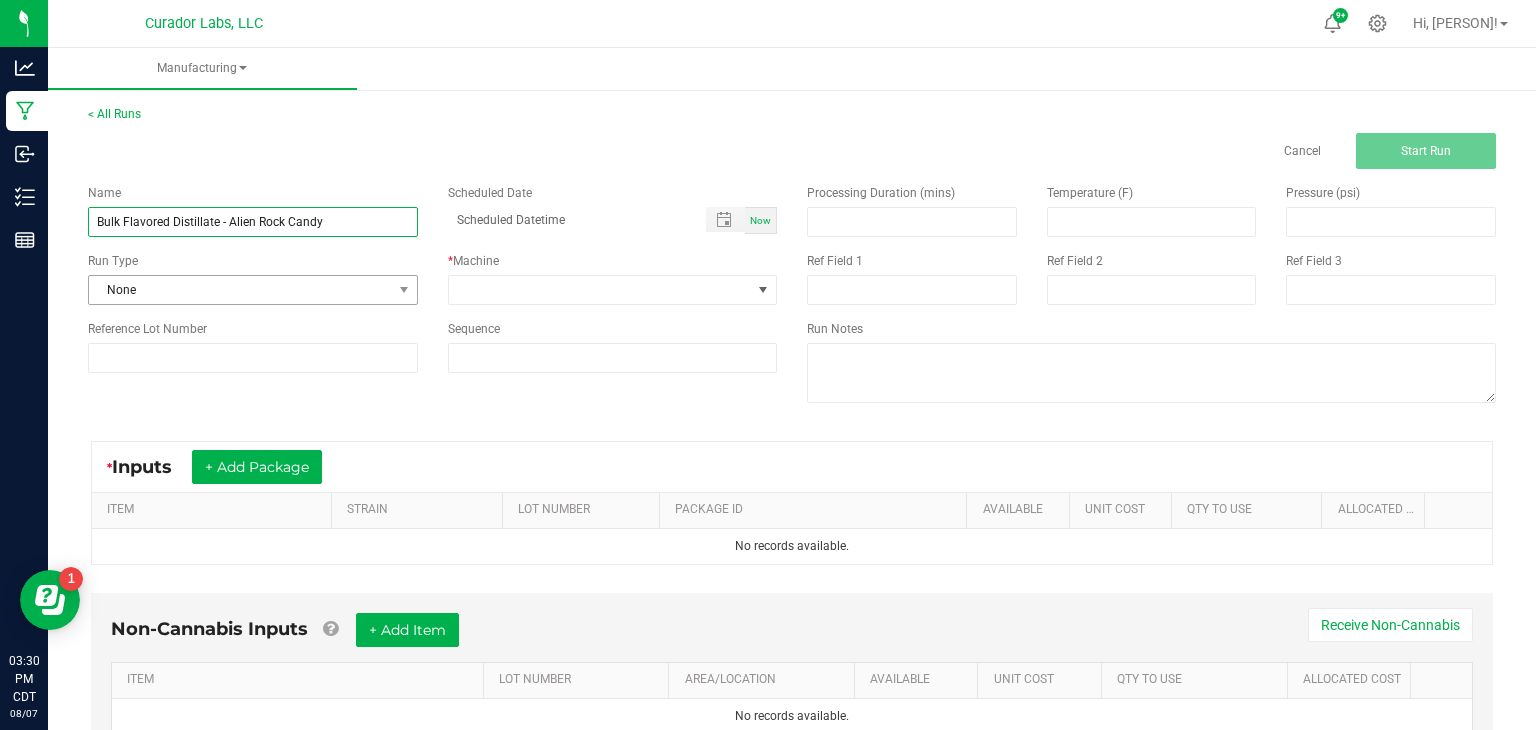 type on "Bulk Flavored Distillate - Alien Rock Candy" 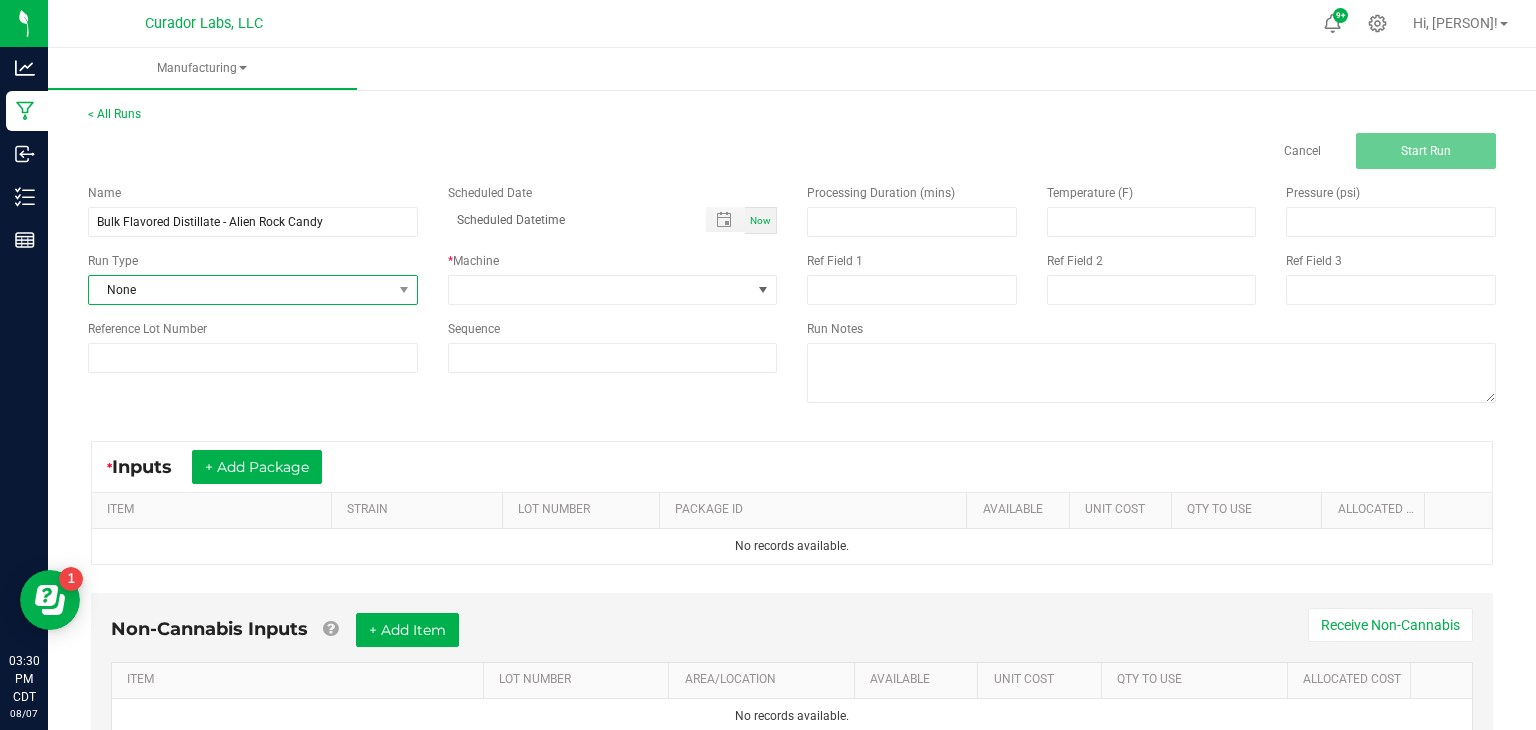 click on "None" at bounding box center [240, 290] 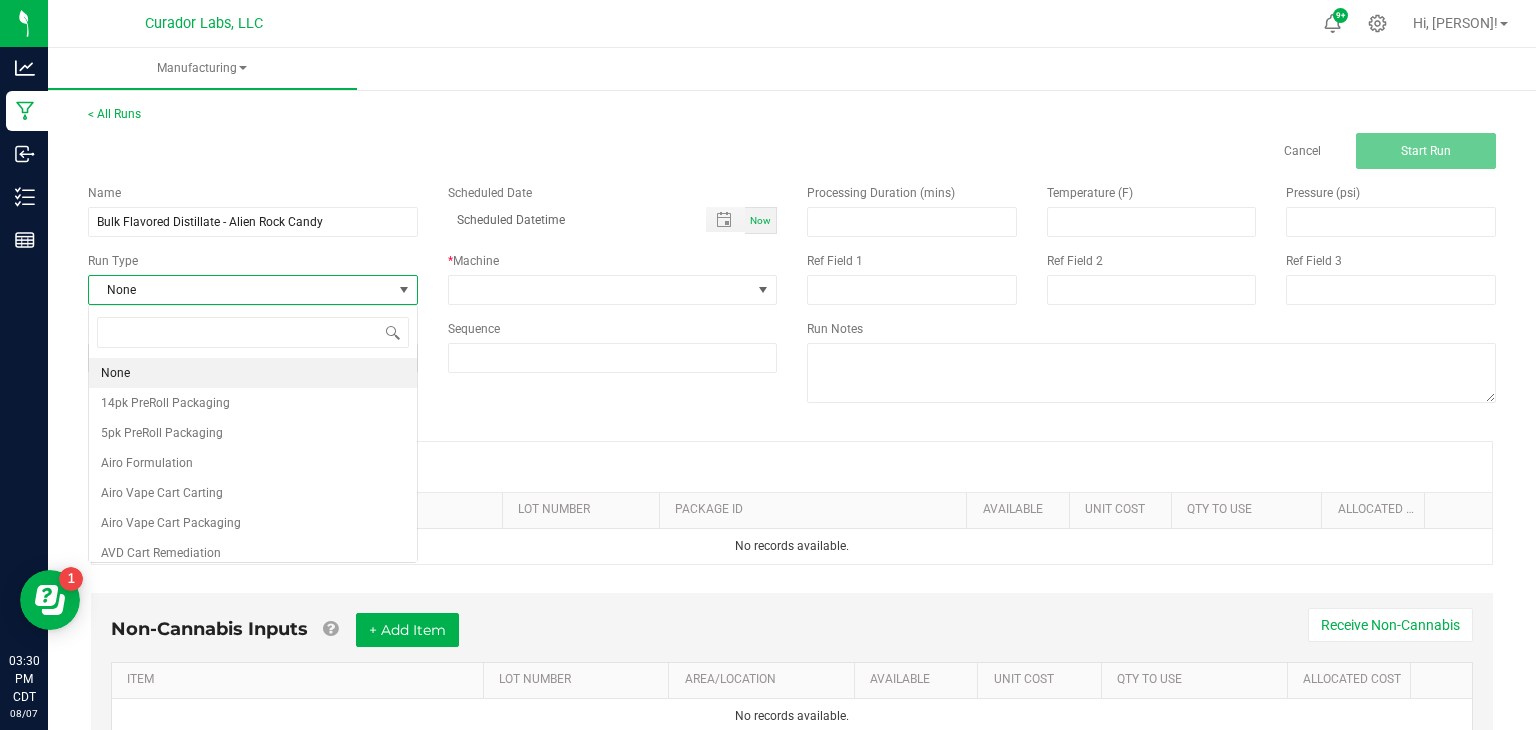 scroll, scrollTop: 99970, scrollLeft: 99670, axis: both 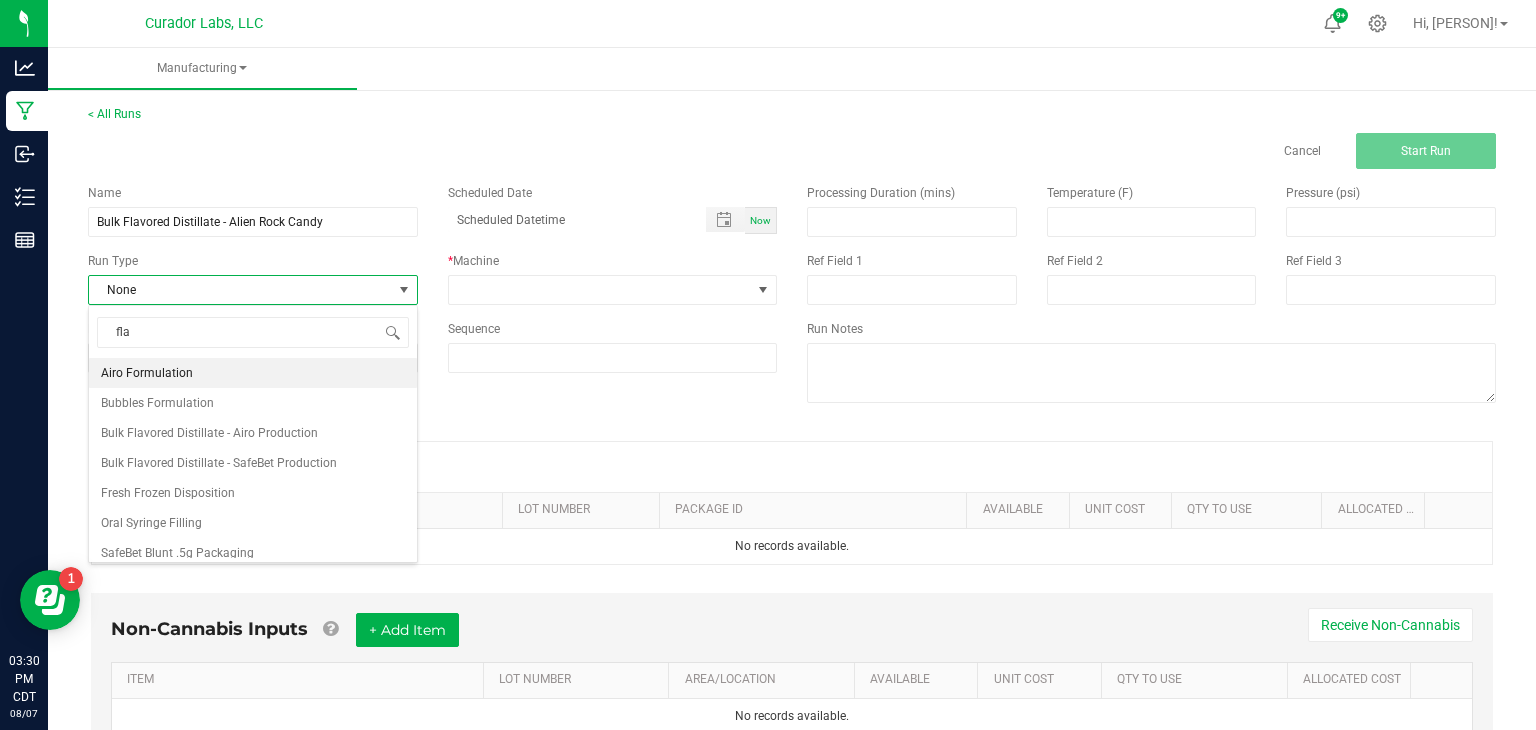 type on "flav" 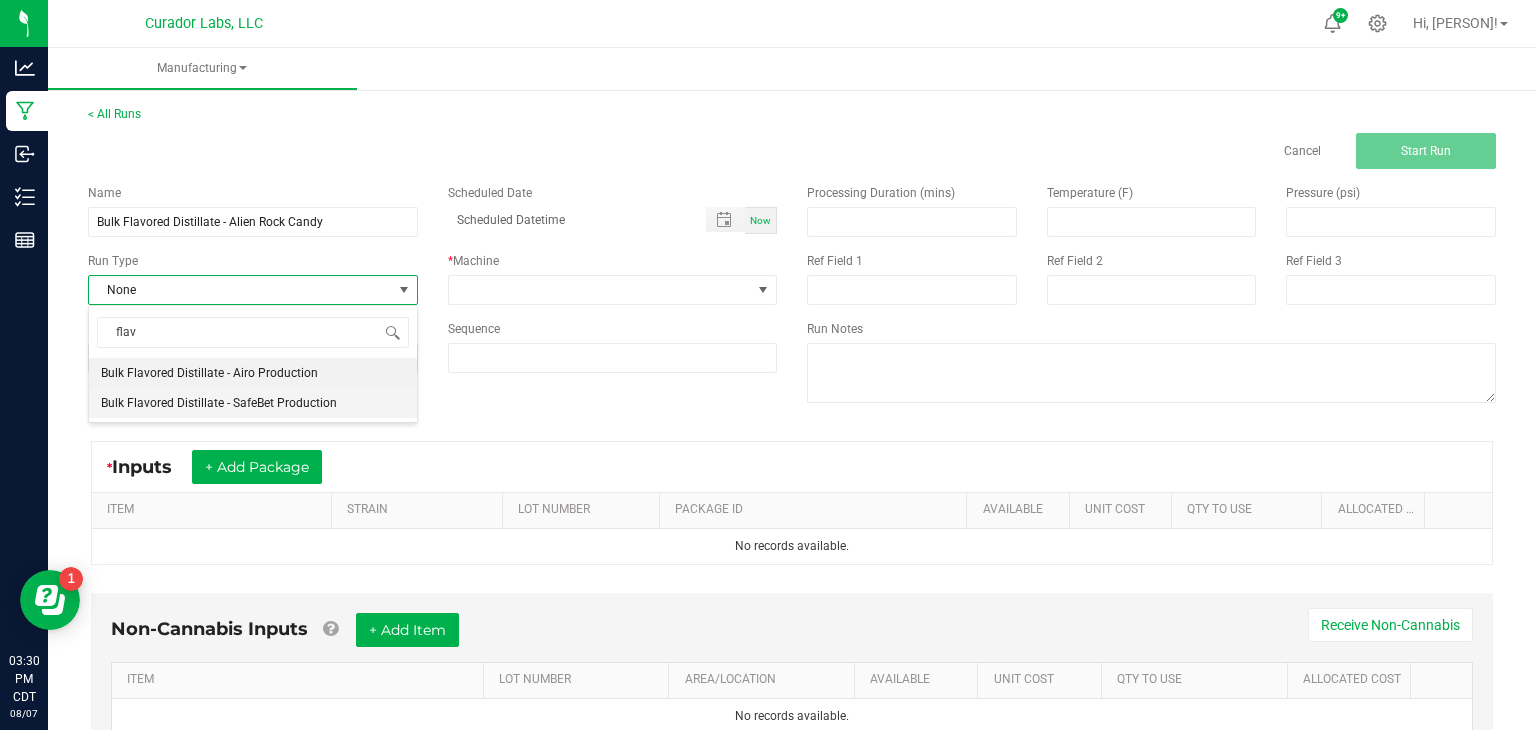 click on "Bulk Flavored Distillate - SafeBet Production" at bounding box center (219, 403) 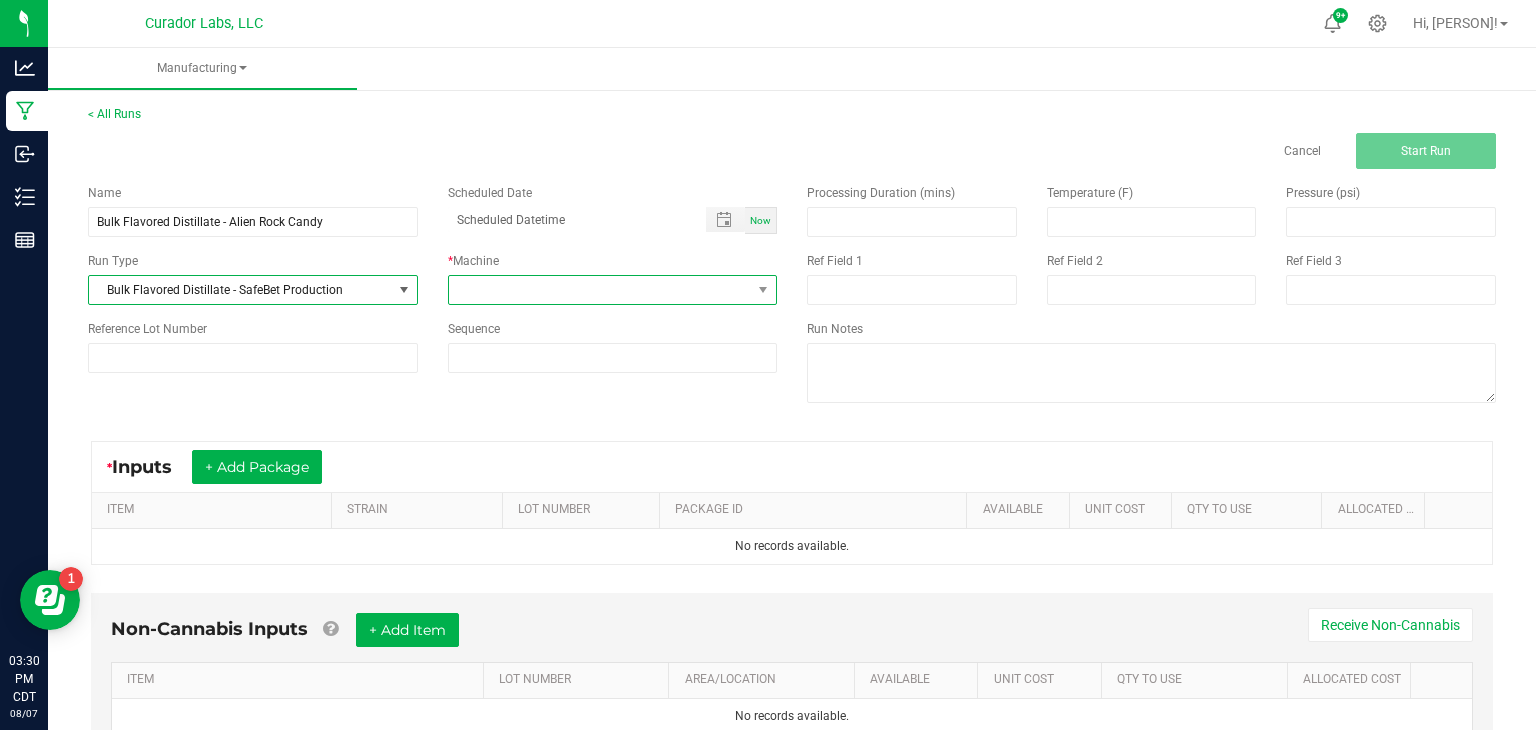 click at bounding box center [600, 290] 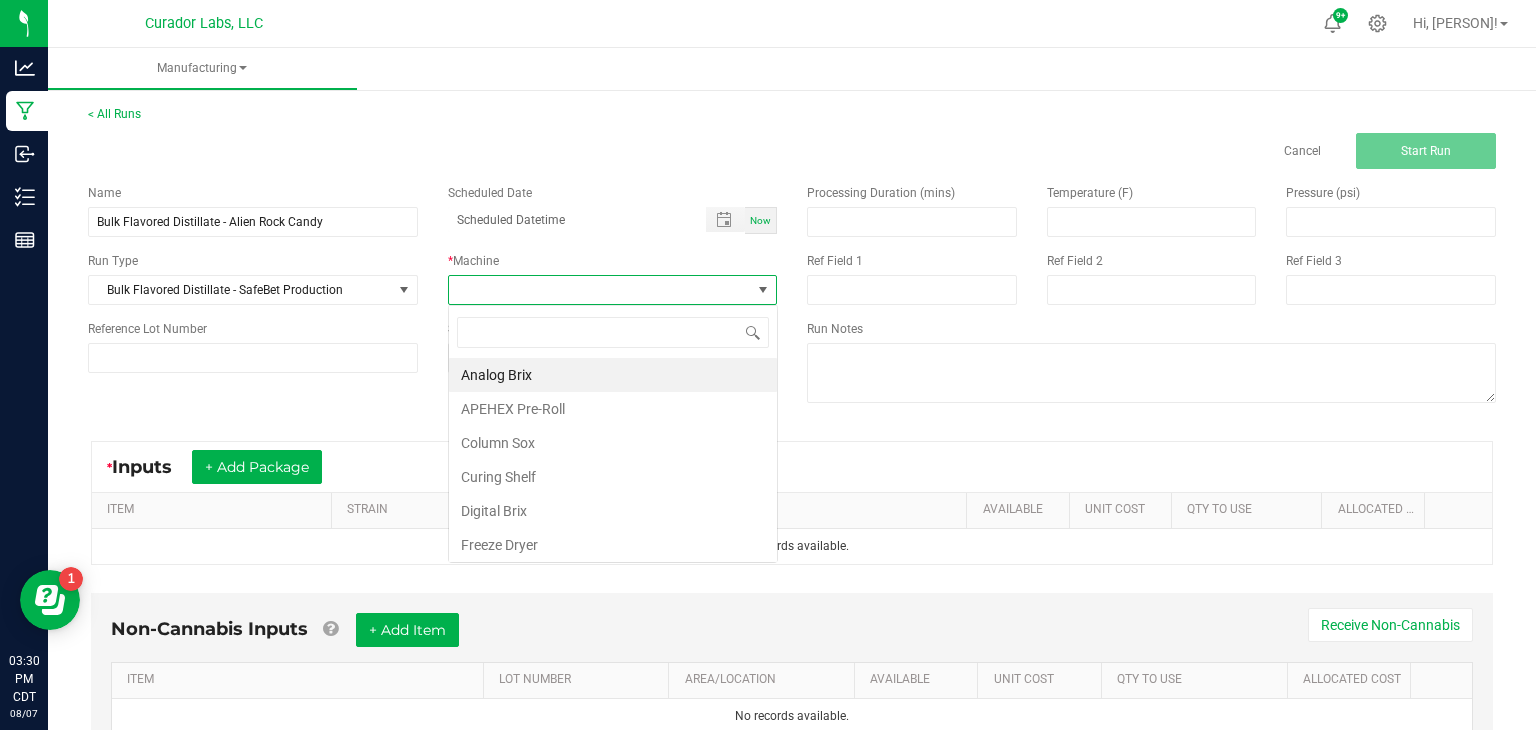 scroll, scrollTop: 99970, scrollLeft: 99670, axis: both 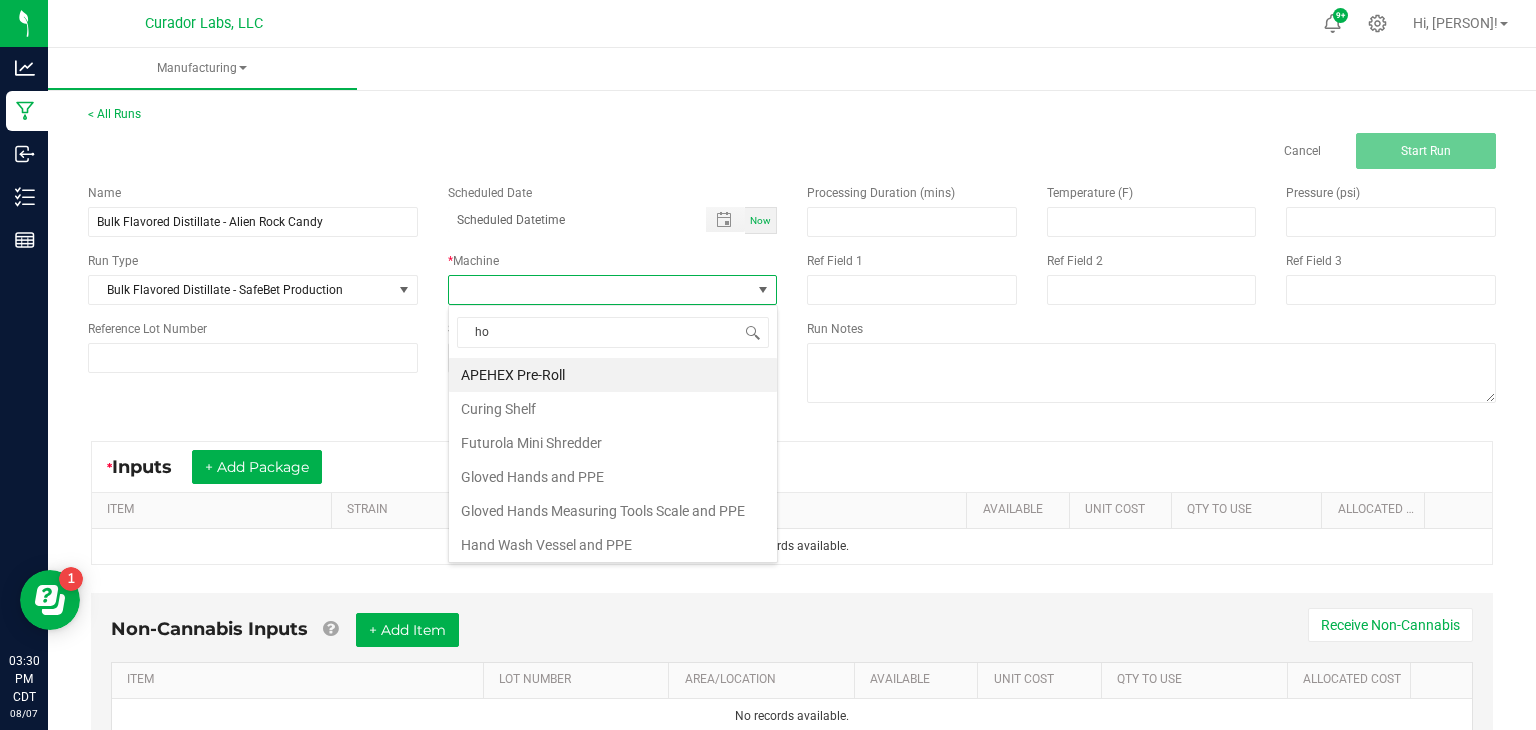 type on "hom" 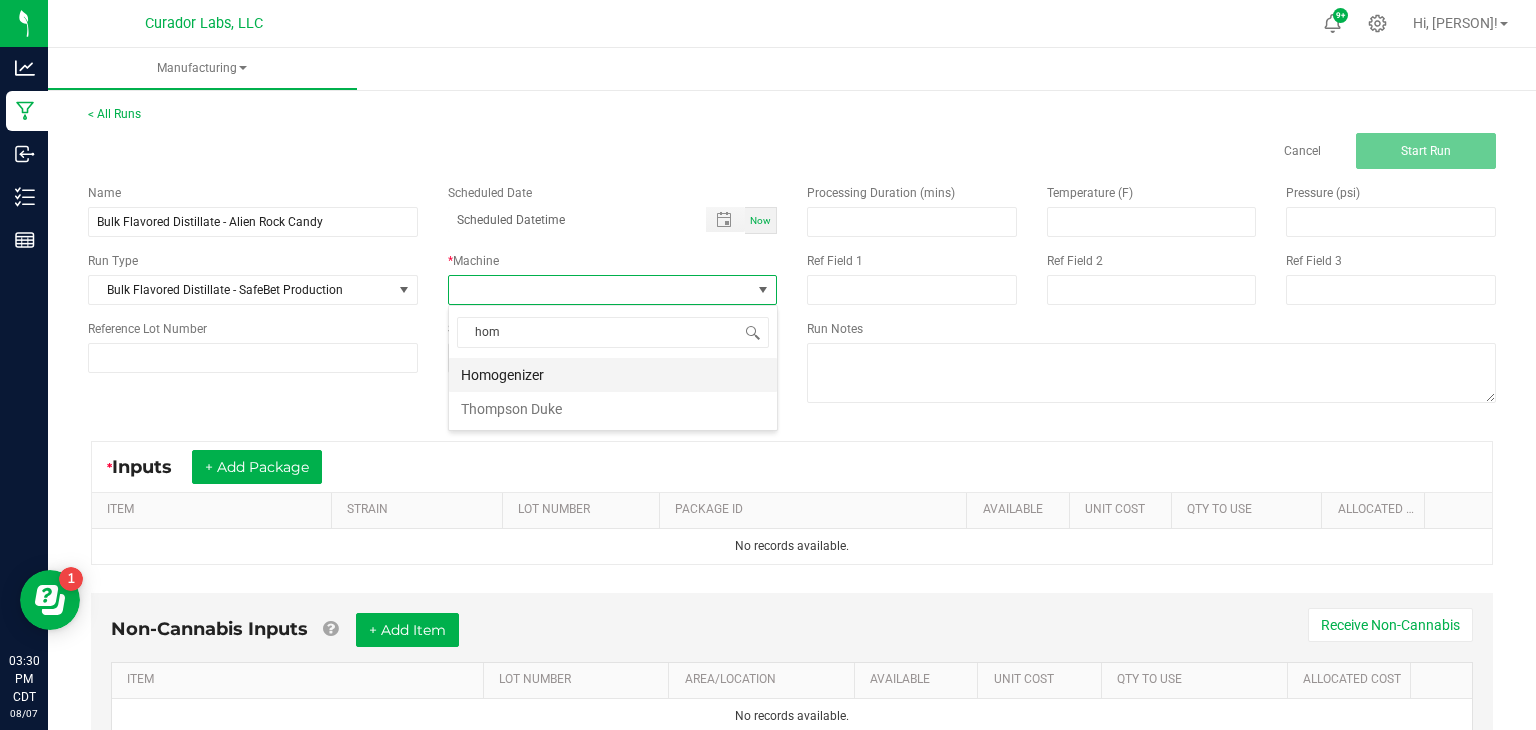 click on "Homogenizer" at bounding box center [613, 375] 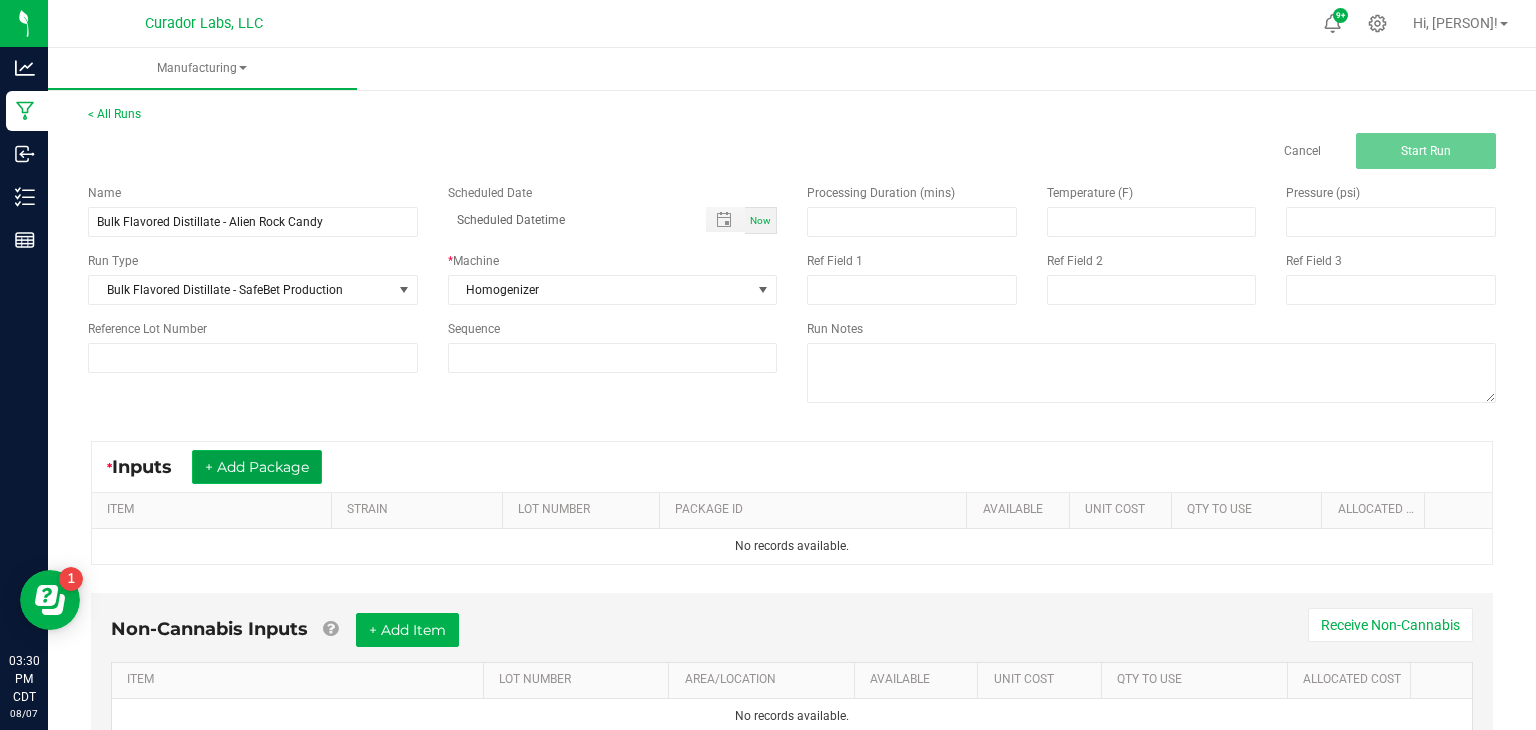click on "+ Add Package" at bounding box center [257, 467] 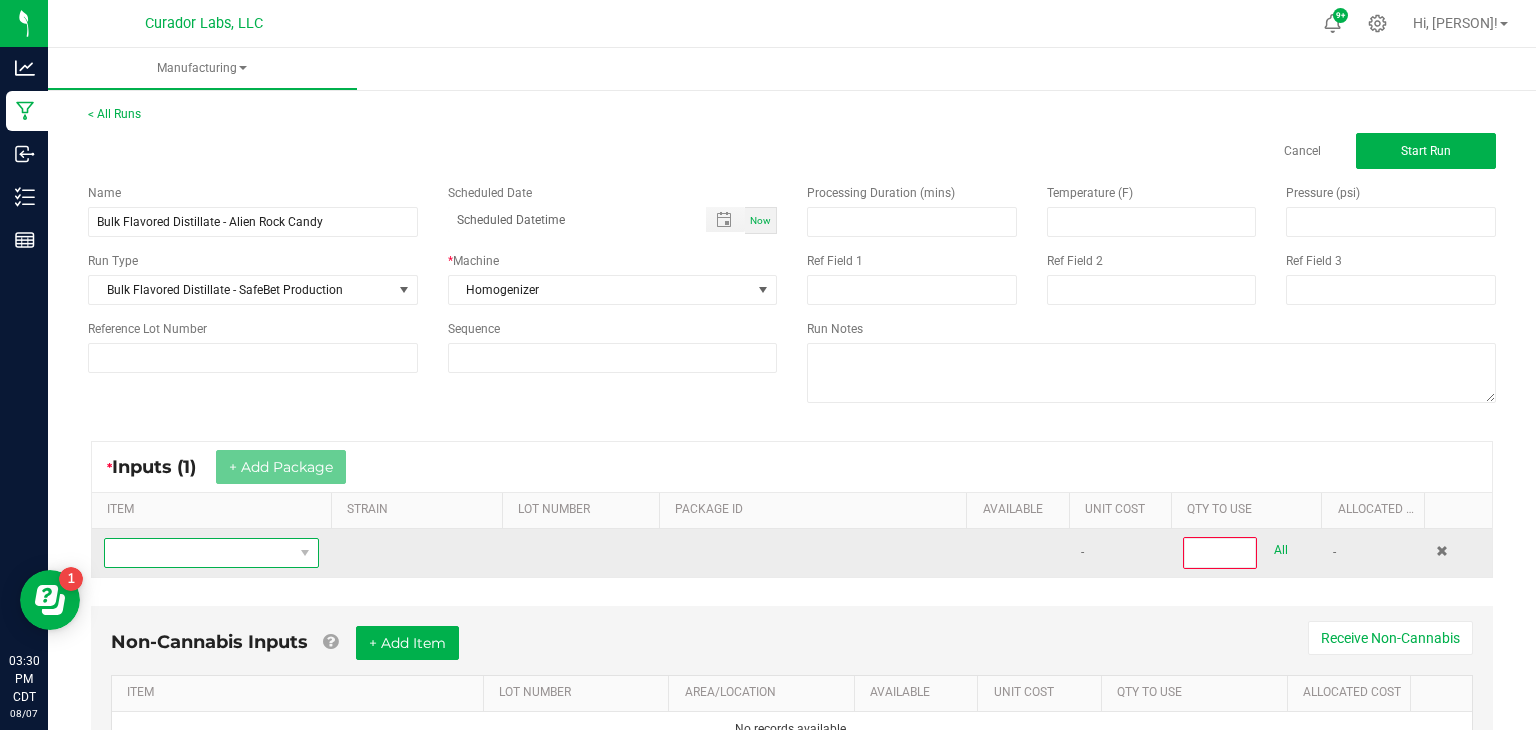 click at bounding box center [199, 553] 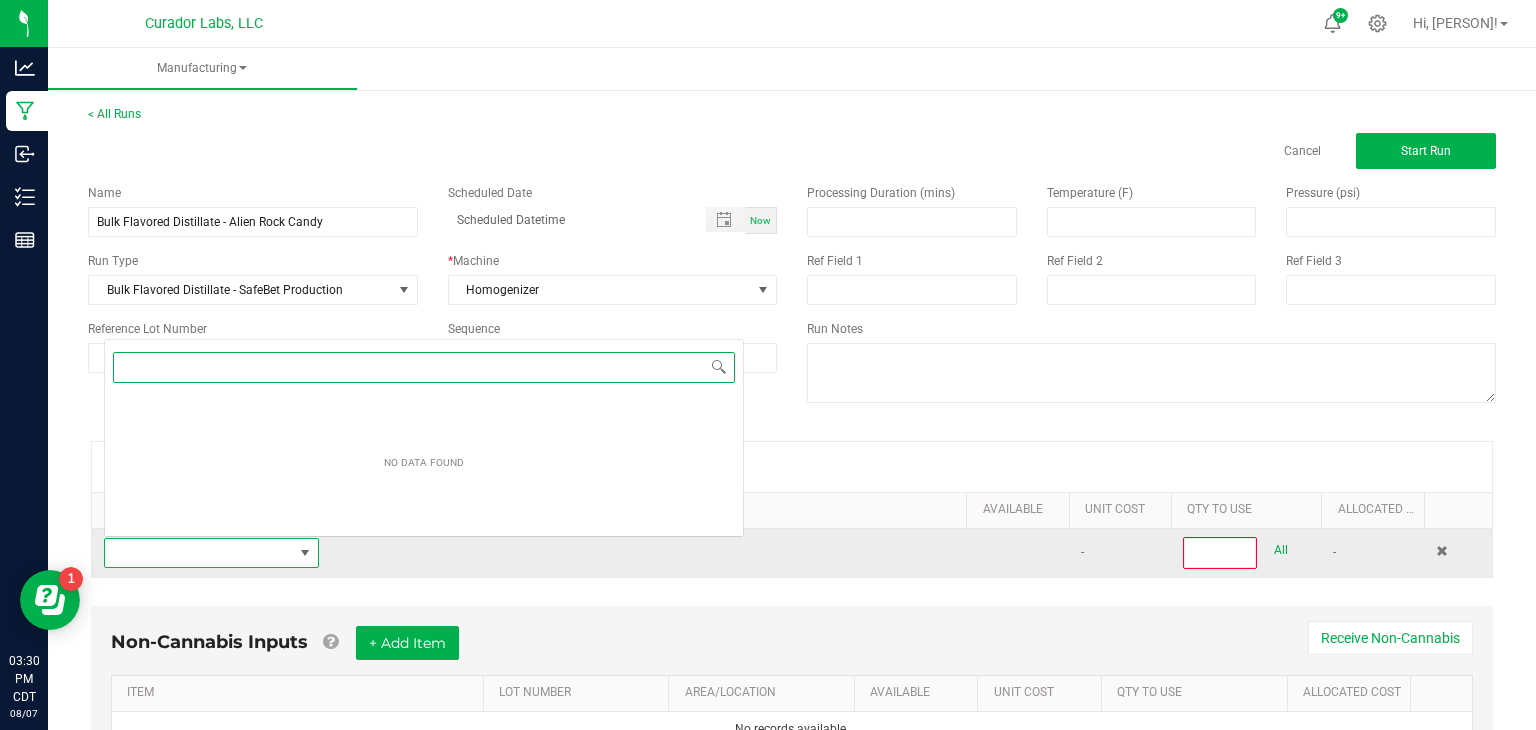 scroll, scrollTop: 0, scrollLeft: 0, axis: both 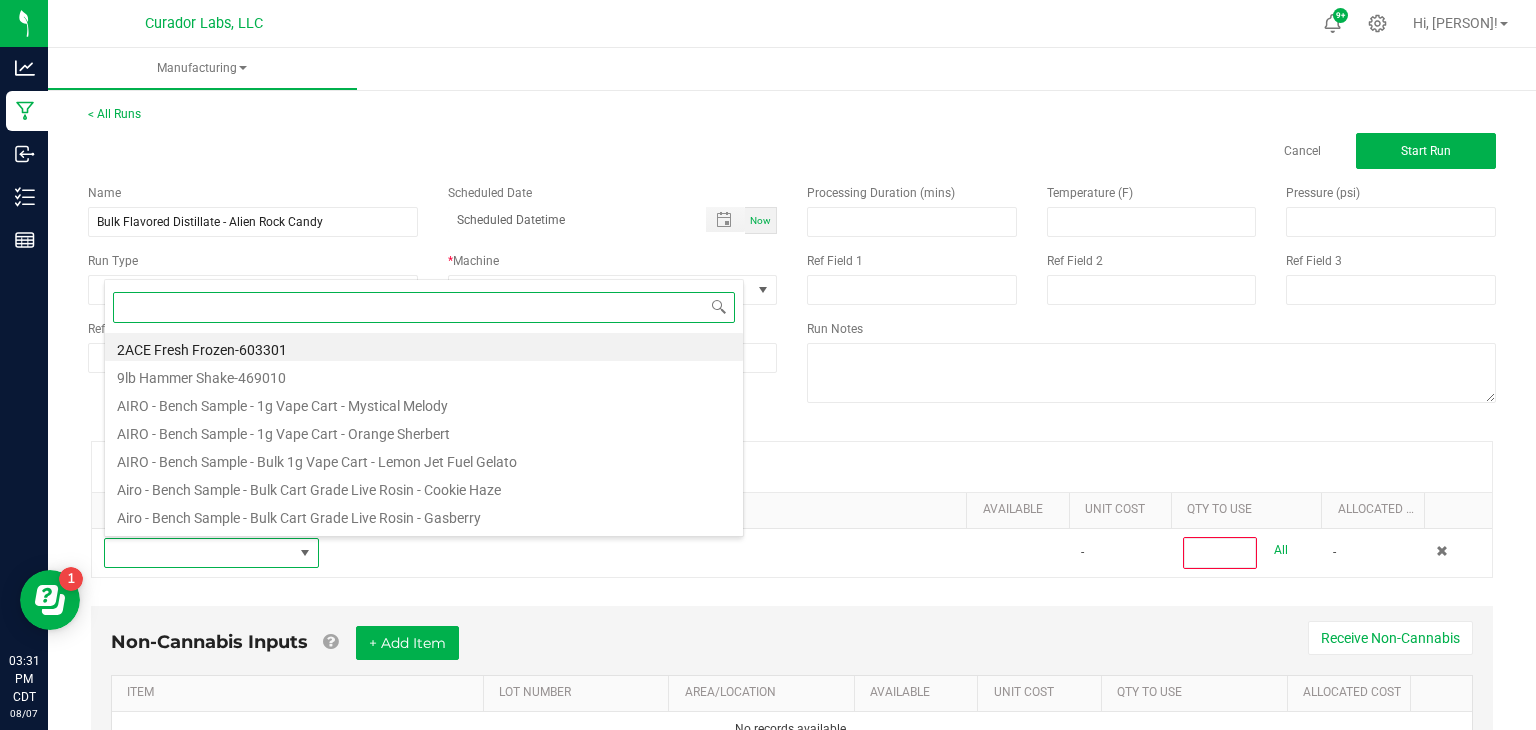 drag, startPoint x: 465, startPoint y: 364, endPoint x: 471, endPoint y: 314, distance: 50.358715 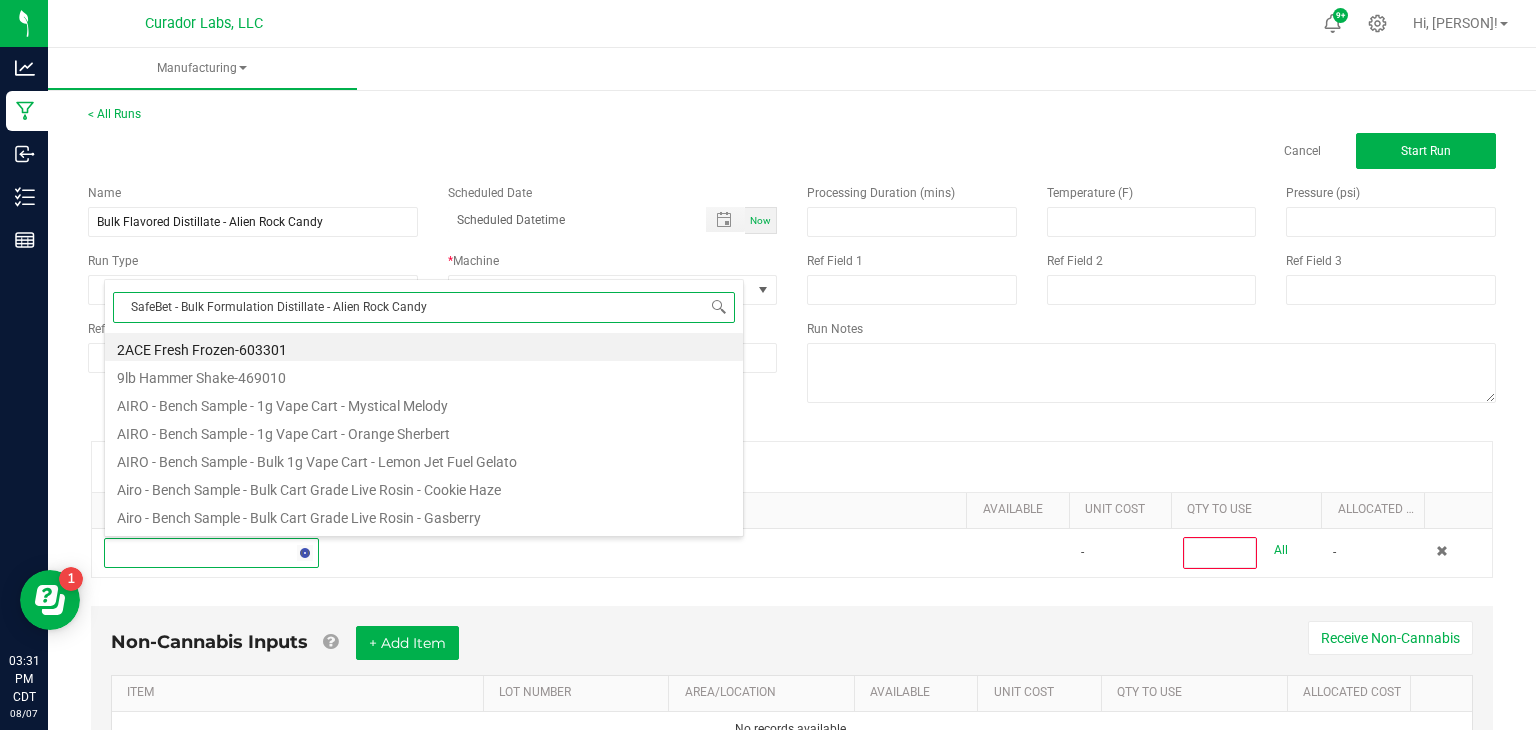 type on "SafeBet - Bulk Formulation Distillate - Alien Rock Candy" 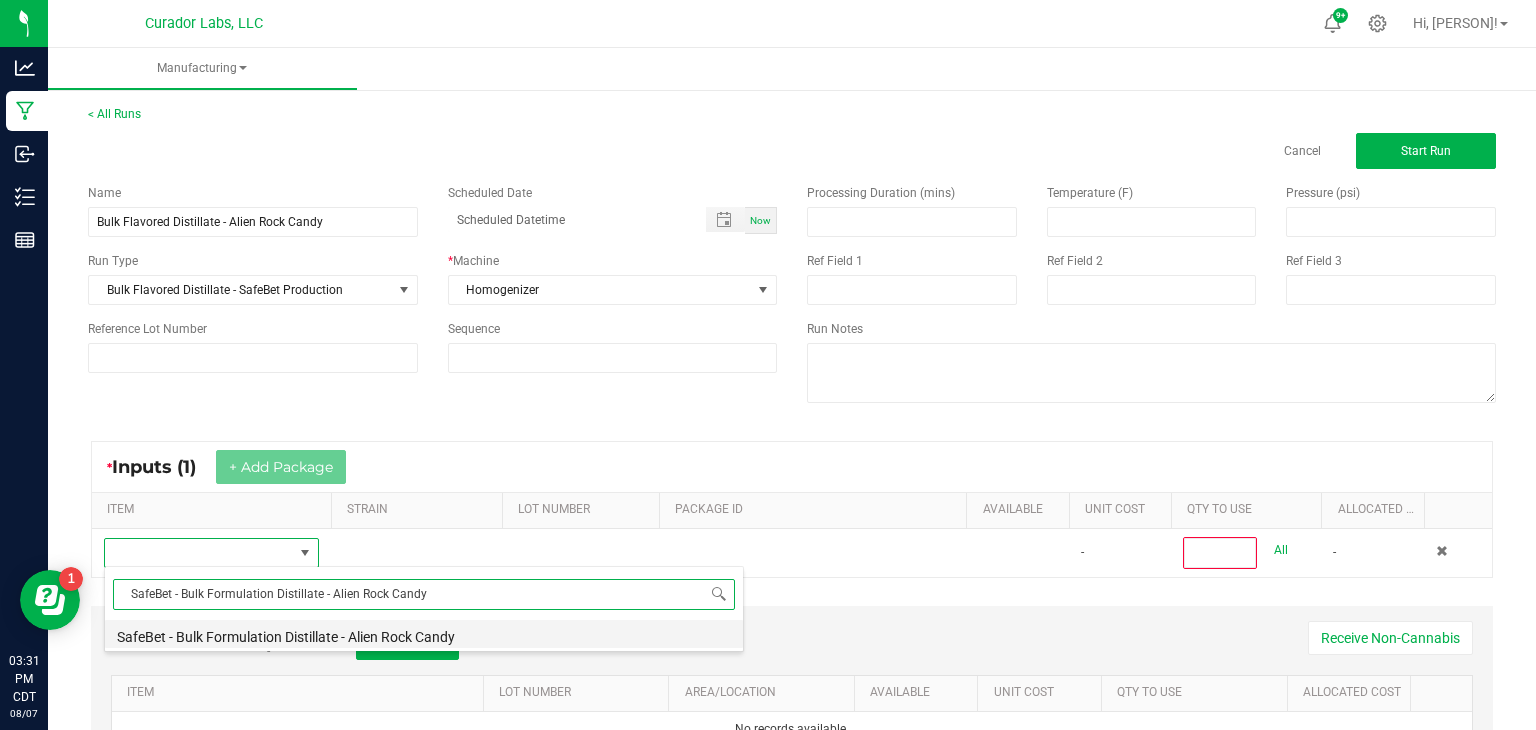 click on "SafeBet - Bulk Formulation Distillate - Alien Rock Candy" at bounding box center (424, 634) 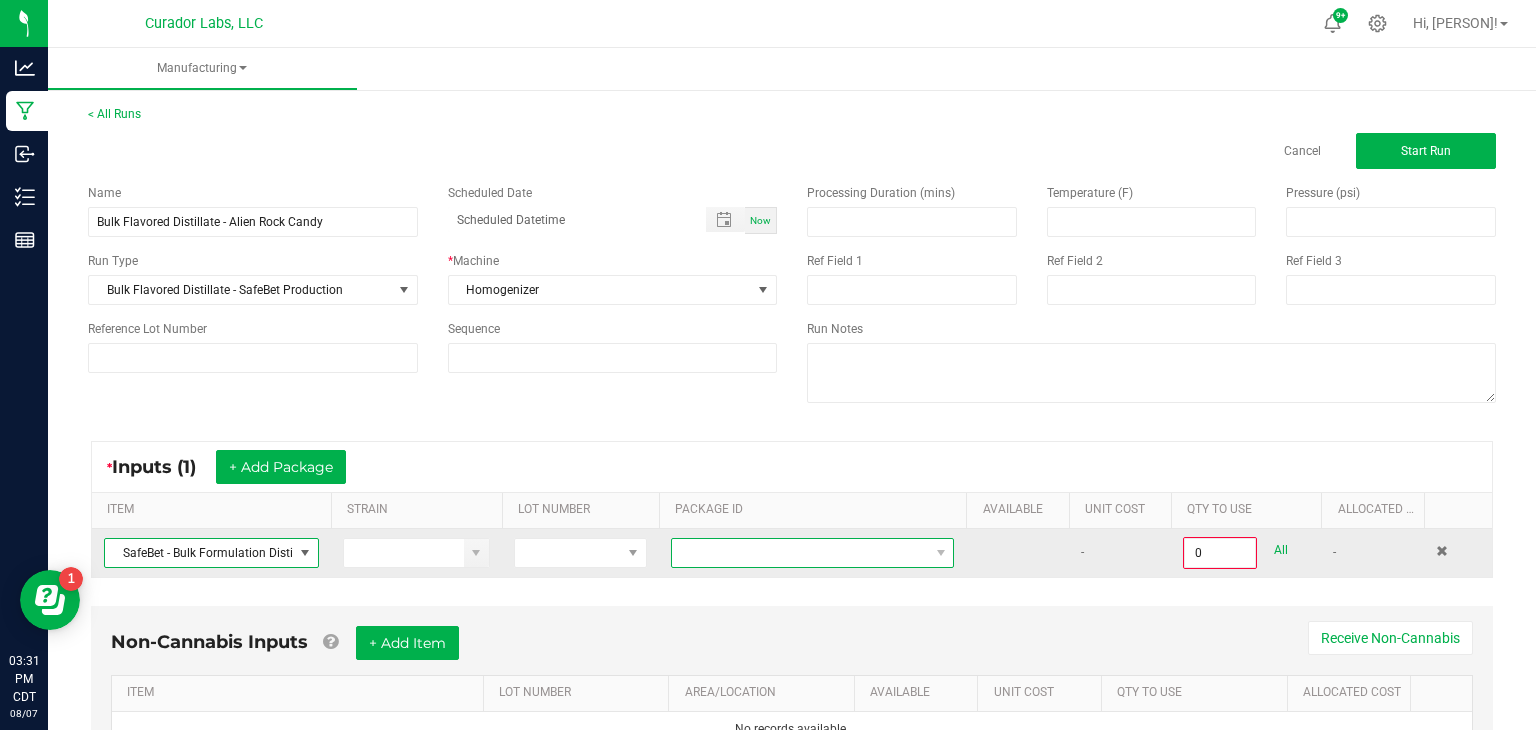 click at bounding box center [800, 553] 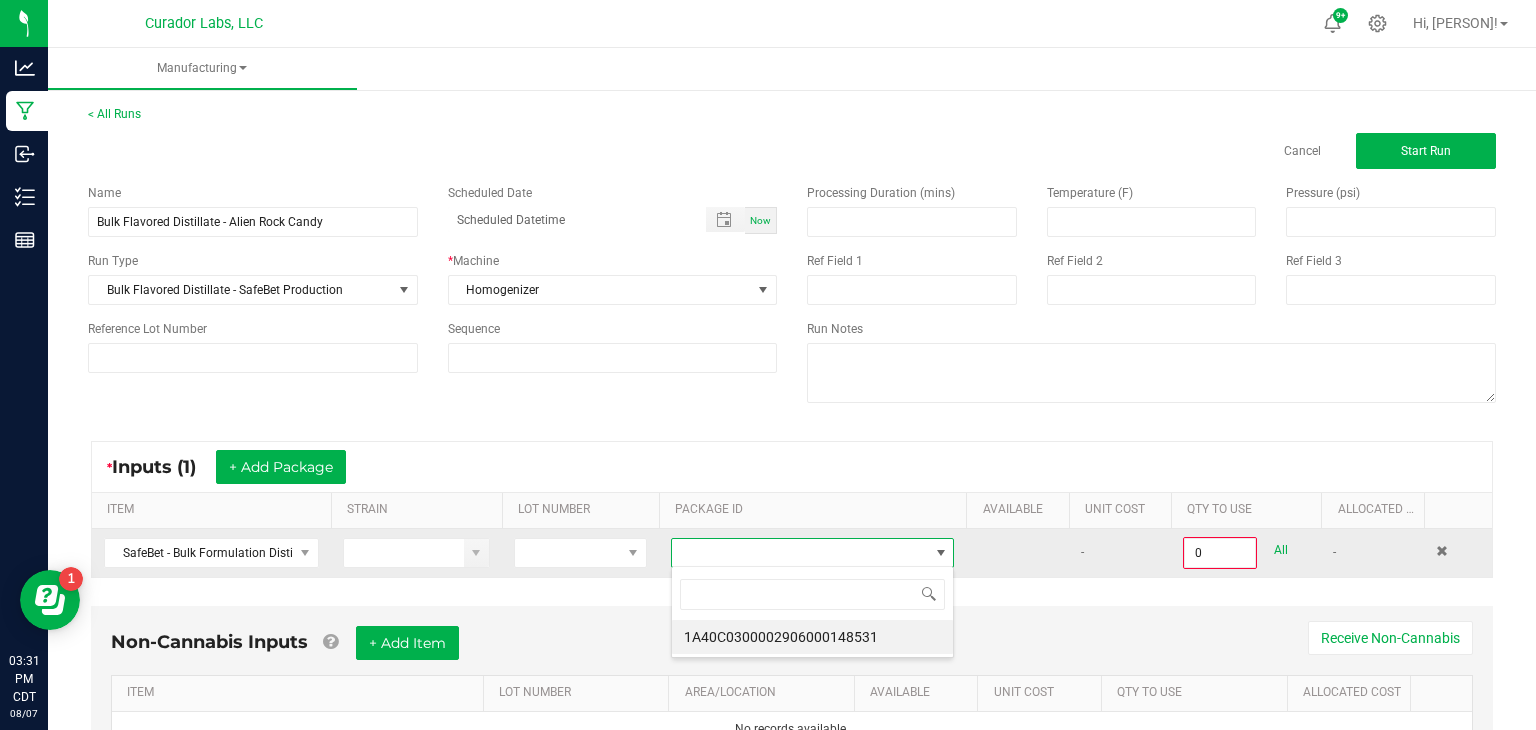 scroll, scrollTop: 99970, scrollLeft: 99716, axis: both 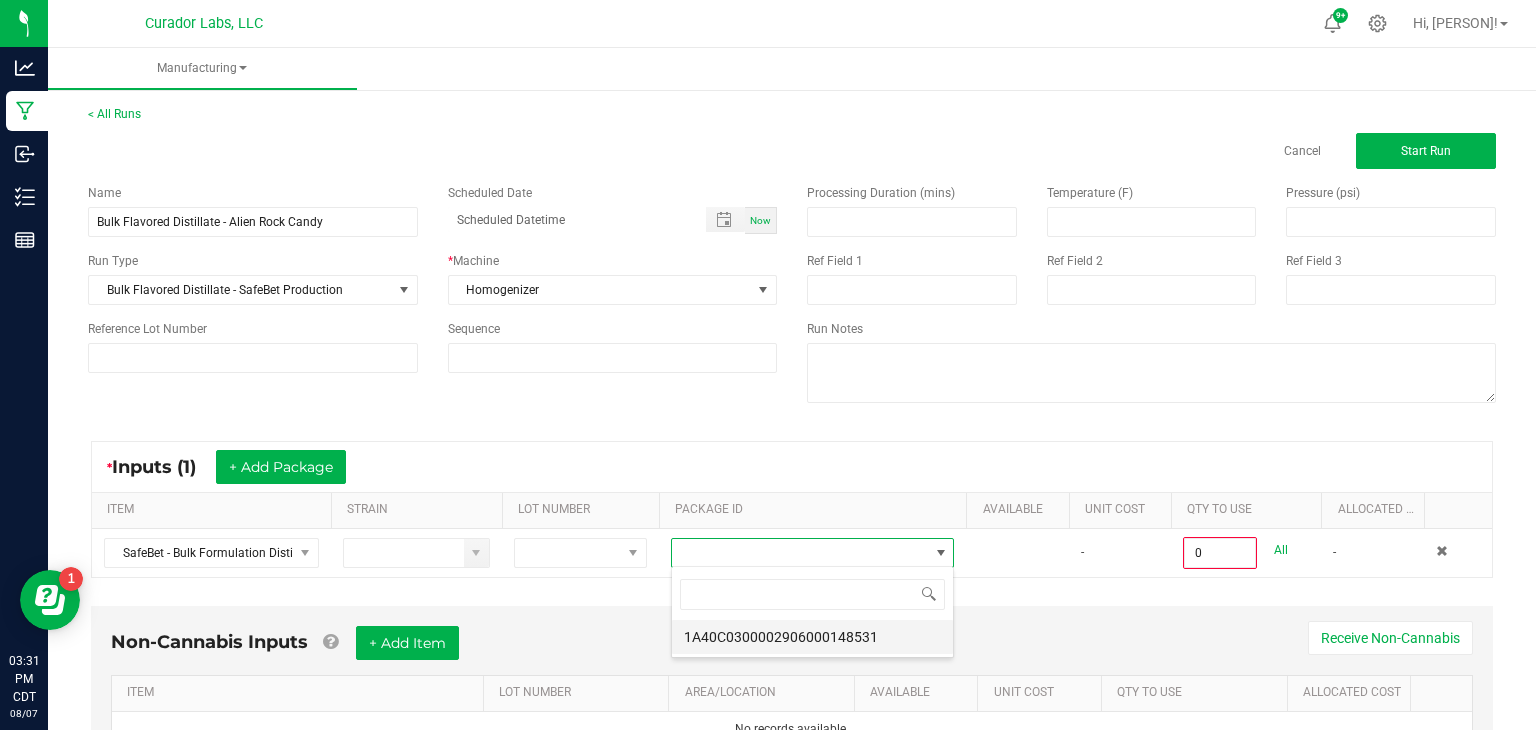 click on "1A40C0300002906000148531" at bounding box center (812, 637) 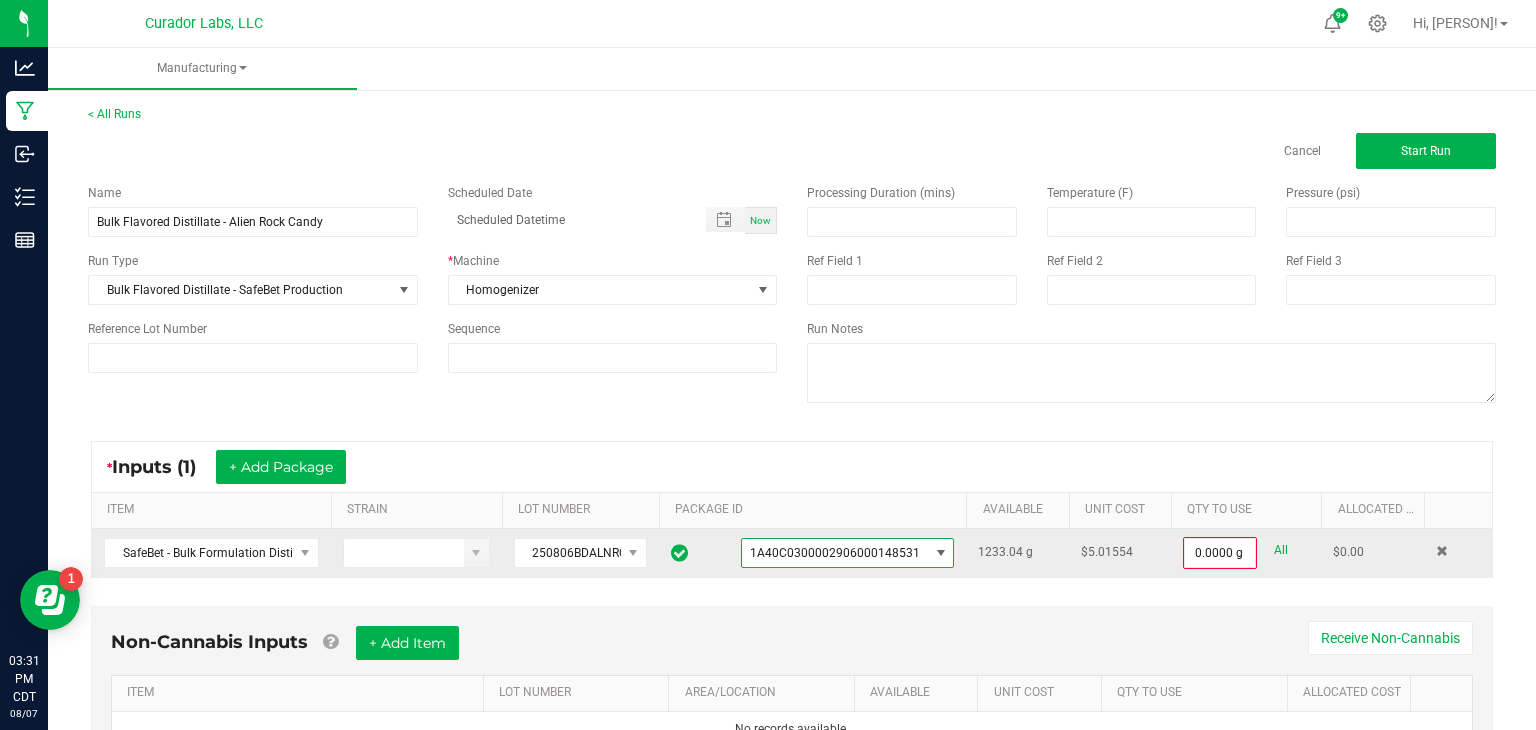 click on "All" at bounding box center [1281, 550] 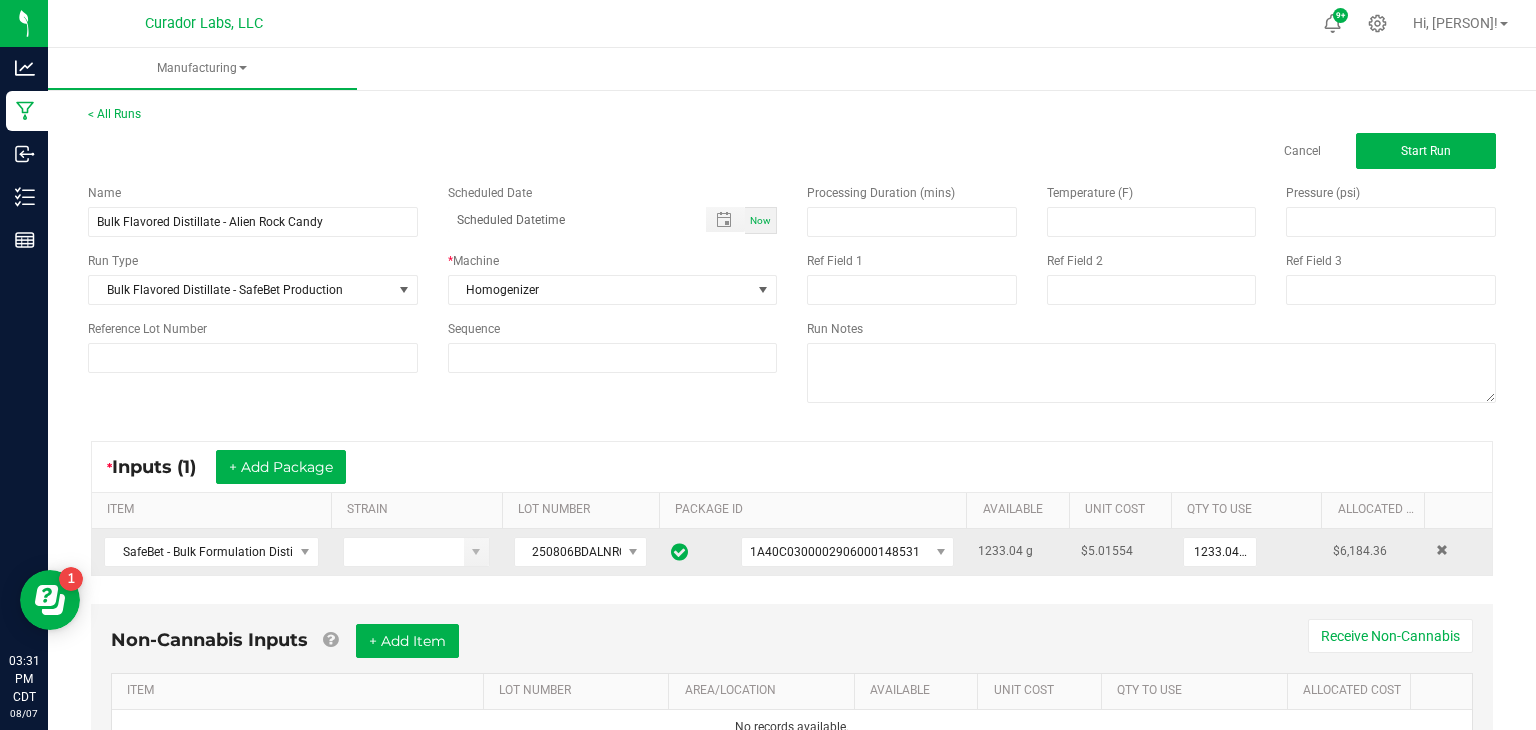 scroll, scrollTop: 91, scrollLeft: 0, axis: vertical 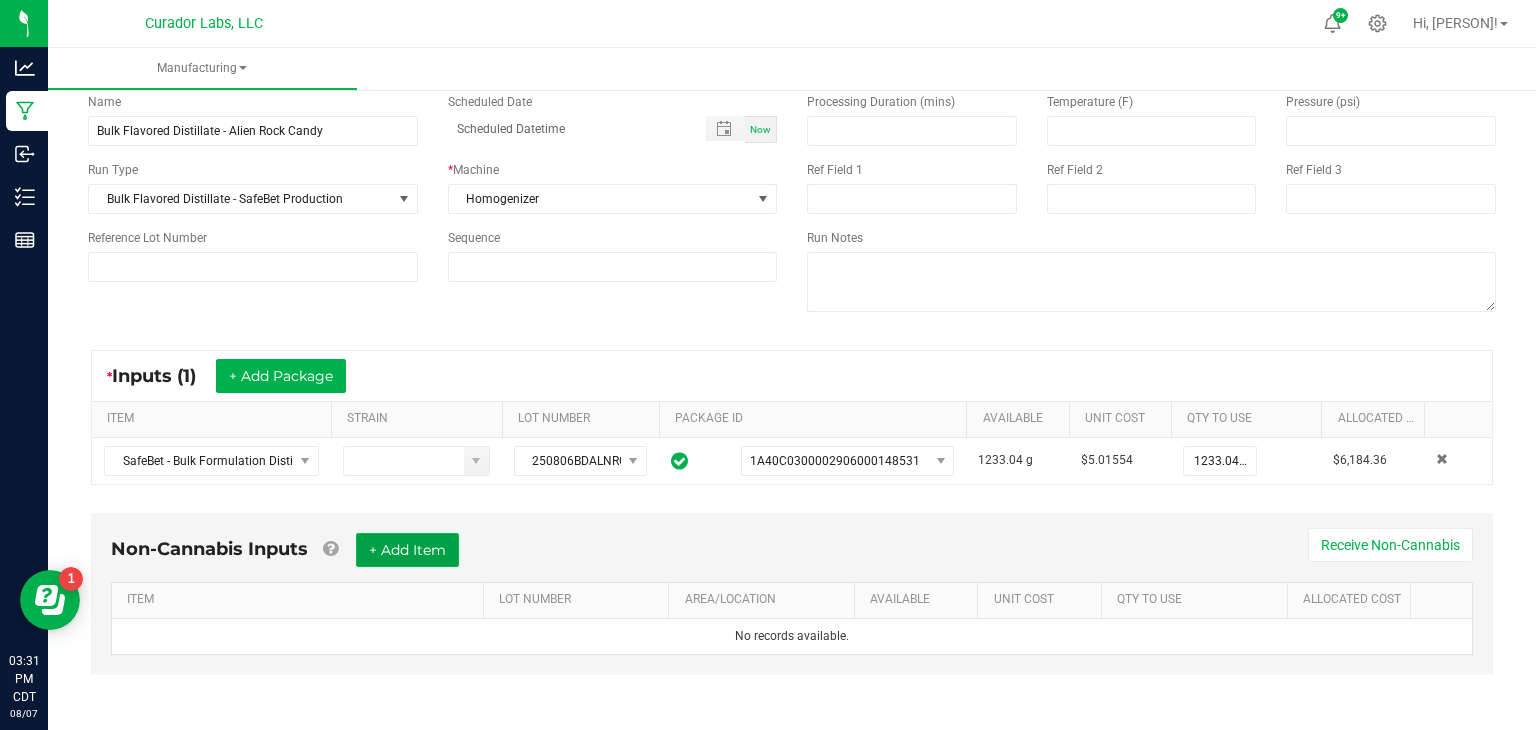 click on "+ Add Item" at bounding box center [407, 550] 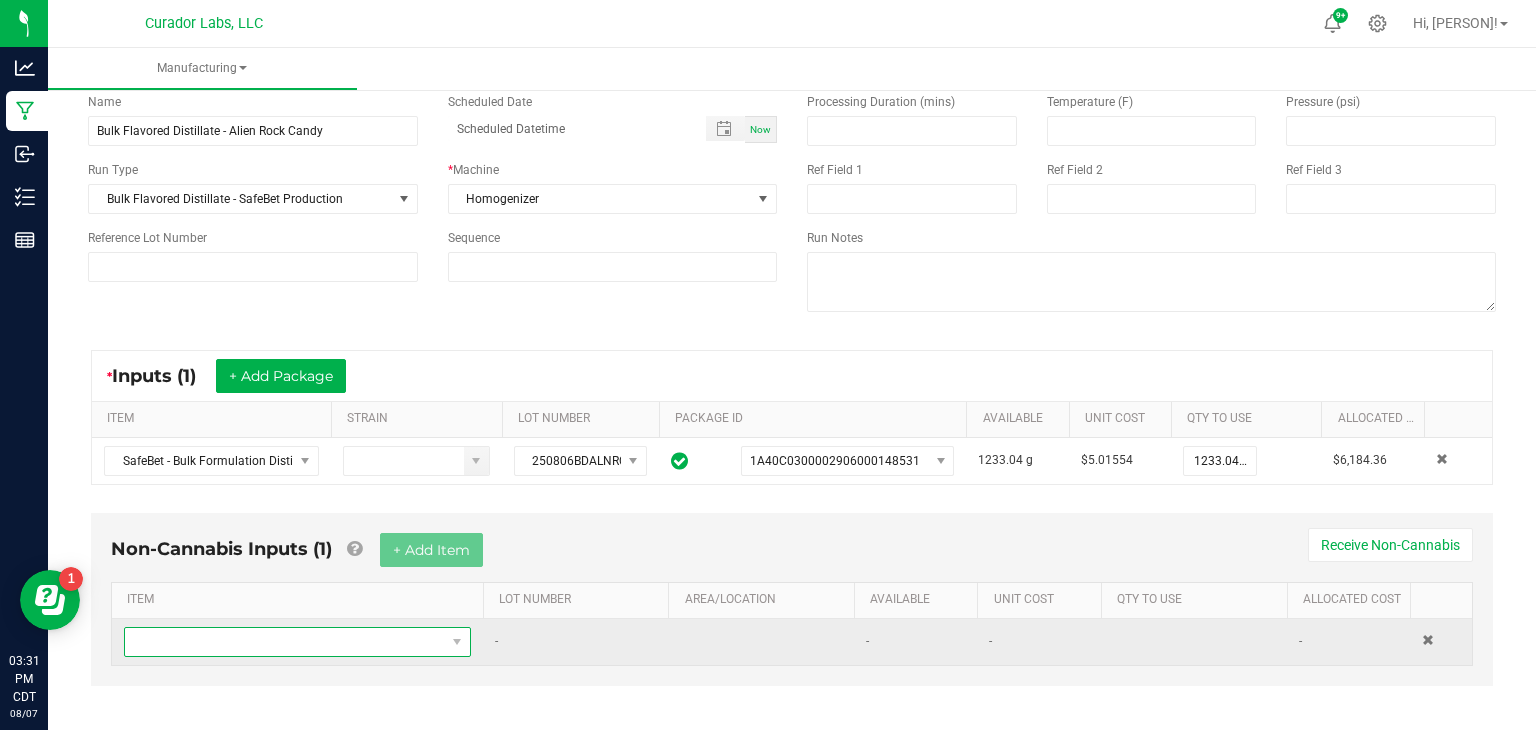 click at bounding box center (285, 642) 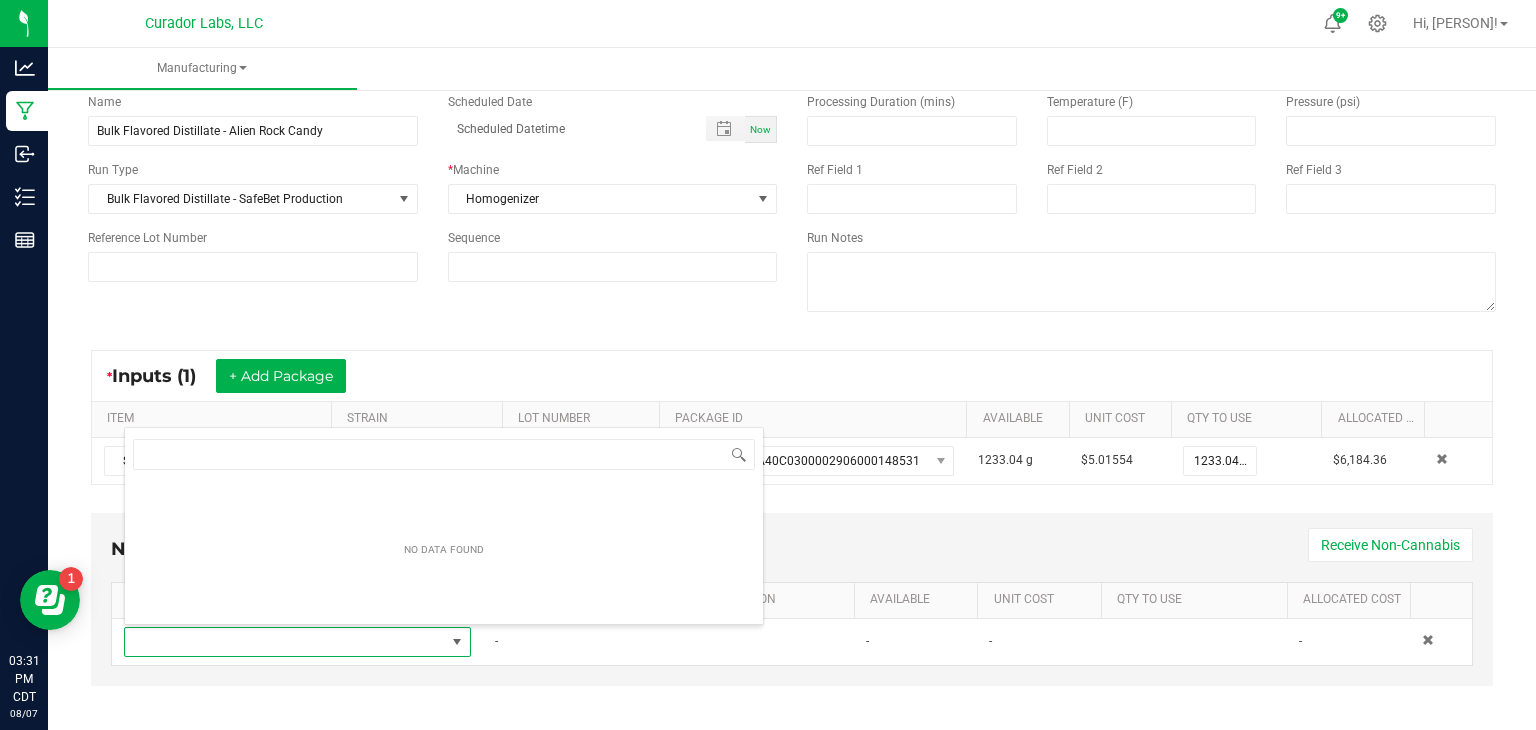 scroll, scrollTop: 99970, scrollLeft: 99652, axis: both 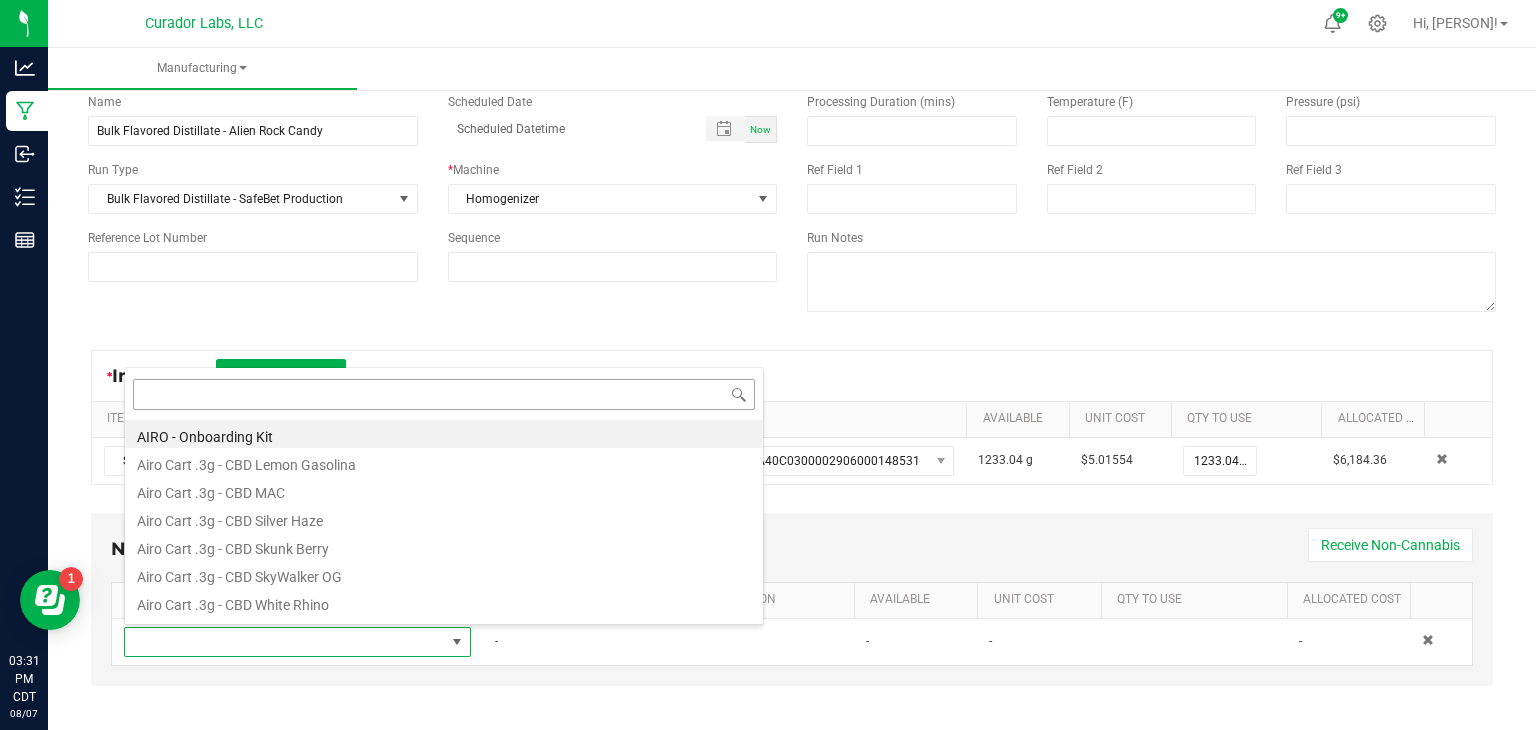 click at bounding box center (444, 394) 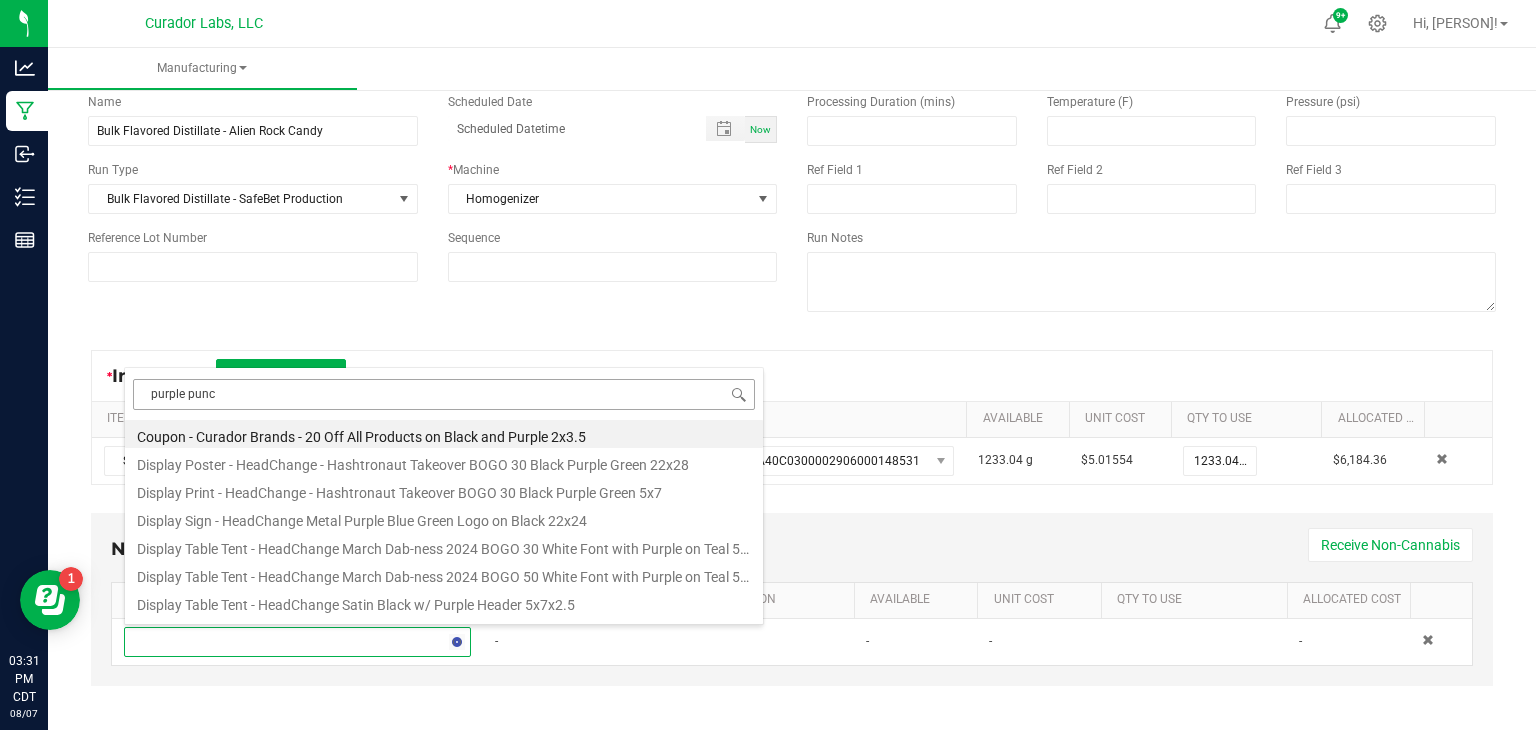 type on "purple punch" 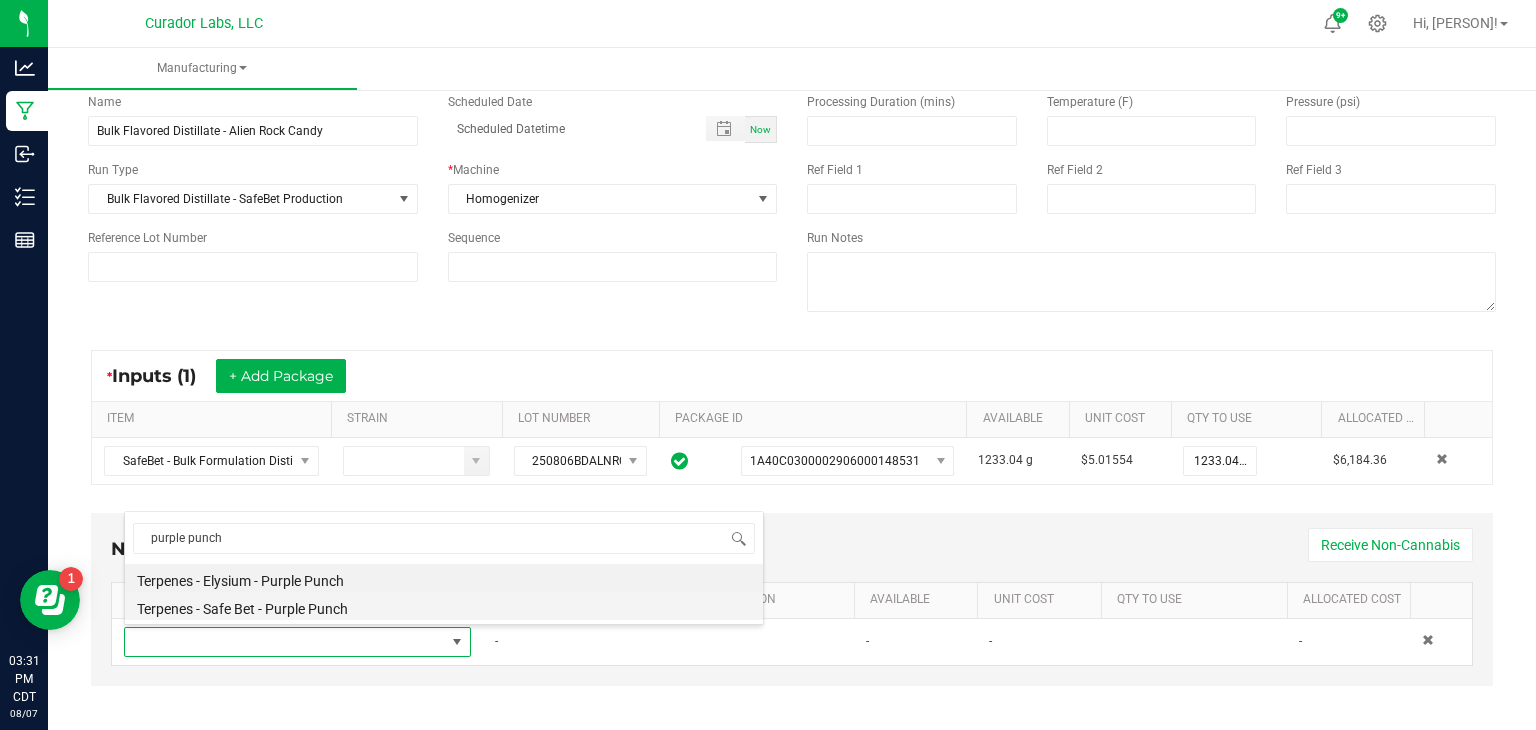 click on "Terpenes - Safe Bet - Purple Punch" at bounding box center (444, 606) 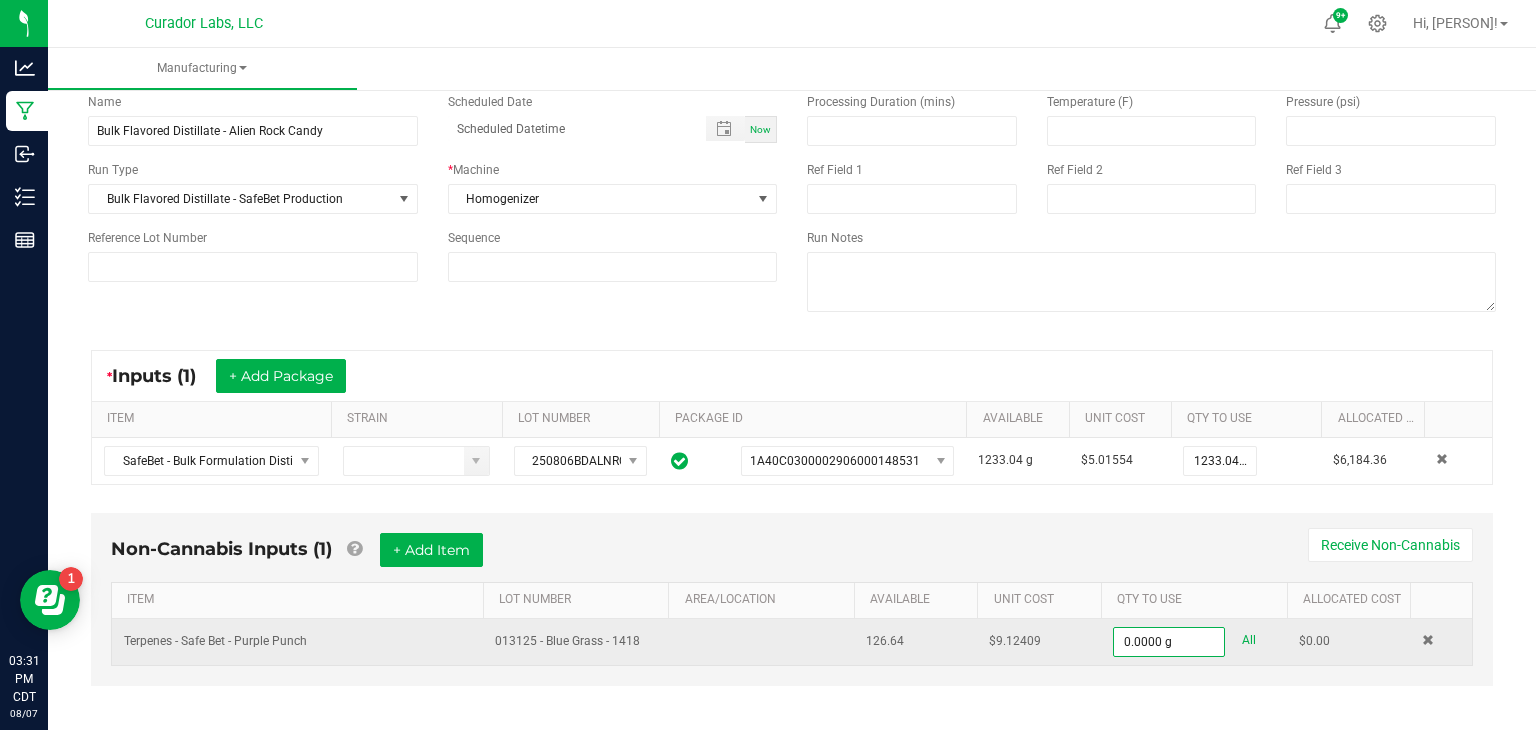 click on "All" at bounding box center (1249, 640) 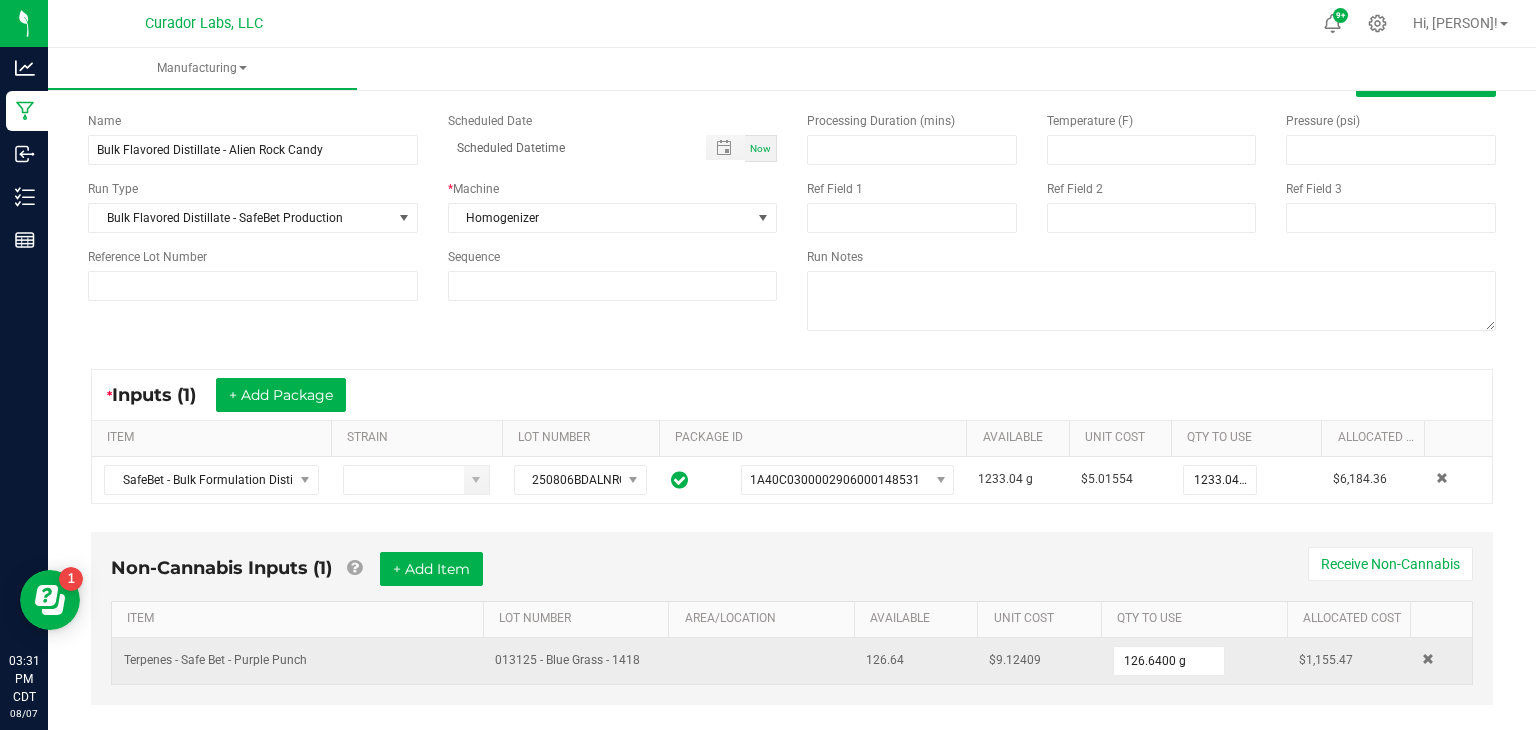 scroll, scrollTop: 0, scrollLeft: 0, axis: both 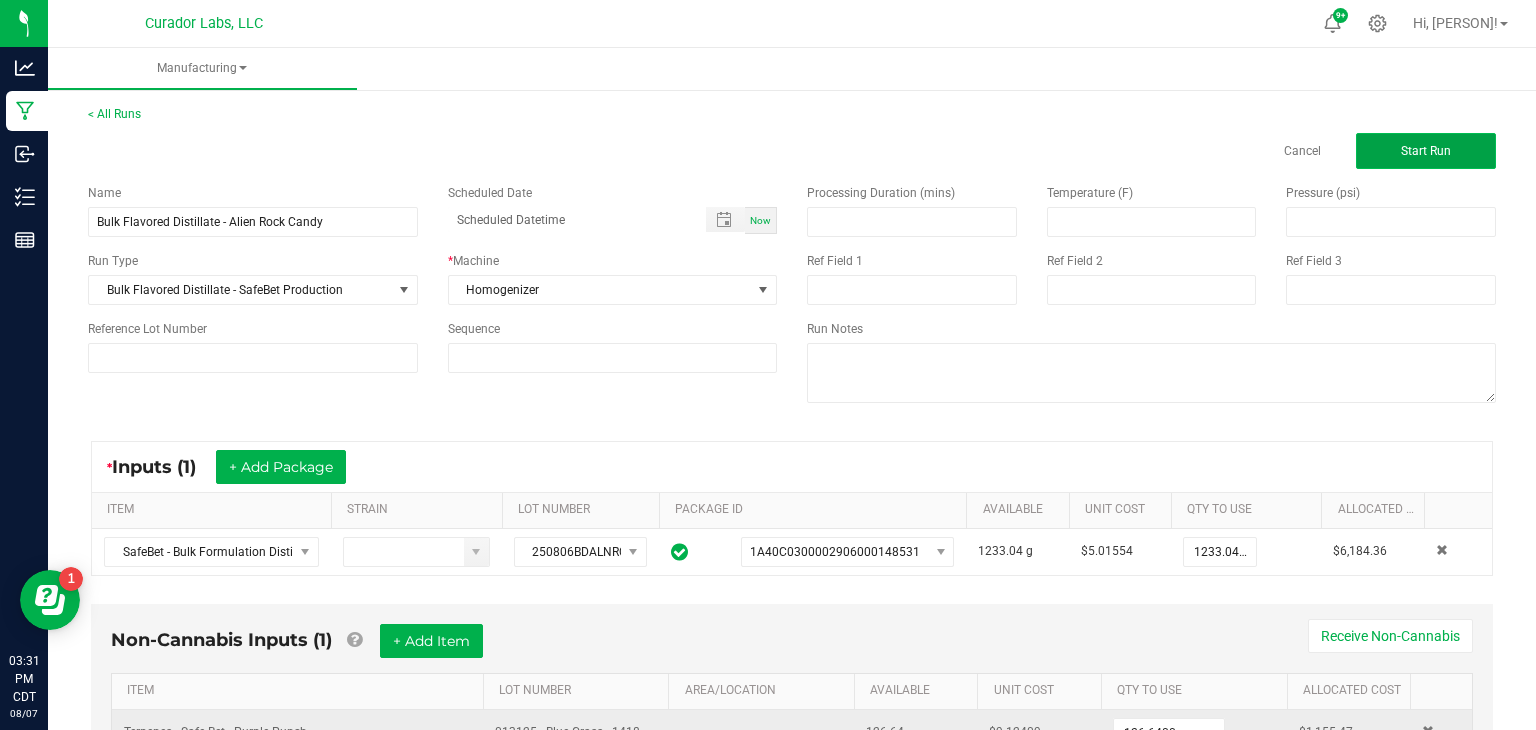click on "Start Run" 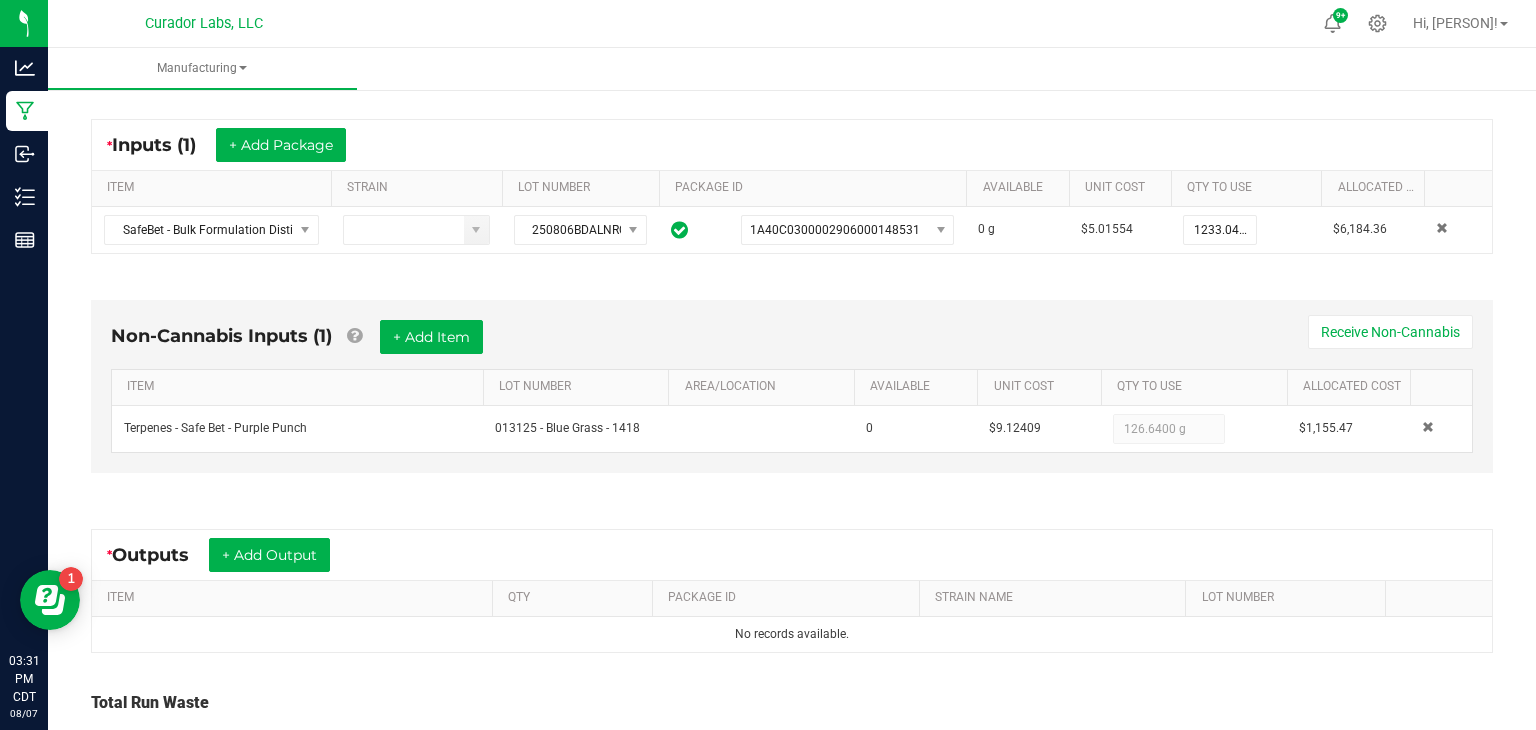 scroll, scrollTop: 395, scrollLeft: 0, axis: vertical 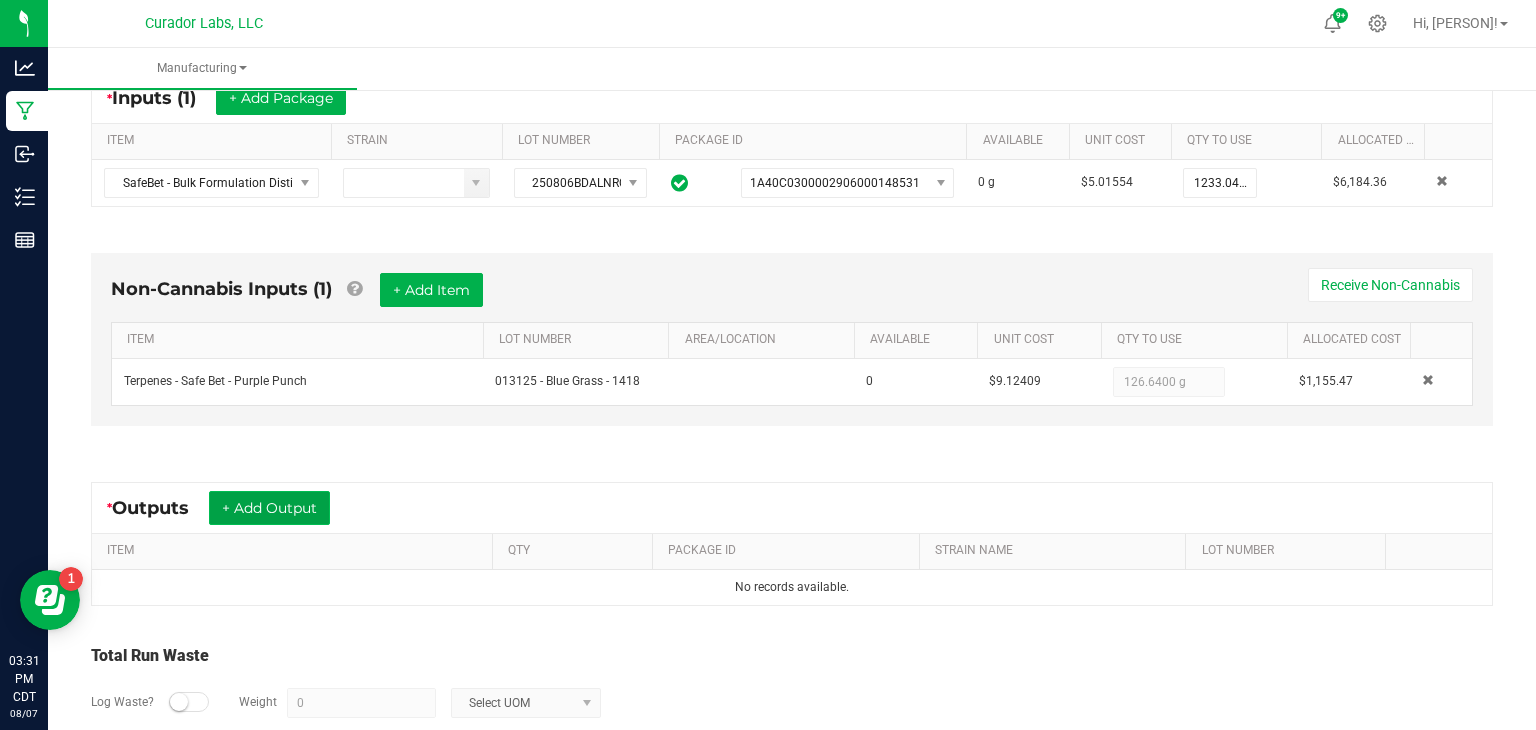 click on "+ Add Output" at bounding box center [269, 508] 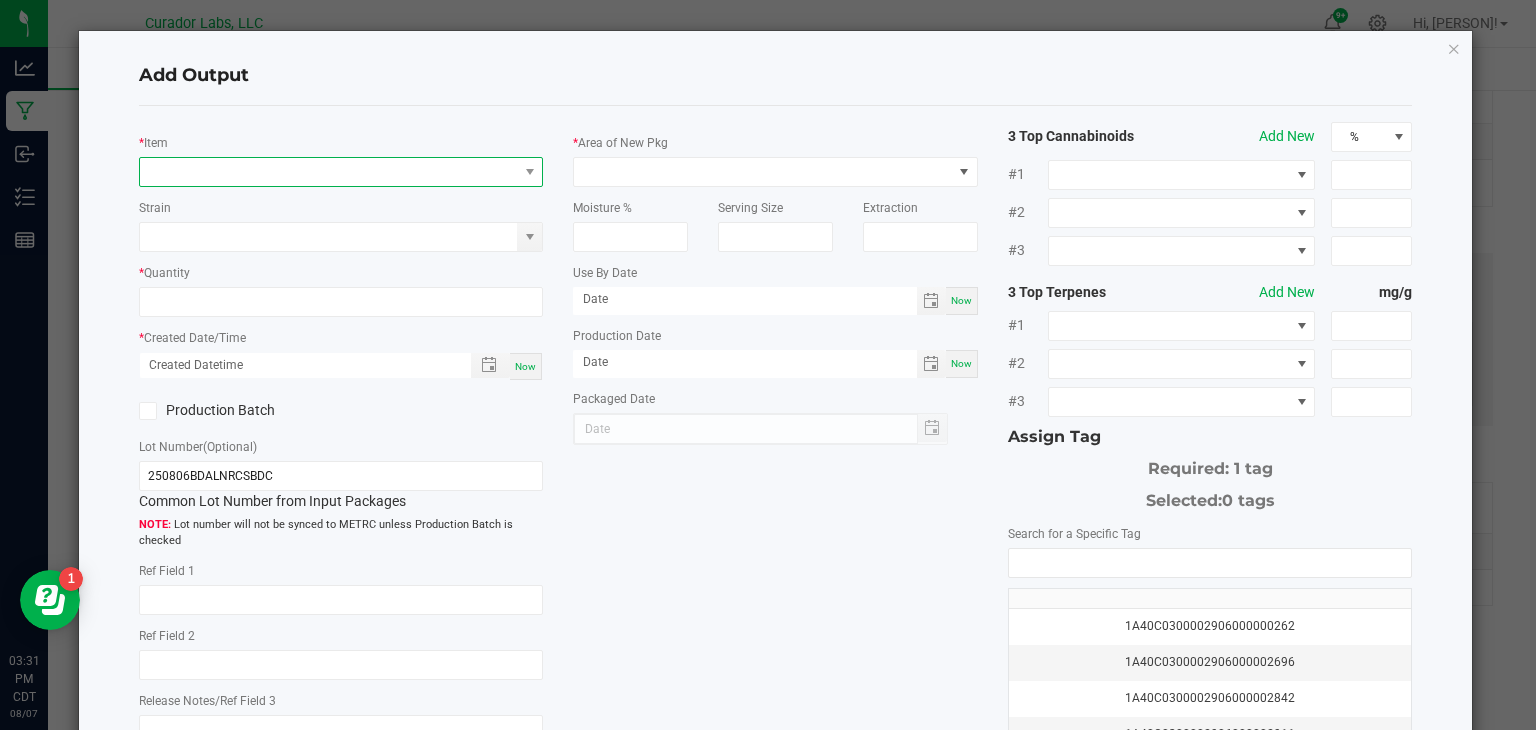 click at bounding box center [329, 172] 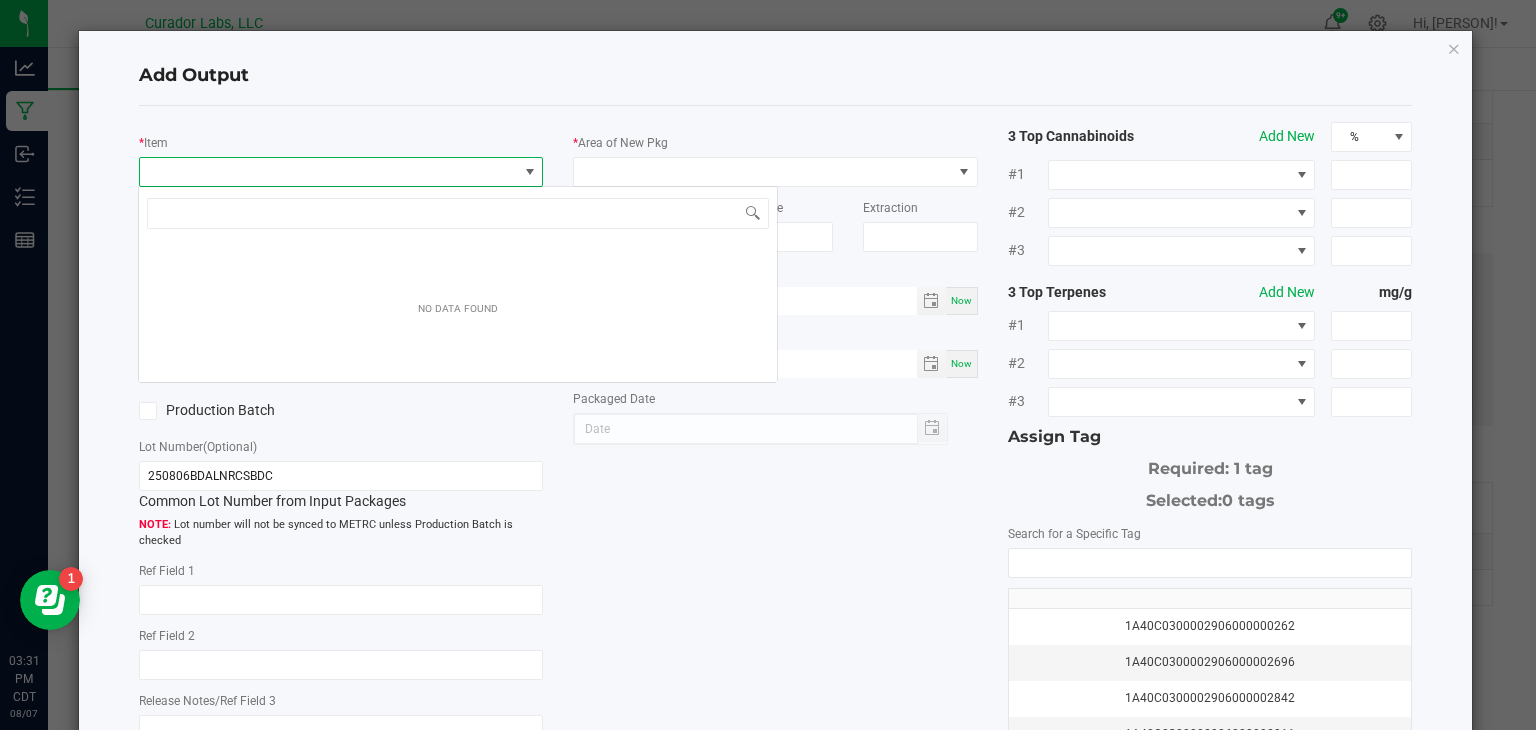 scroll, scrollTop: 99970, scrollLeft: 99595, axis: both 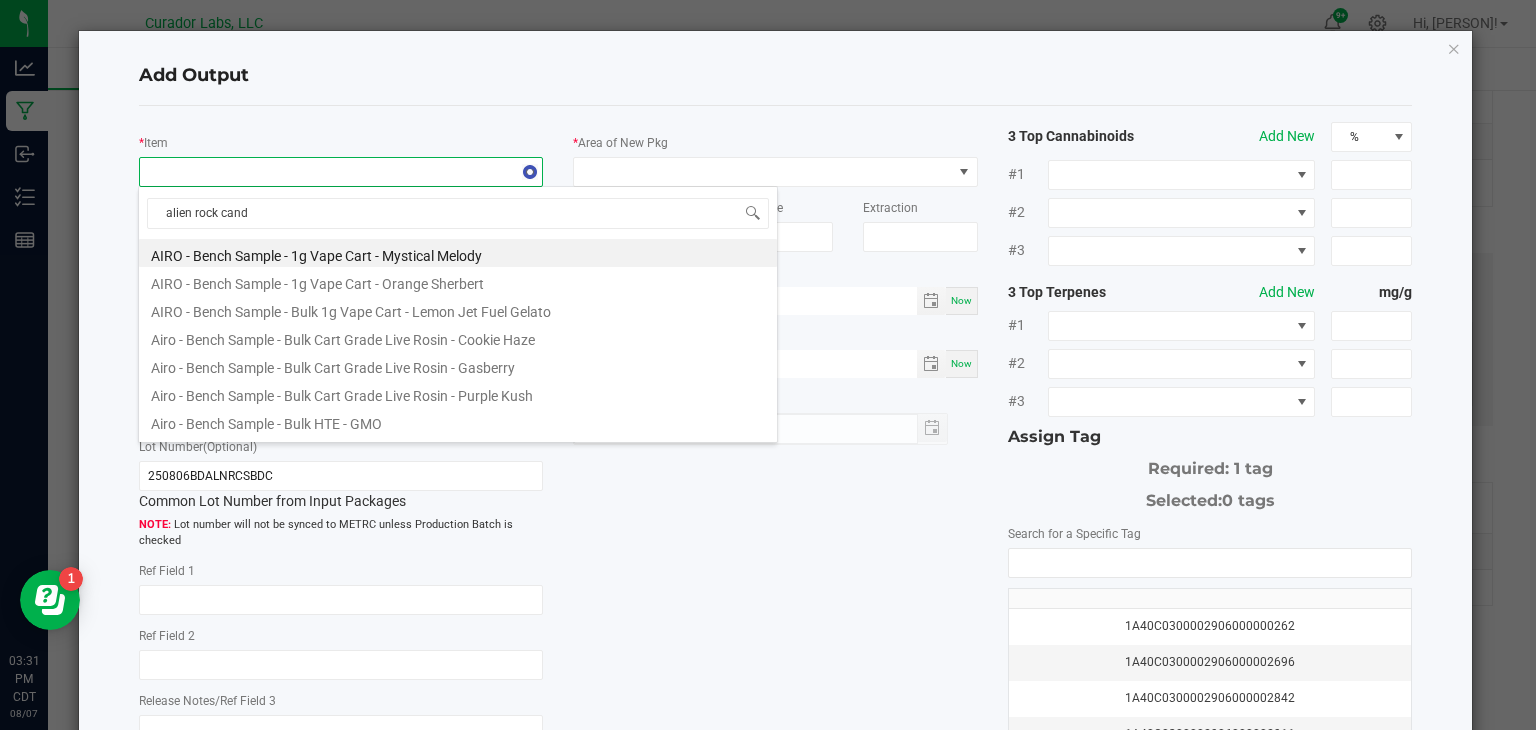 type on "alien rock candy" 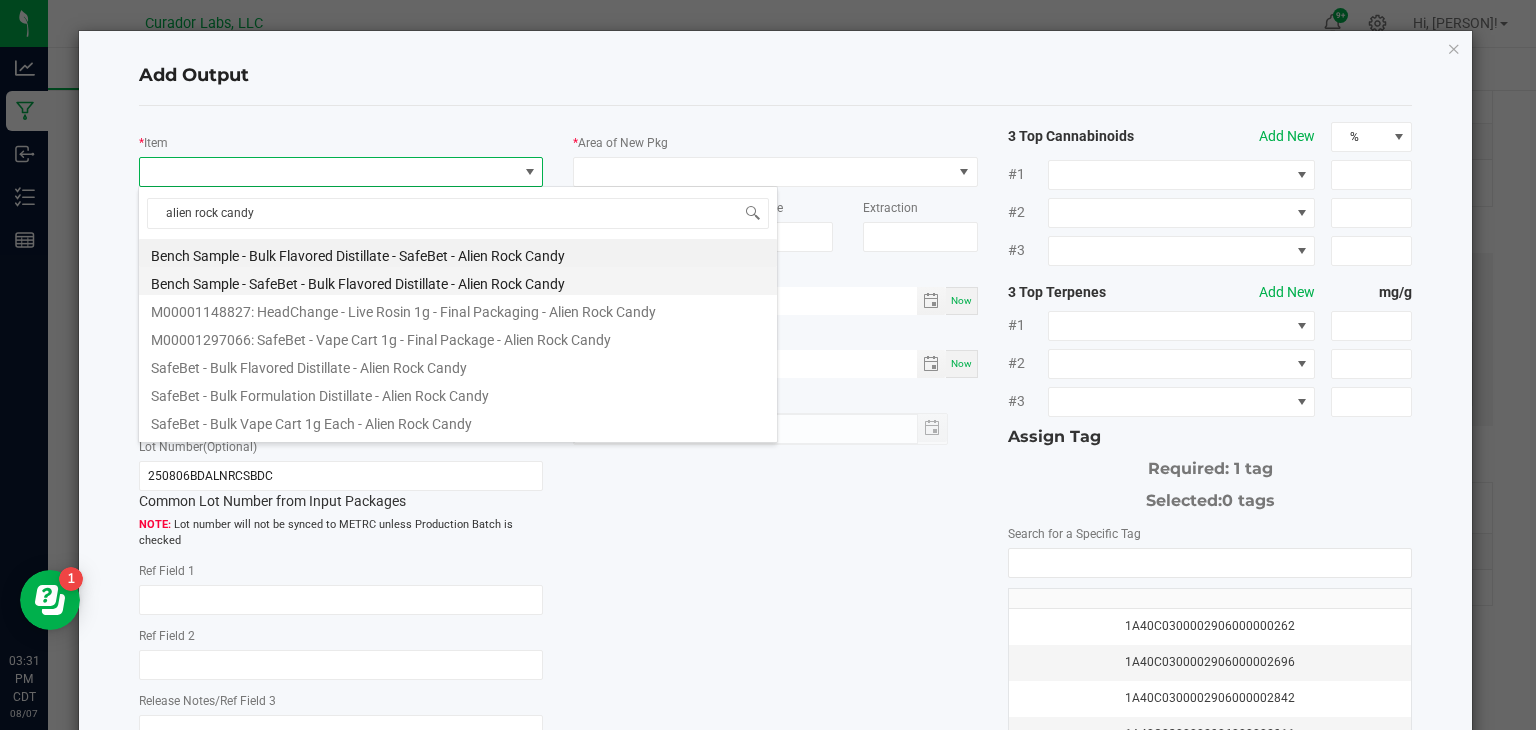scroll, scrollTop: 4, scrollLeft: 0, axis: vertical 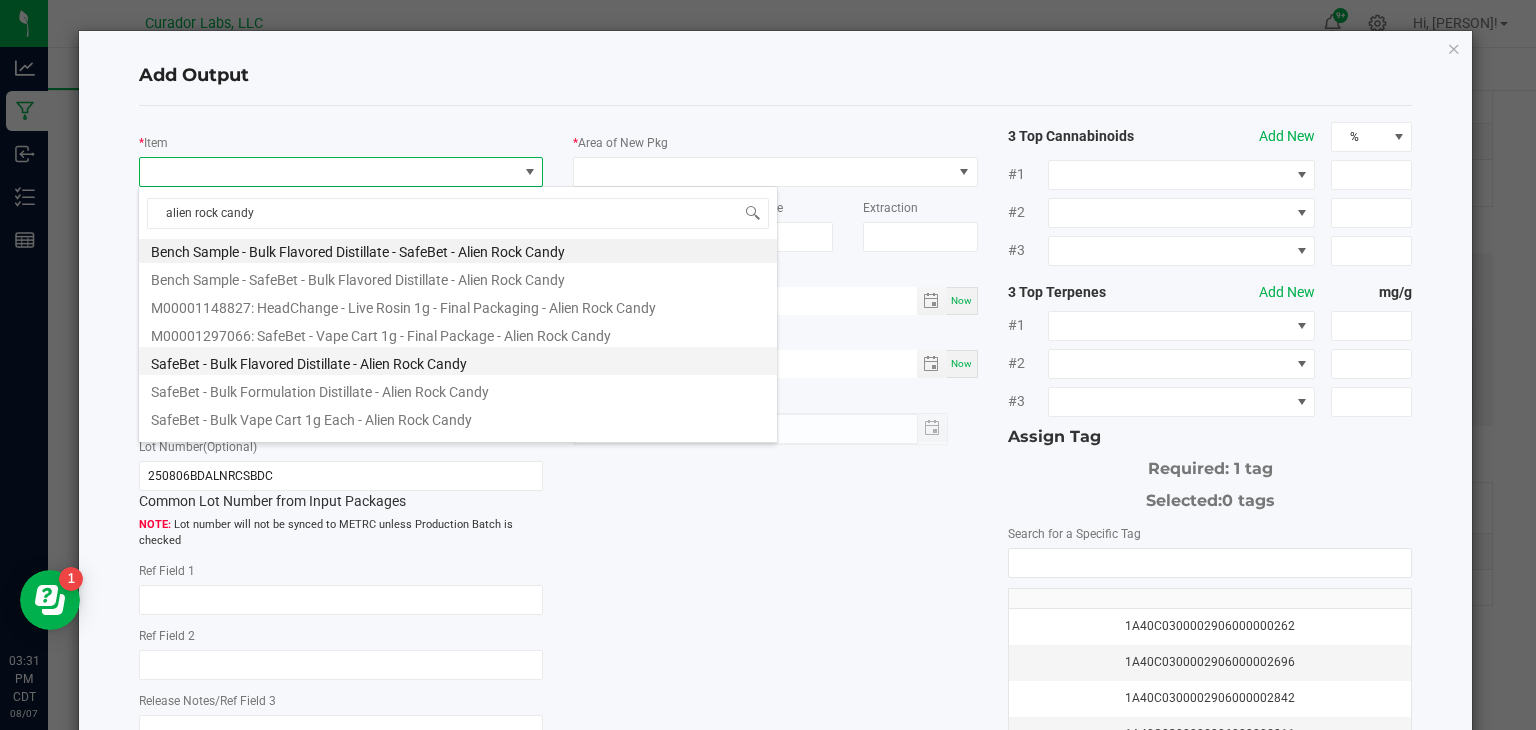 click on "SafeBet - Bulk Flavored Distillate - Alien Rock Candy" at bounding box center (458, 361) 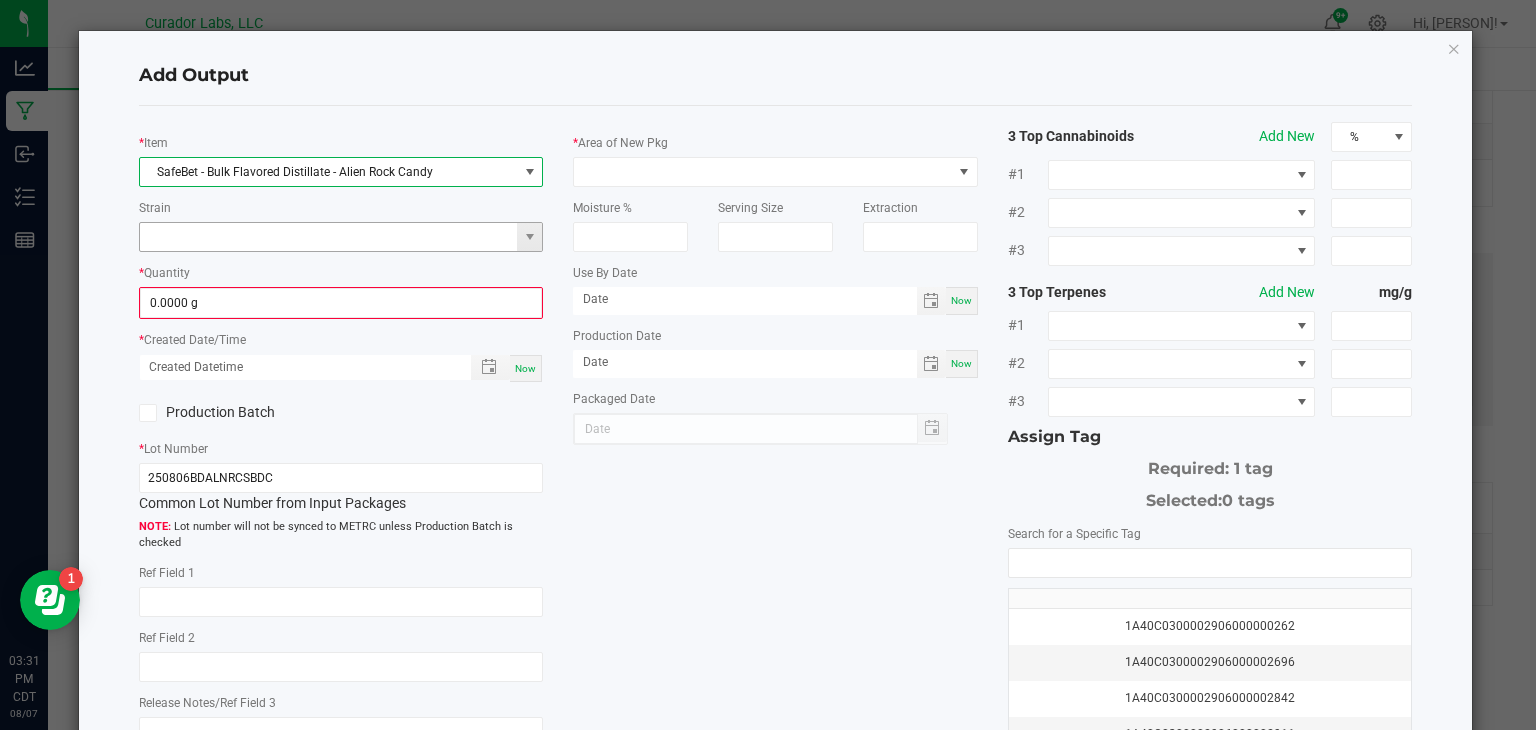 click at bounding box center [329, 237] 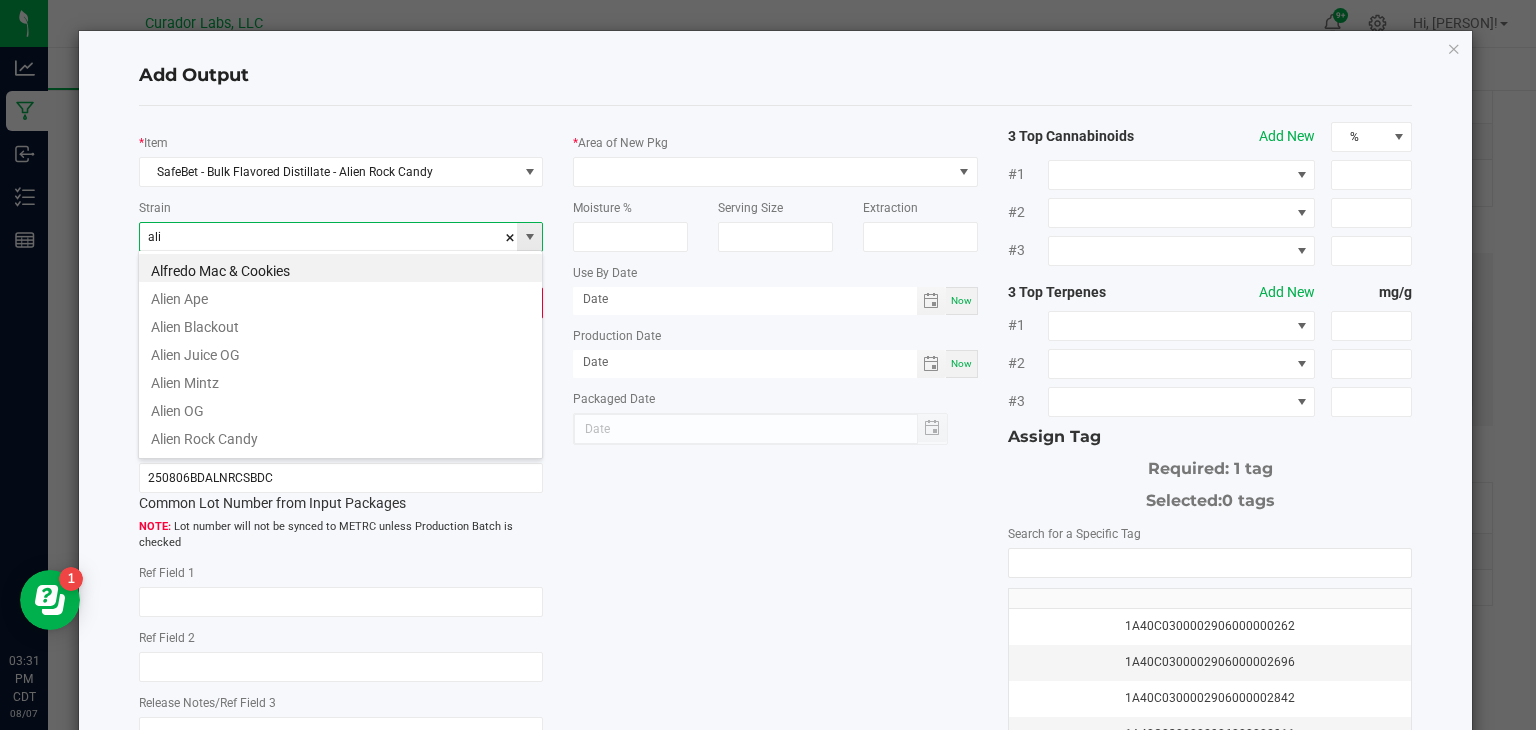 scroll, scrollTop: 99970, scrollLeft: 99595, axis: both 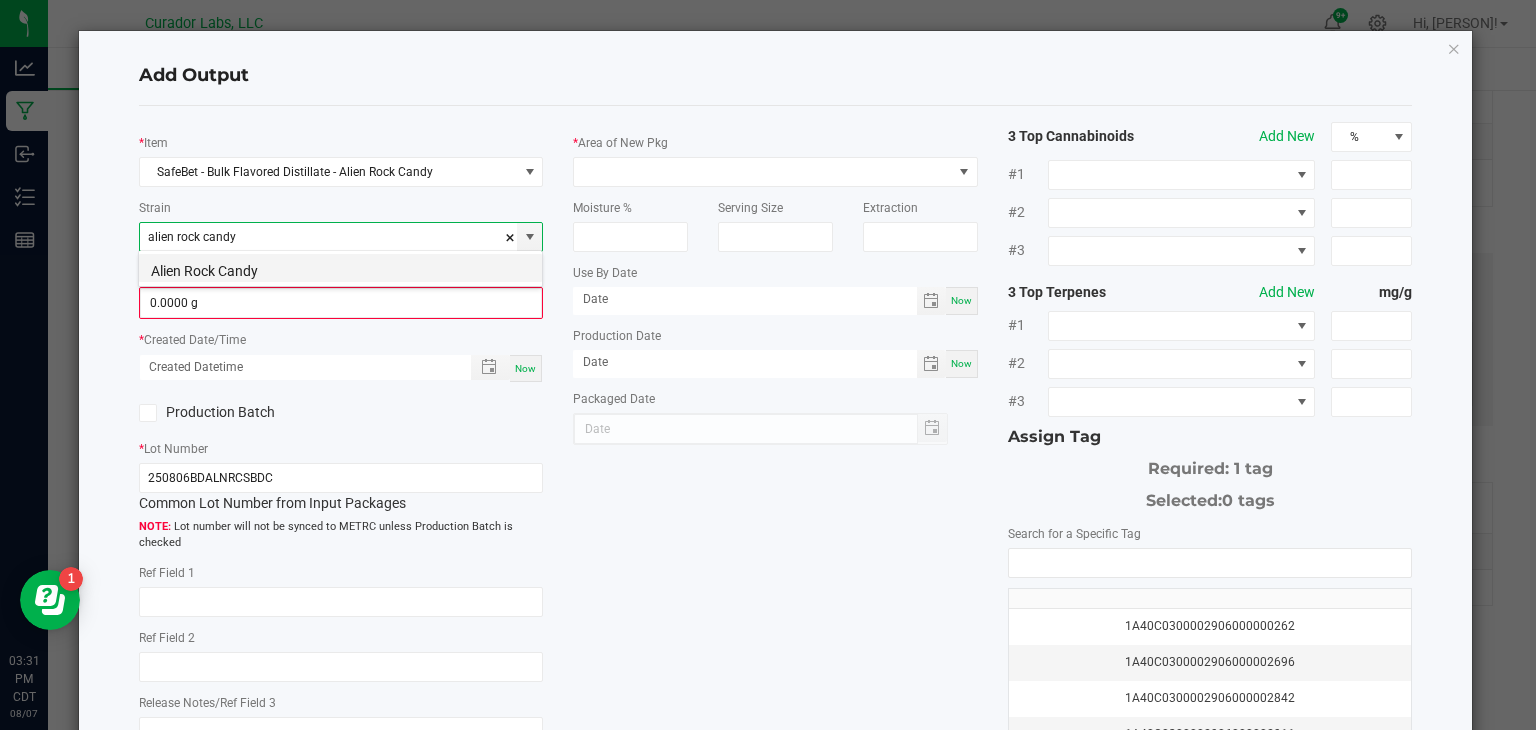 click on "Alien Rock Candy" at bounding box center (340, 268) 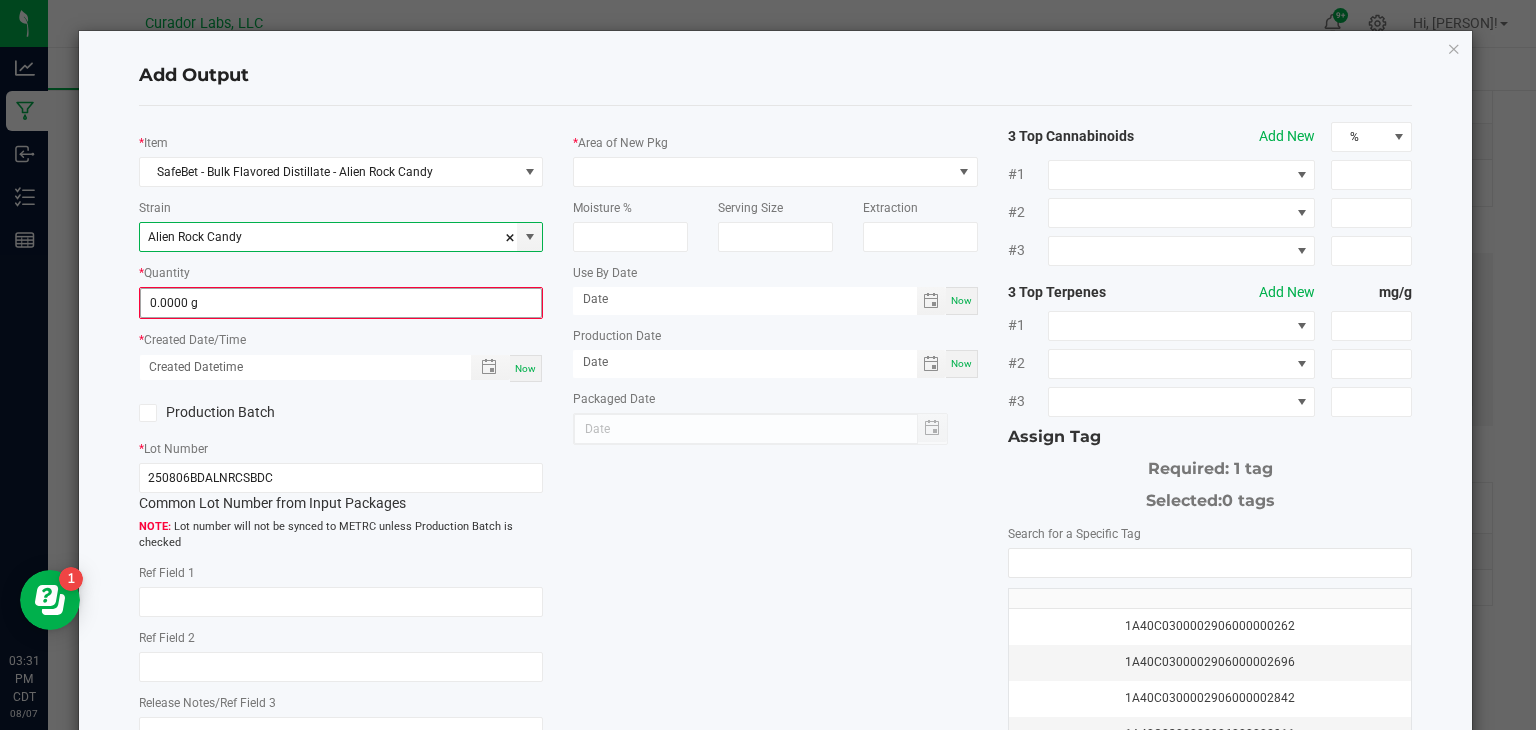 type on "Alien Rock Candy" 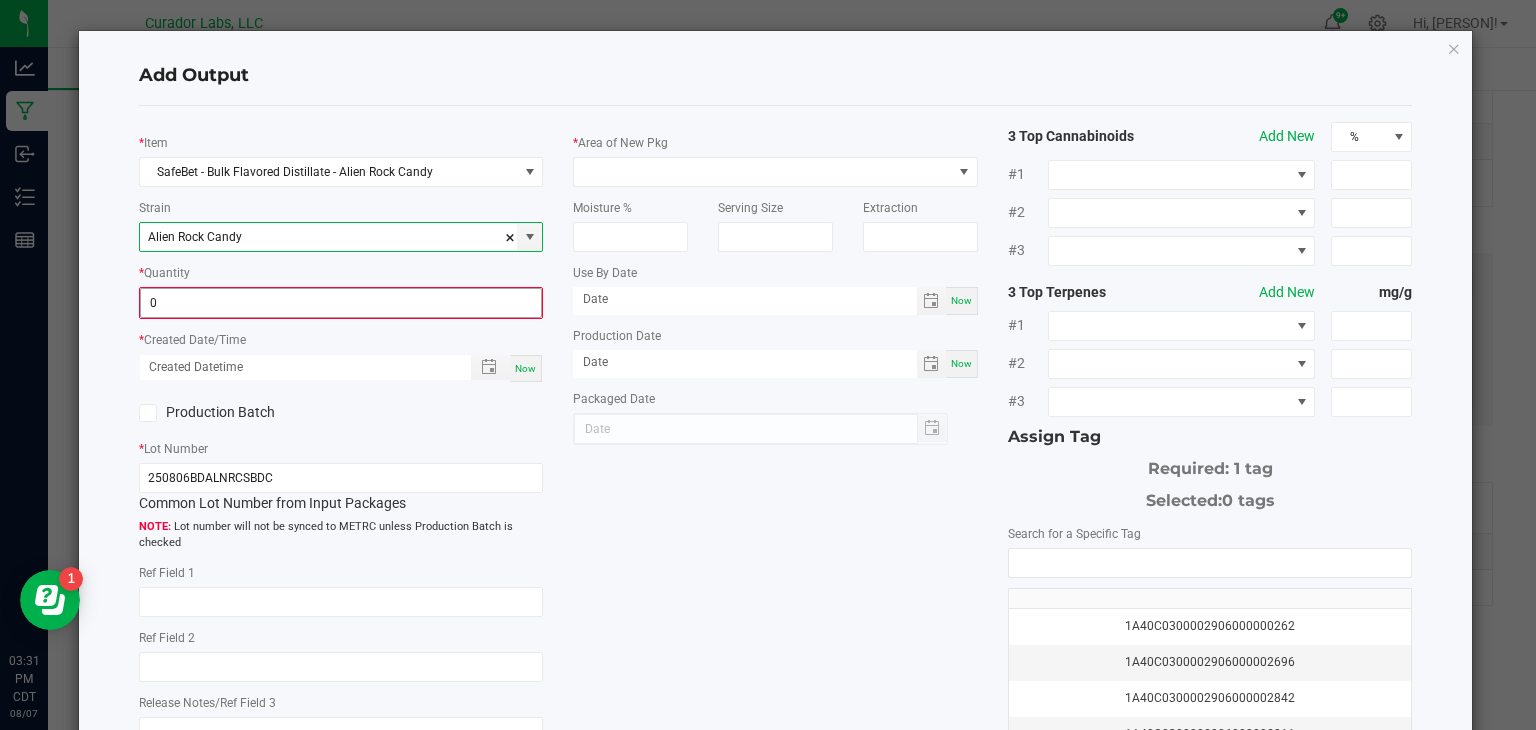 click on "0" at bounding box center (341, 303) 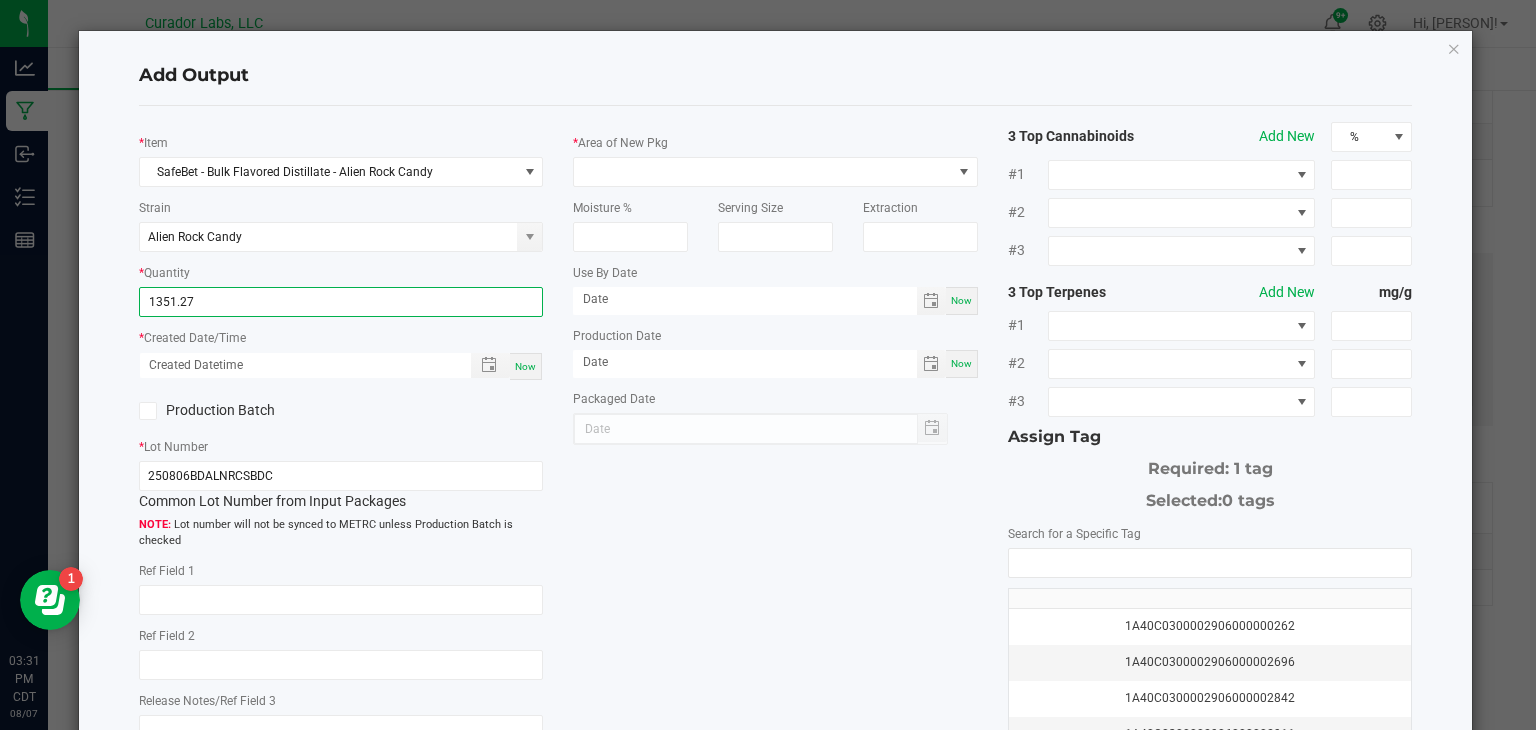 click on "Now" at bounding box center (525, 366) 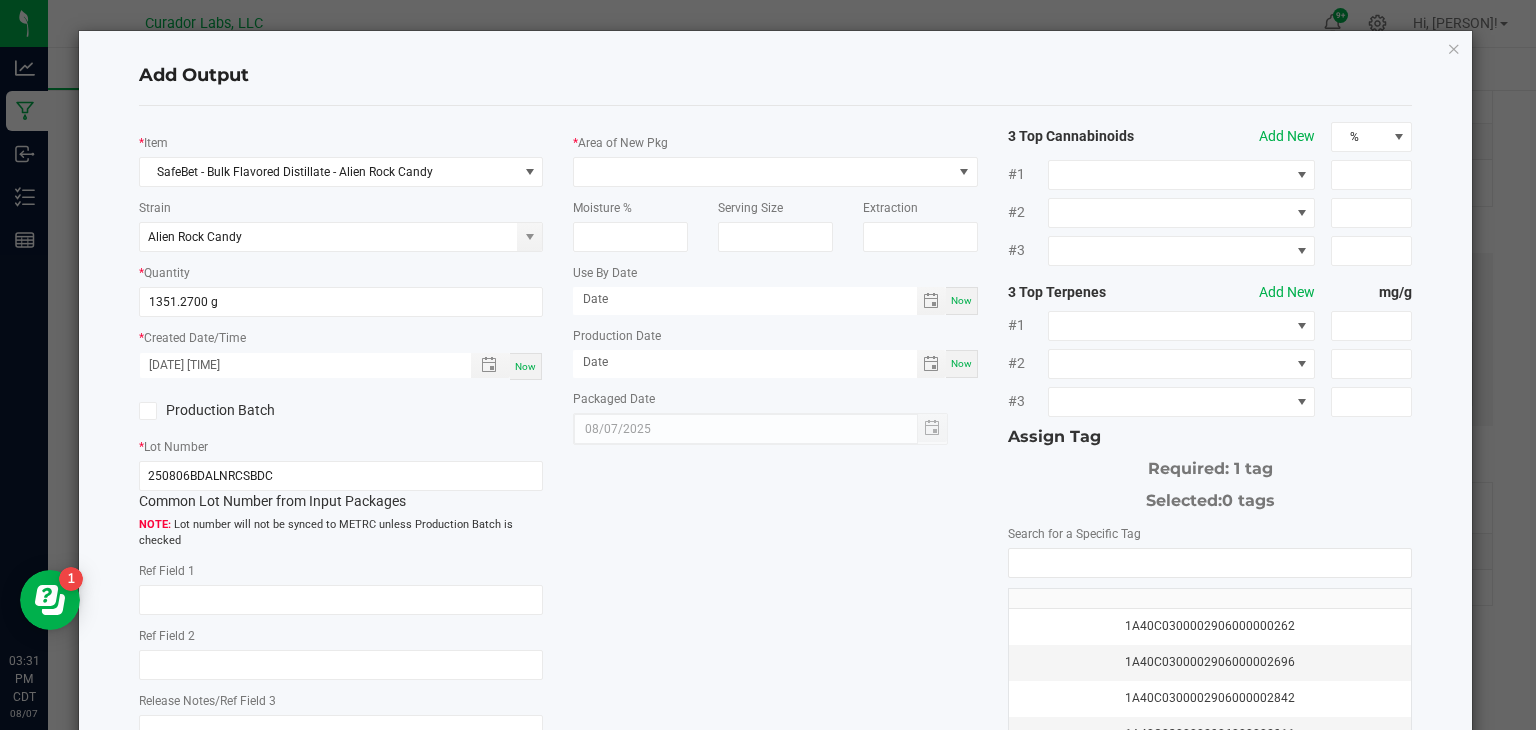 click 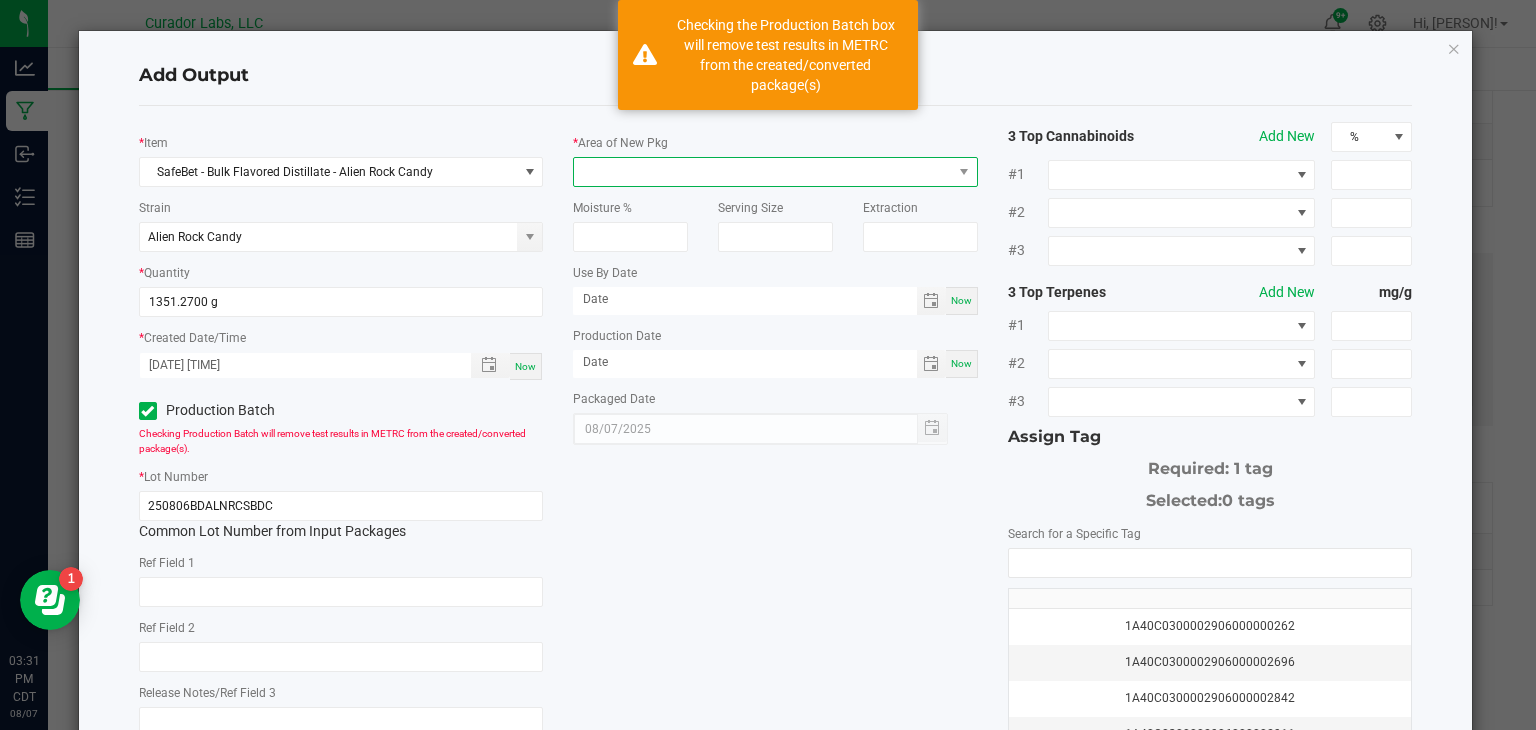 click at bounding box center (763, 172) 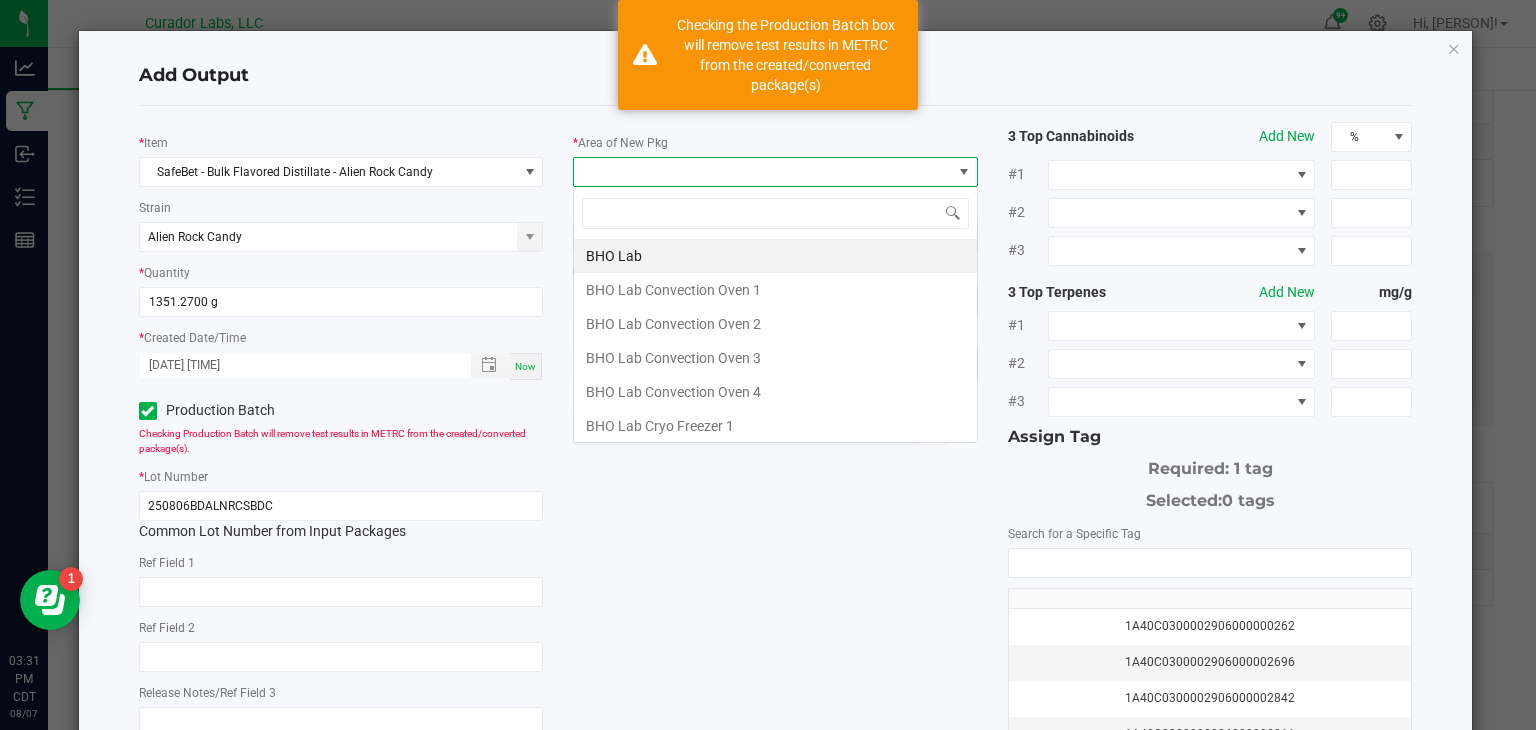 scroll, scrollTop: 99970, scrollLeft: 99595, axis: both 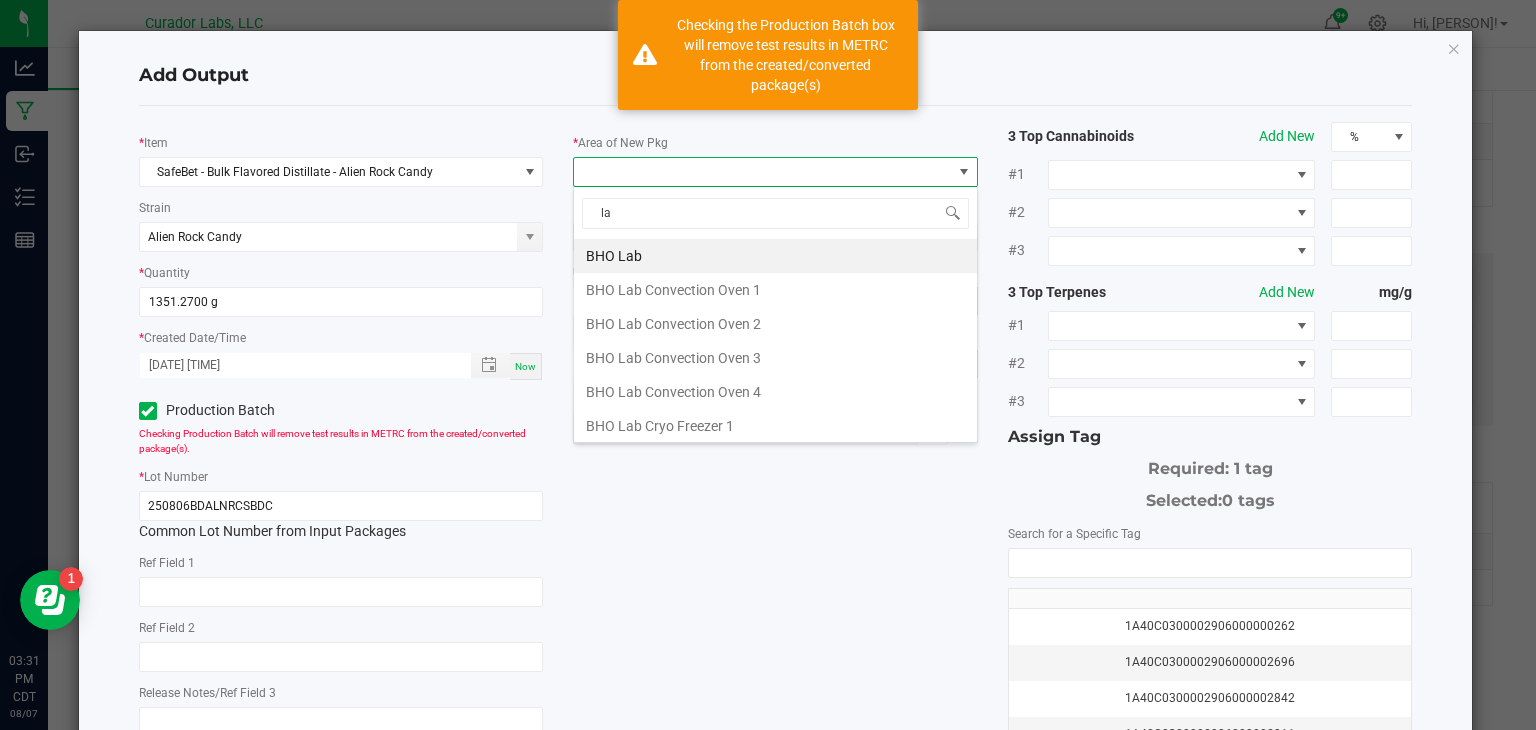 type on "lab" 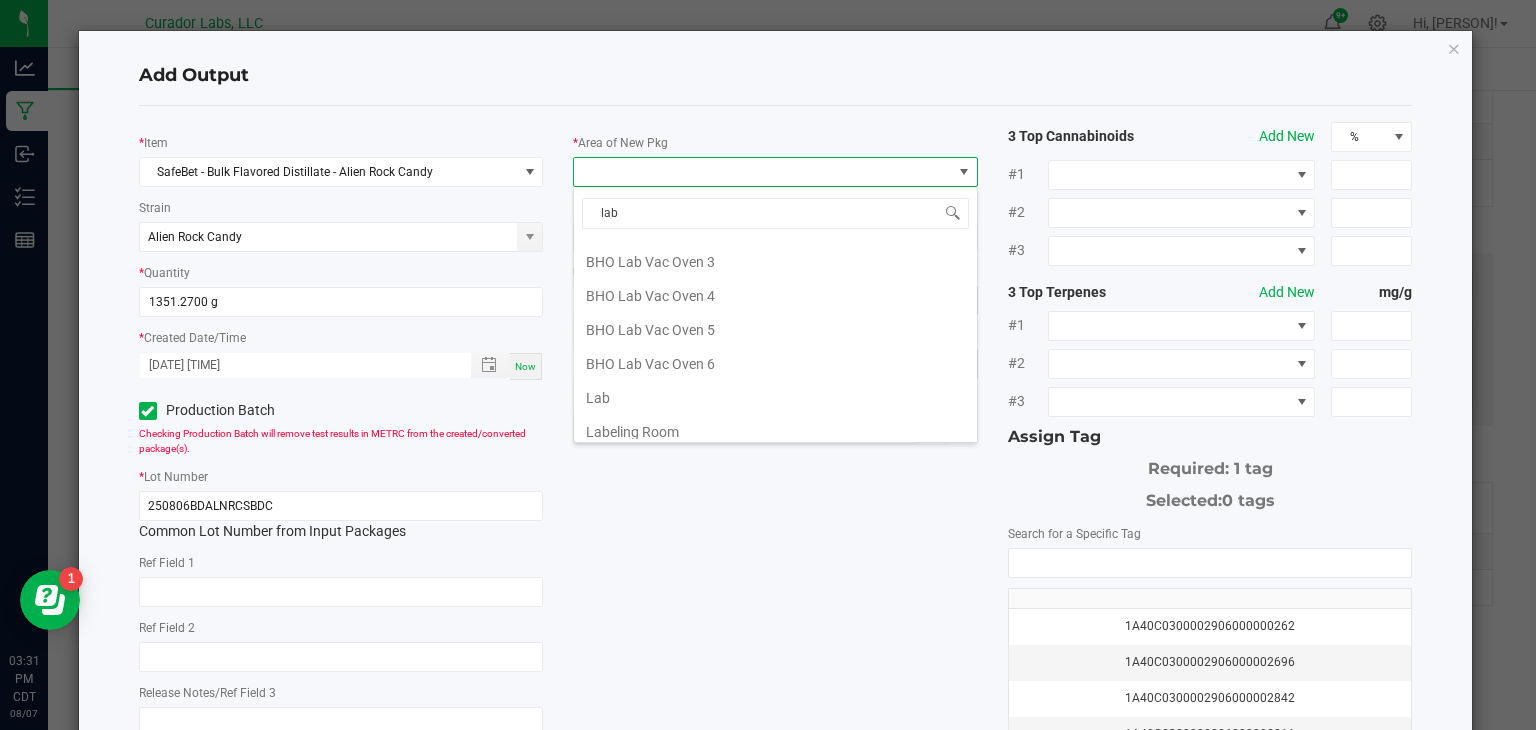 scroll, scrollTop: 380, scrollLeft: 0, axis: vertical 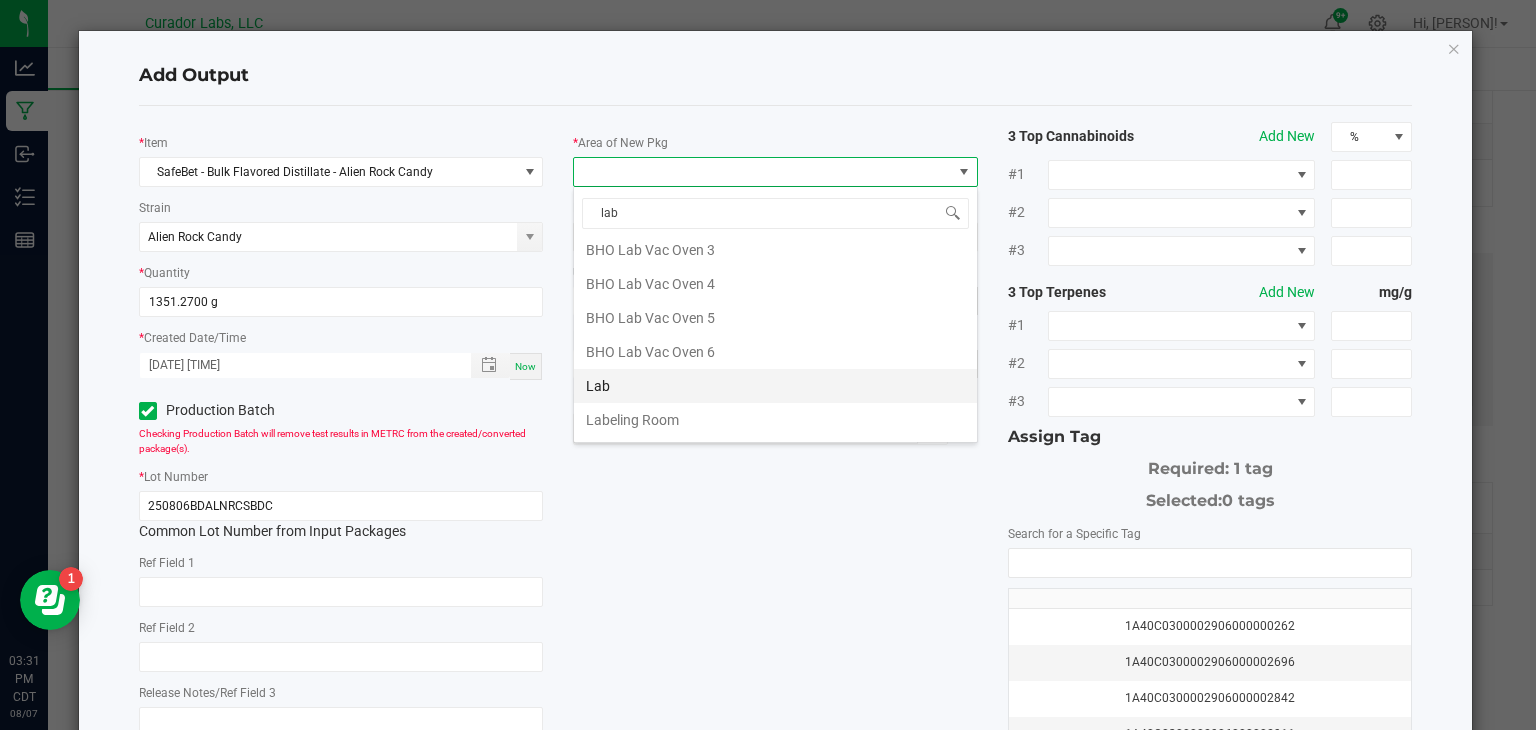 click on "Lab" at bounding box center (775, 386) 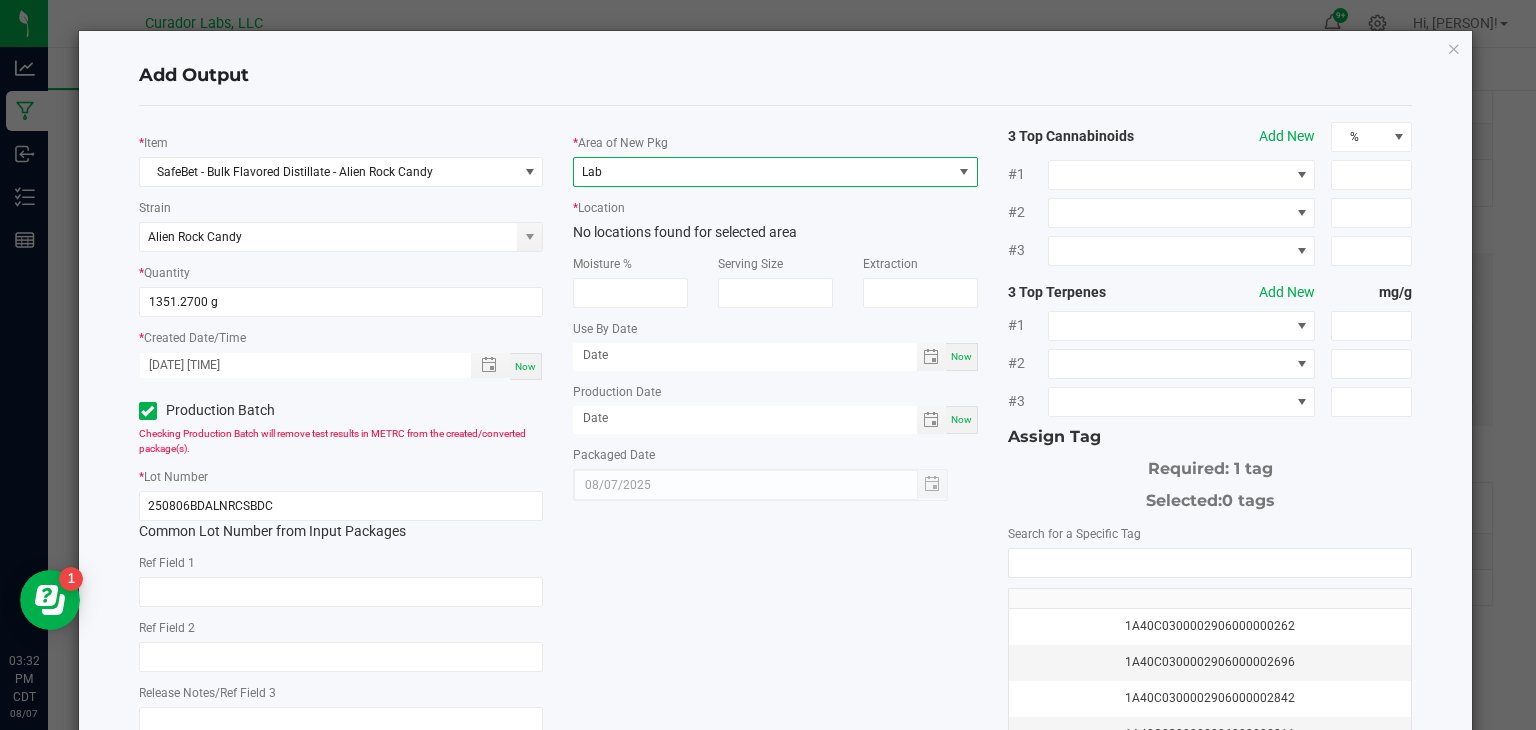 click on "Lab" at bounding box center [763, 172] 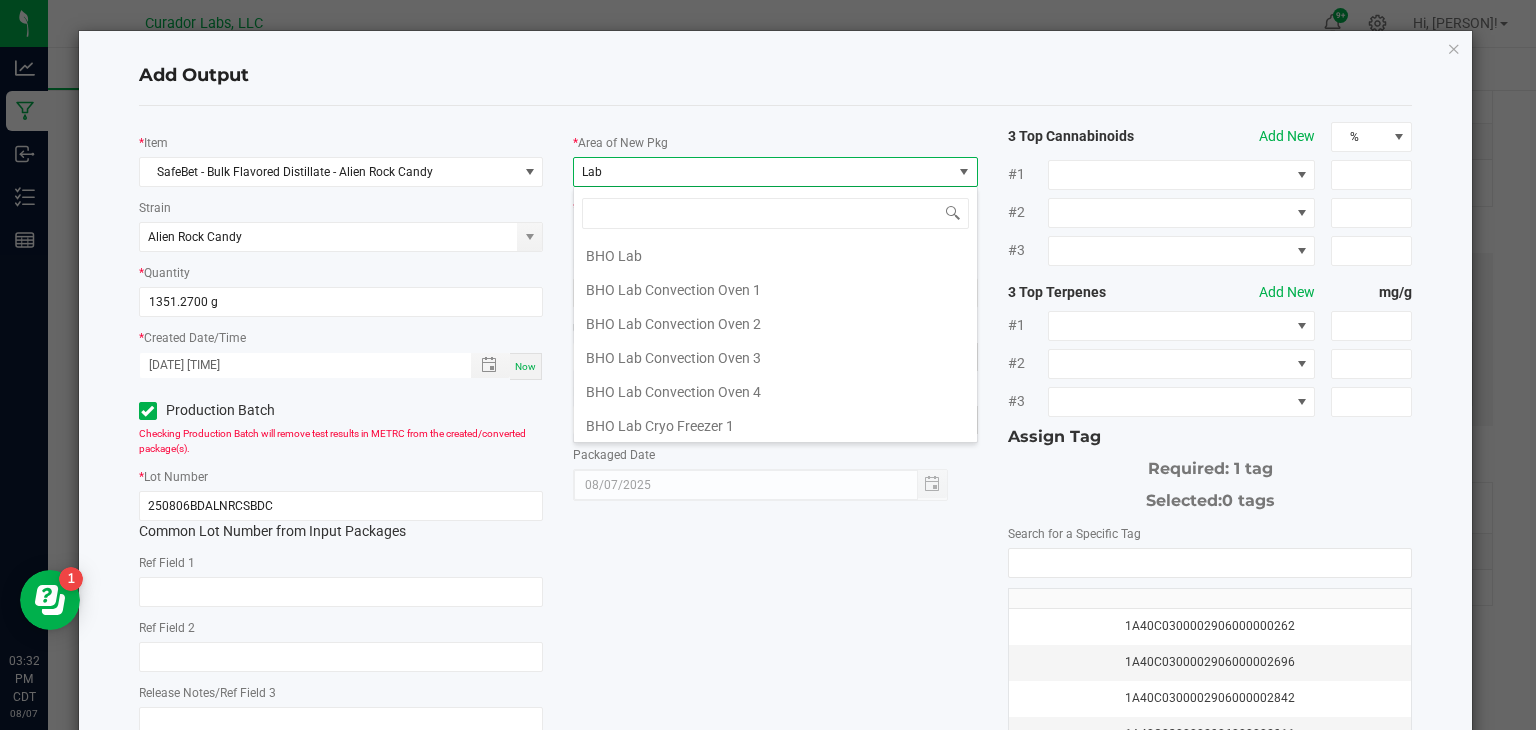 scroll, scrollTop: 1076, scrollLeft: 0, axis: vertical 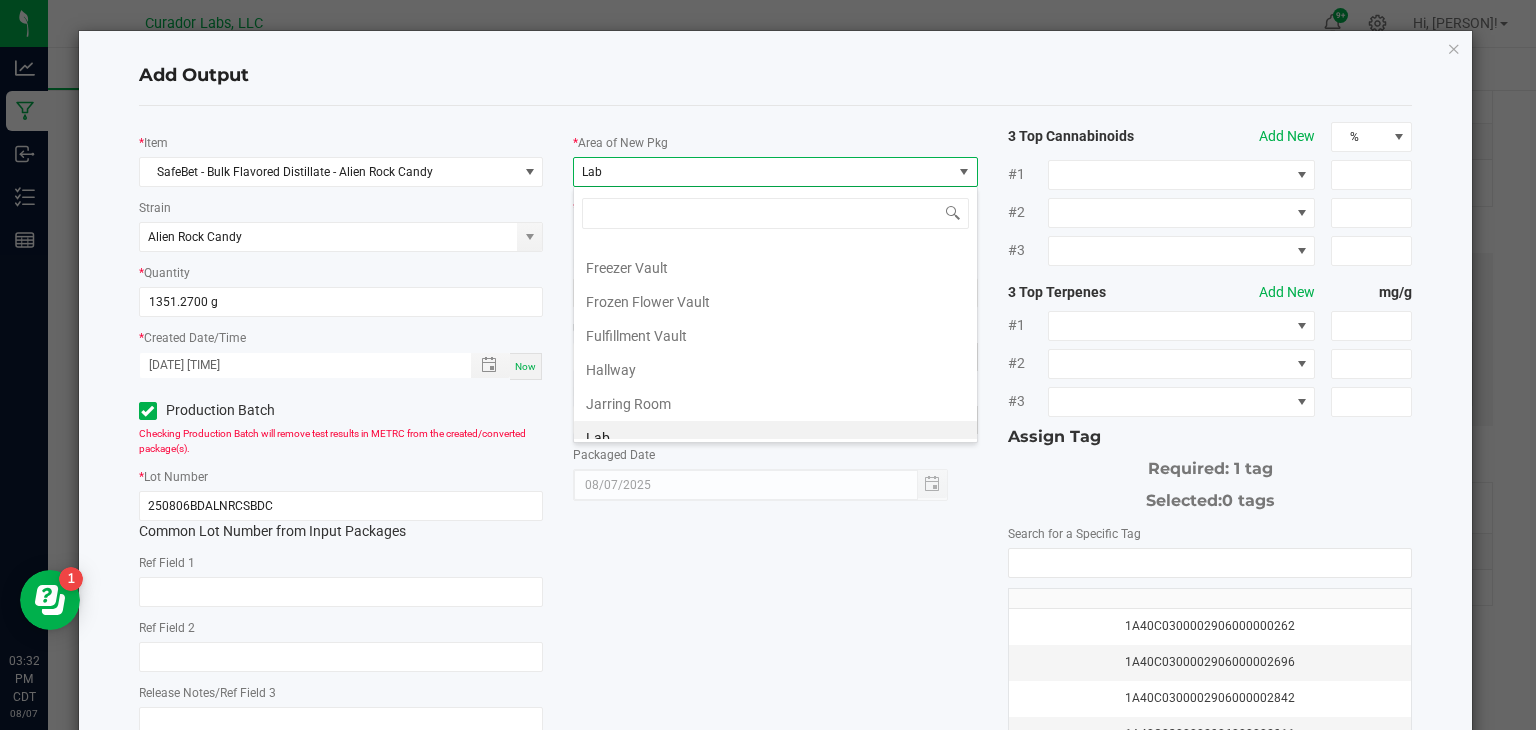 click on "Lab" at bounding box center [775, 438] 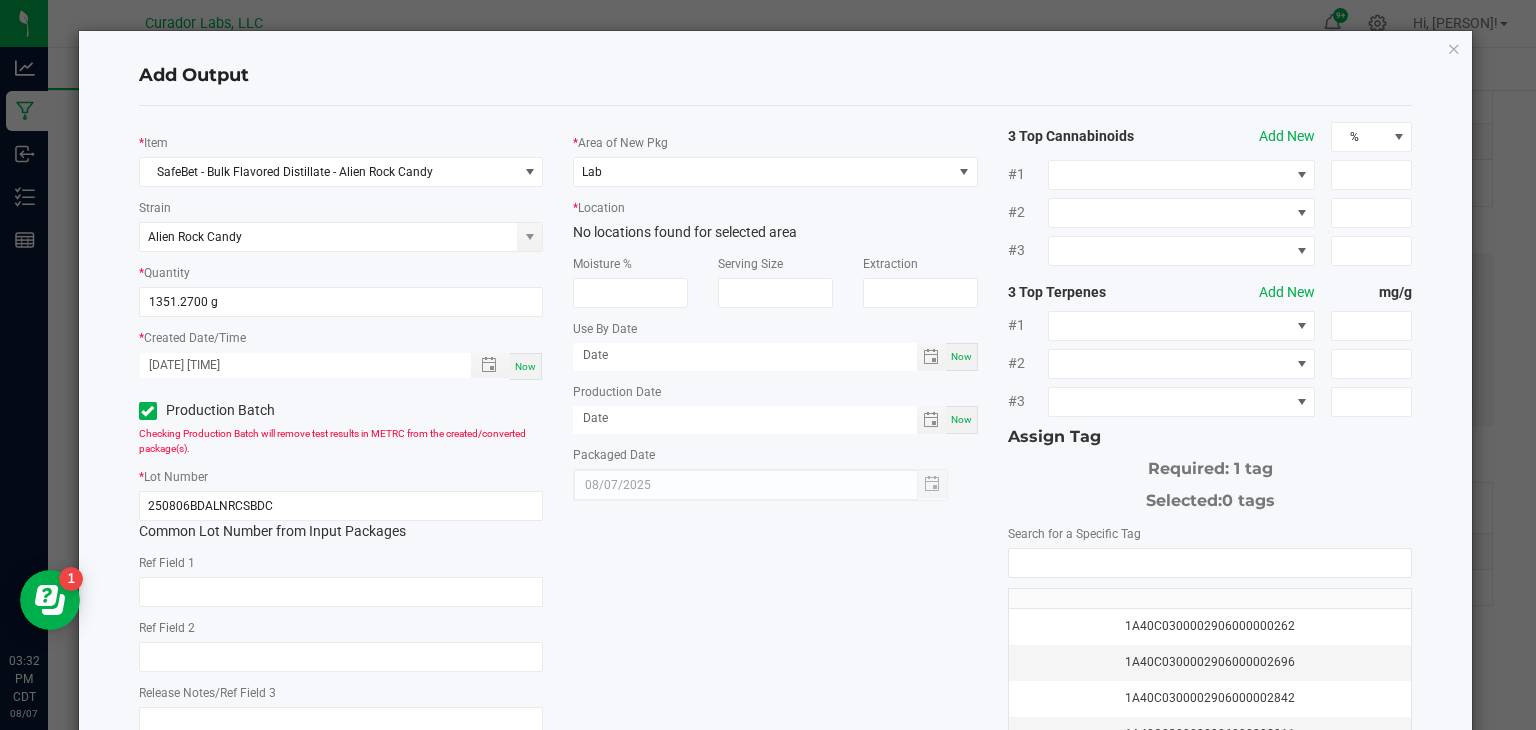click on "Now" at bounding box center (961, 356) 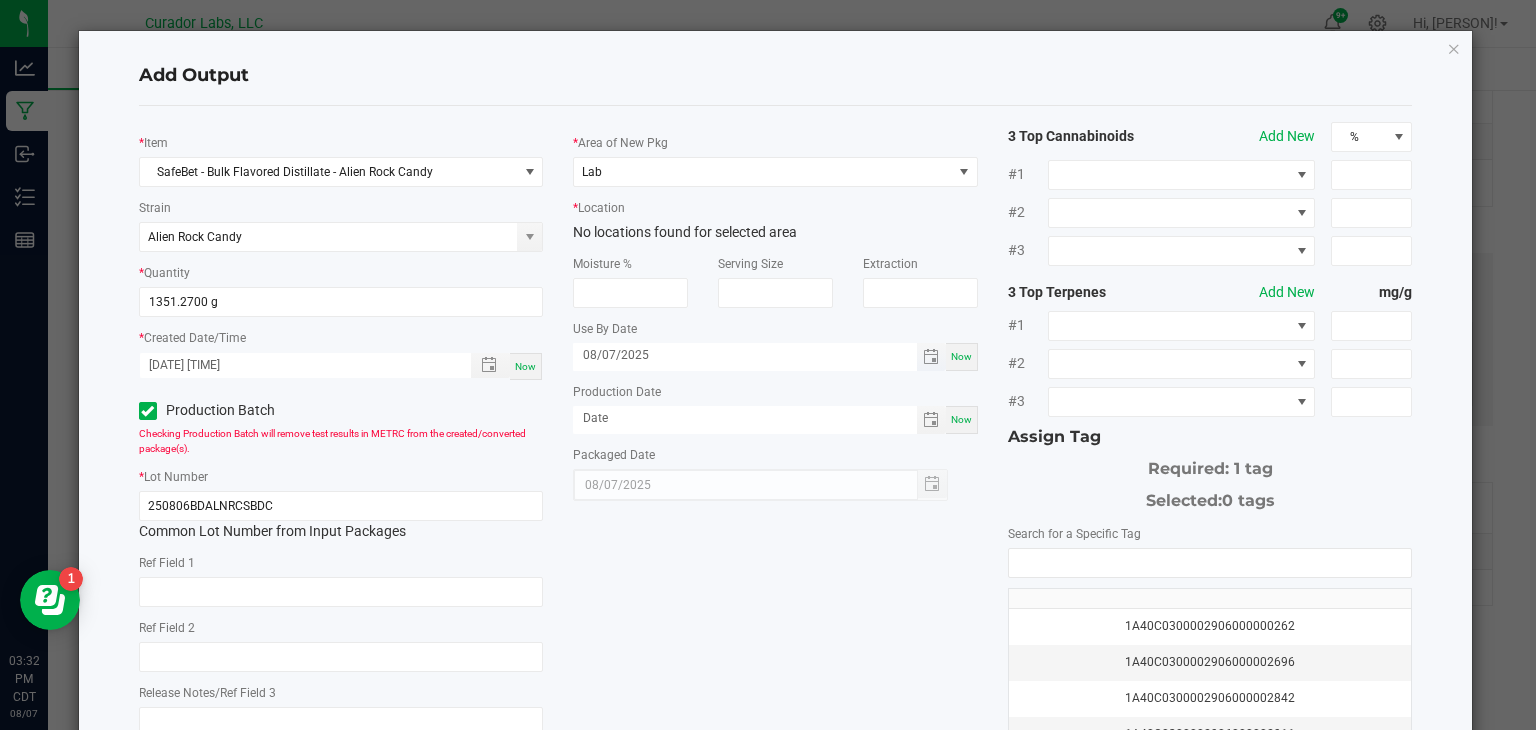click on "08/07/2025" at bounding box center (745, 355) 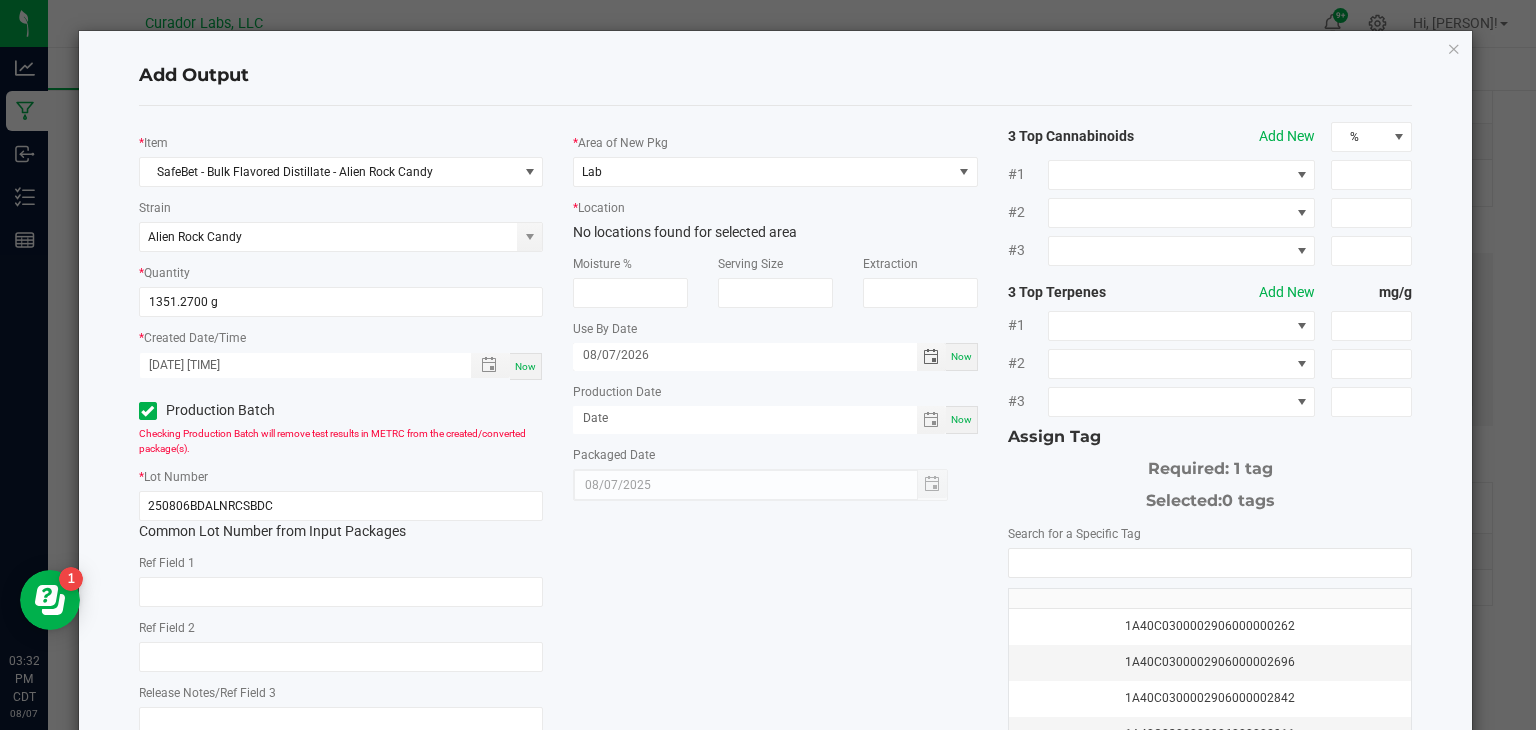 type on "08/07/2026" 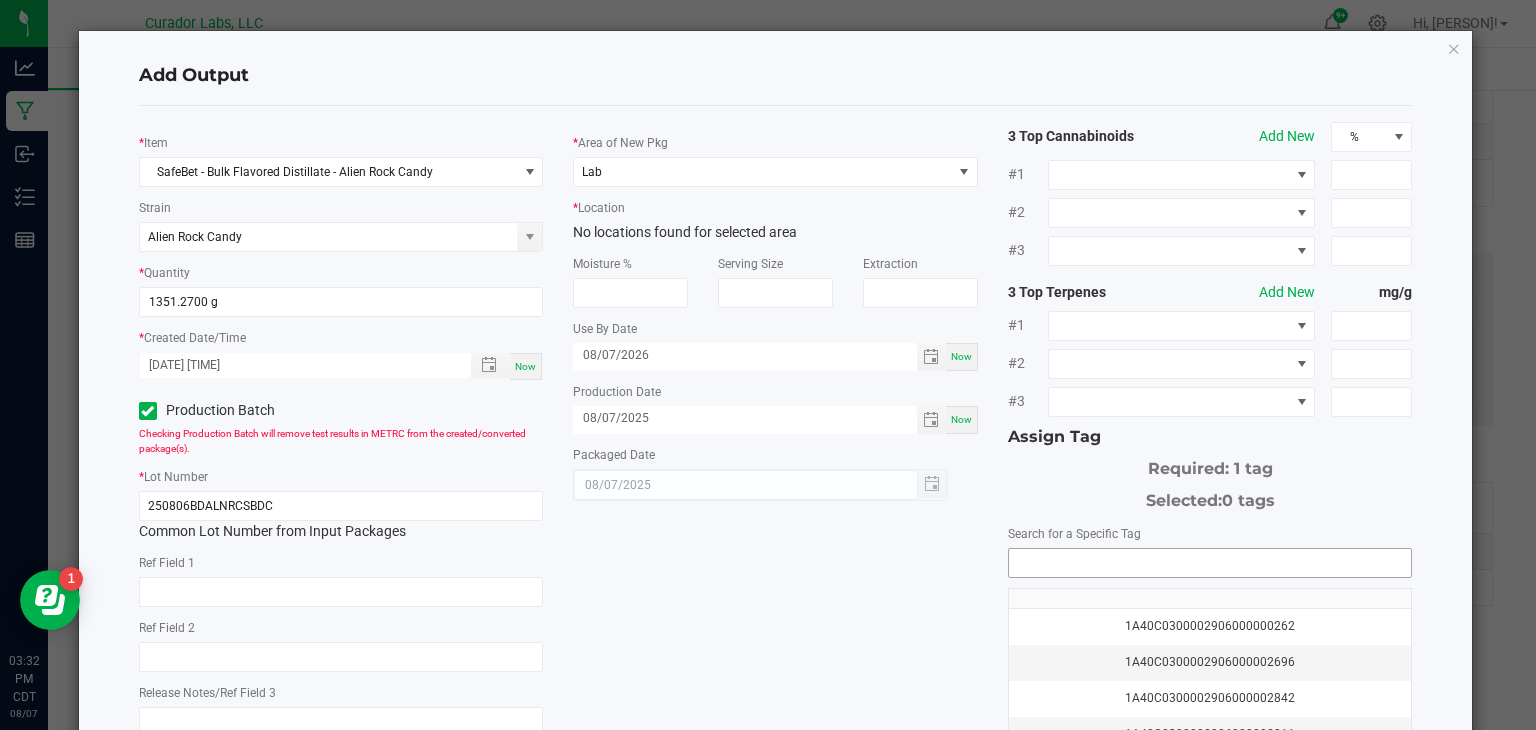 click at bounding box center (1210, 563) 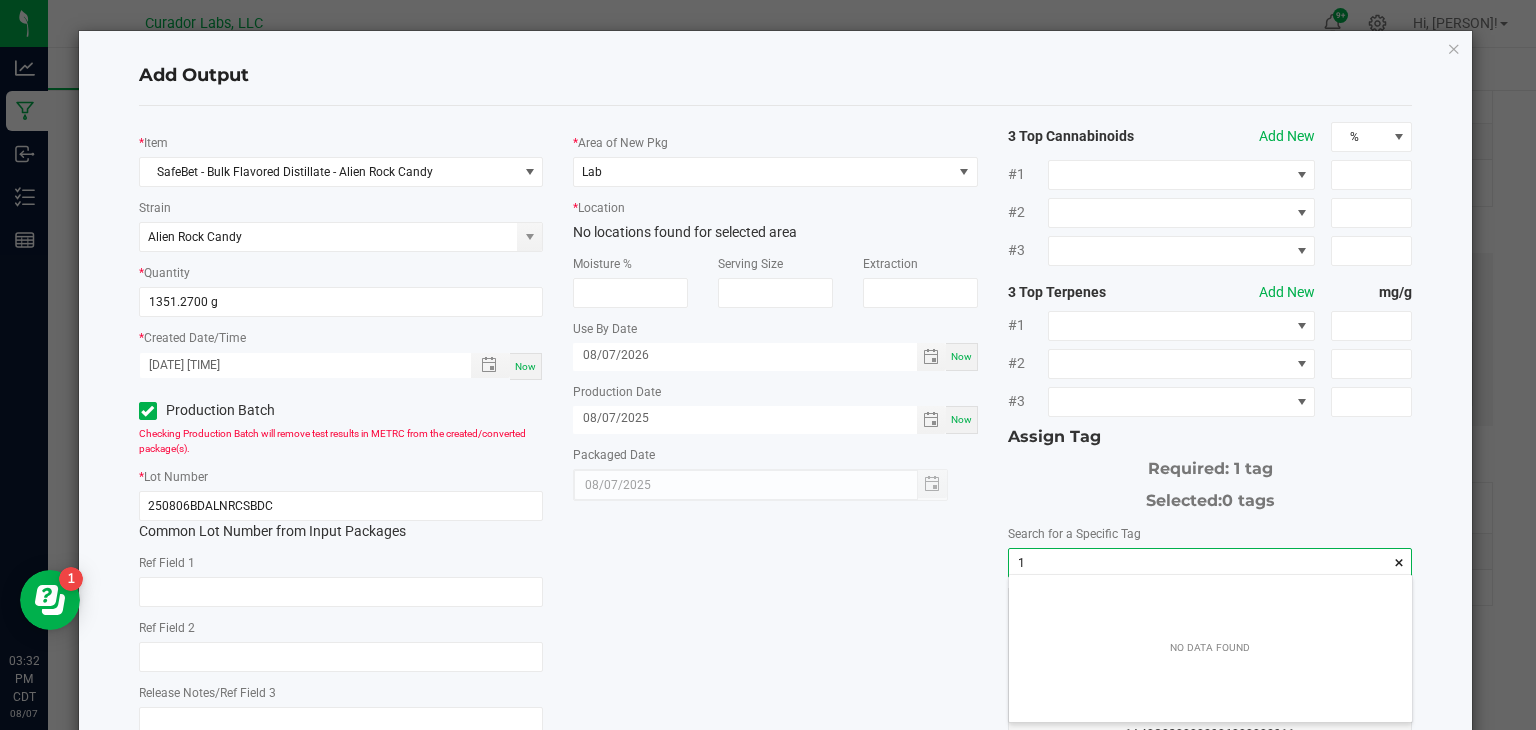 scroll, scrollTop: 99972, scrollLeft: 99596, axis: both 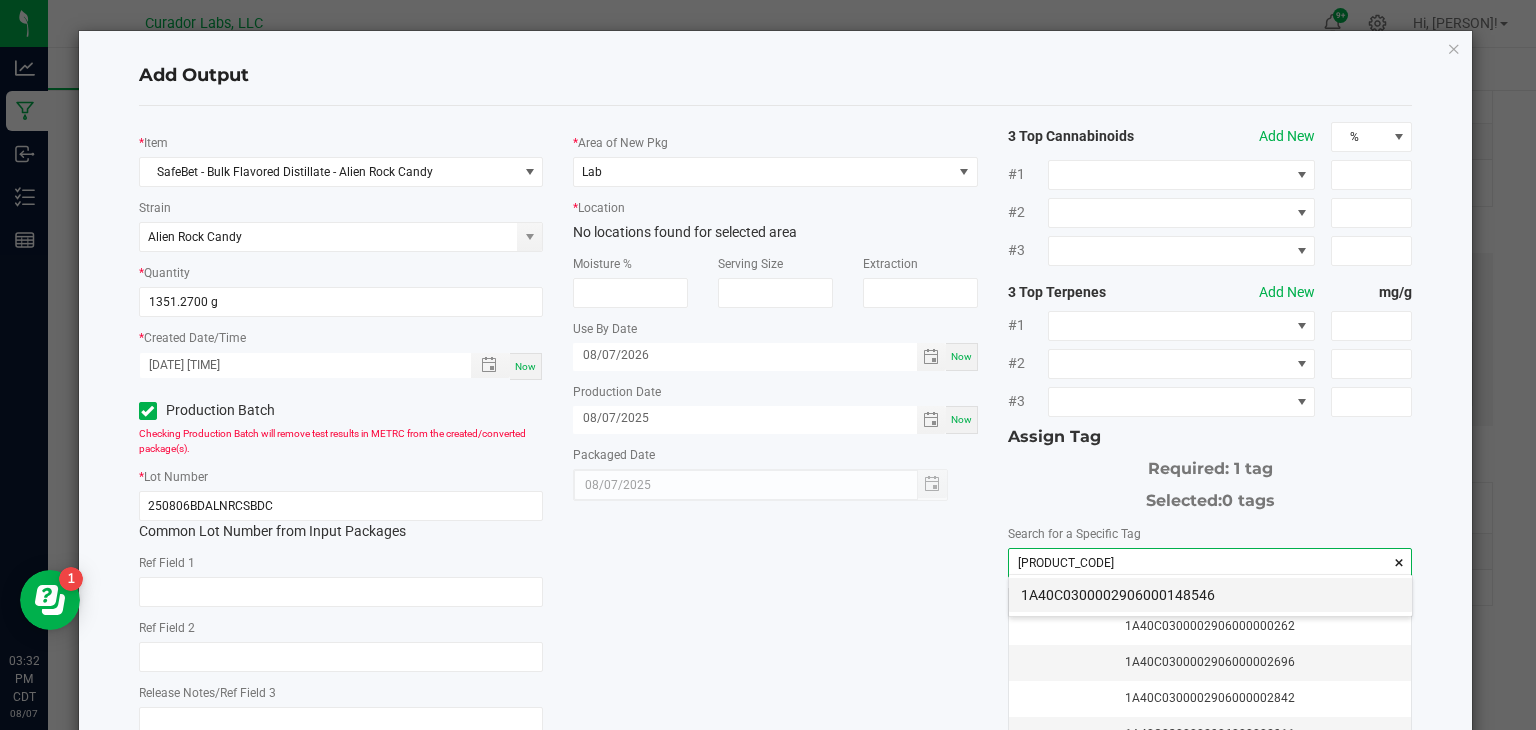 click on "1A40C0300002906000148546" at bounding box center (1210, 595) 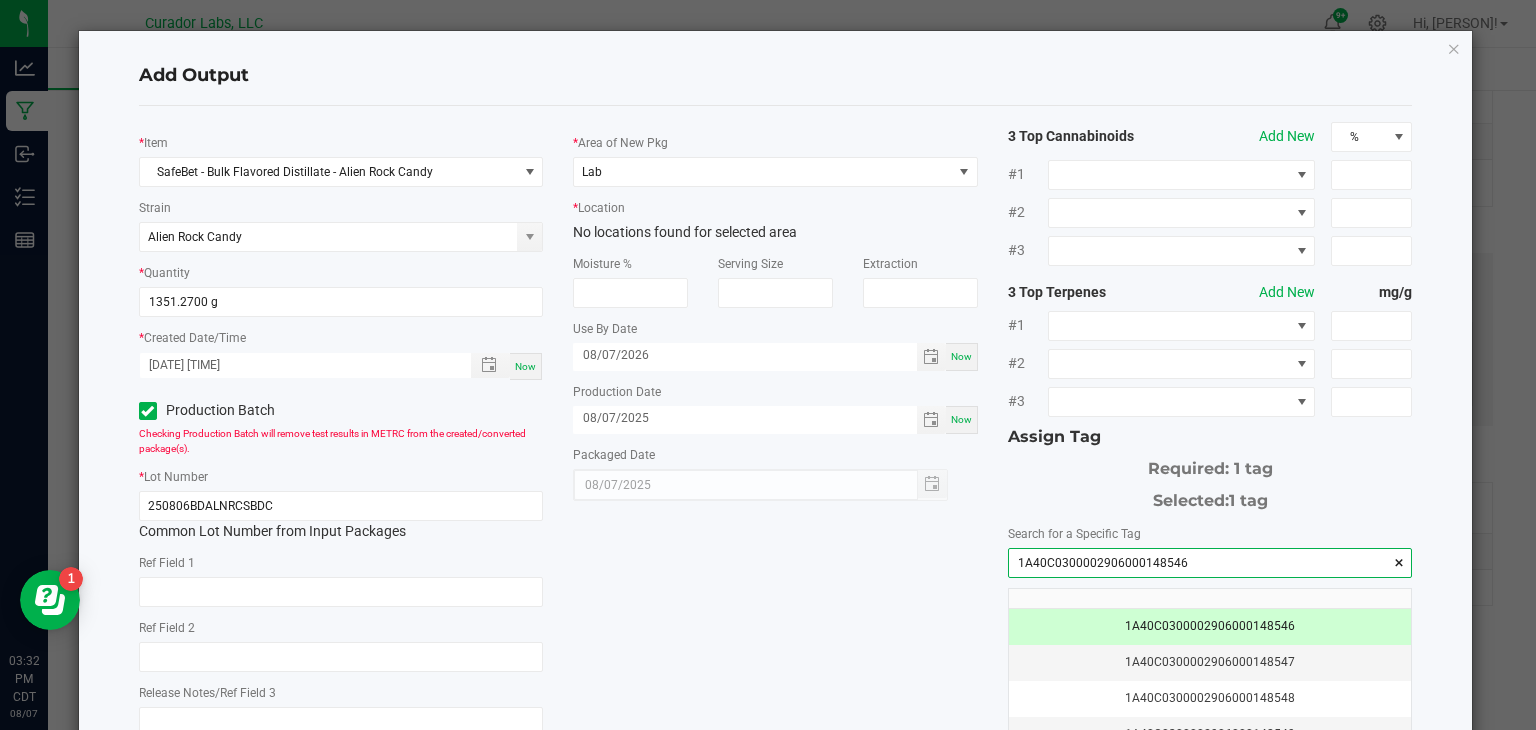type on "1A40C0300002906000148546" 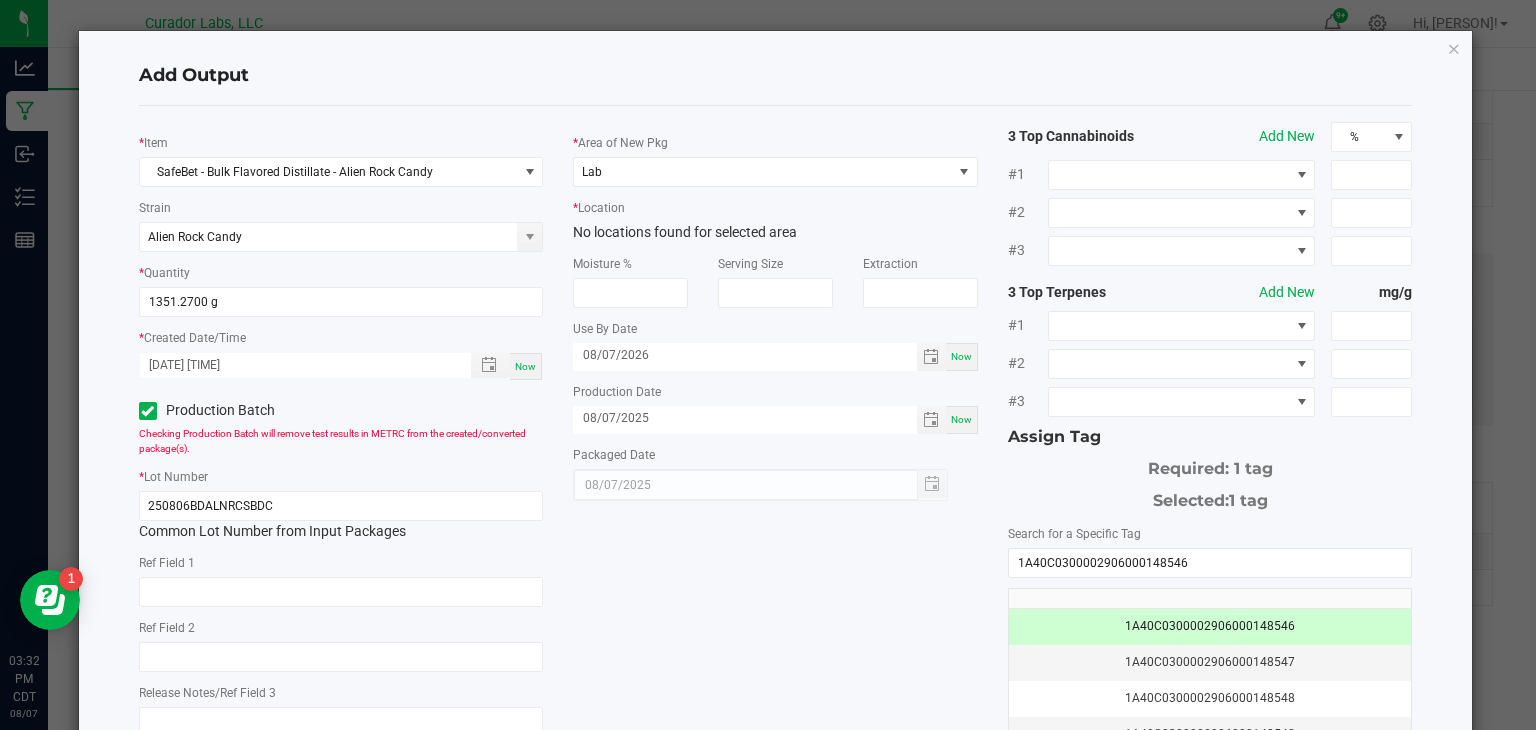 scroll, scrollTop: 220, scrollLeft: 0, axis: vertical 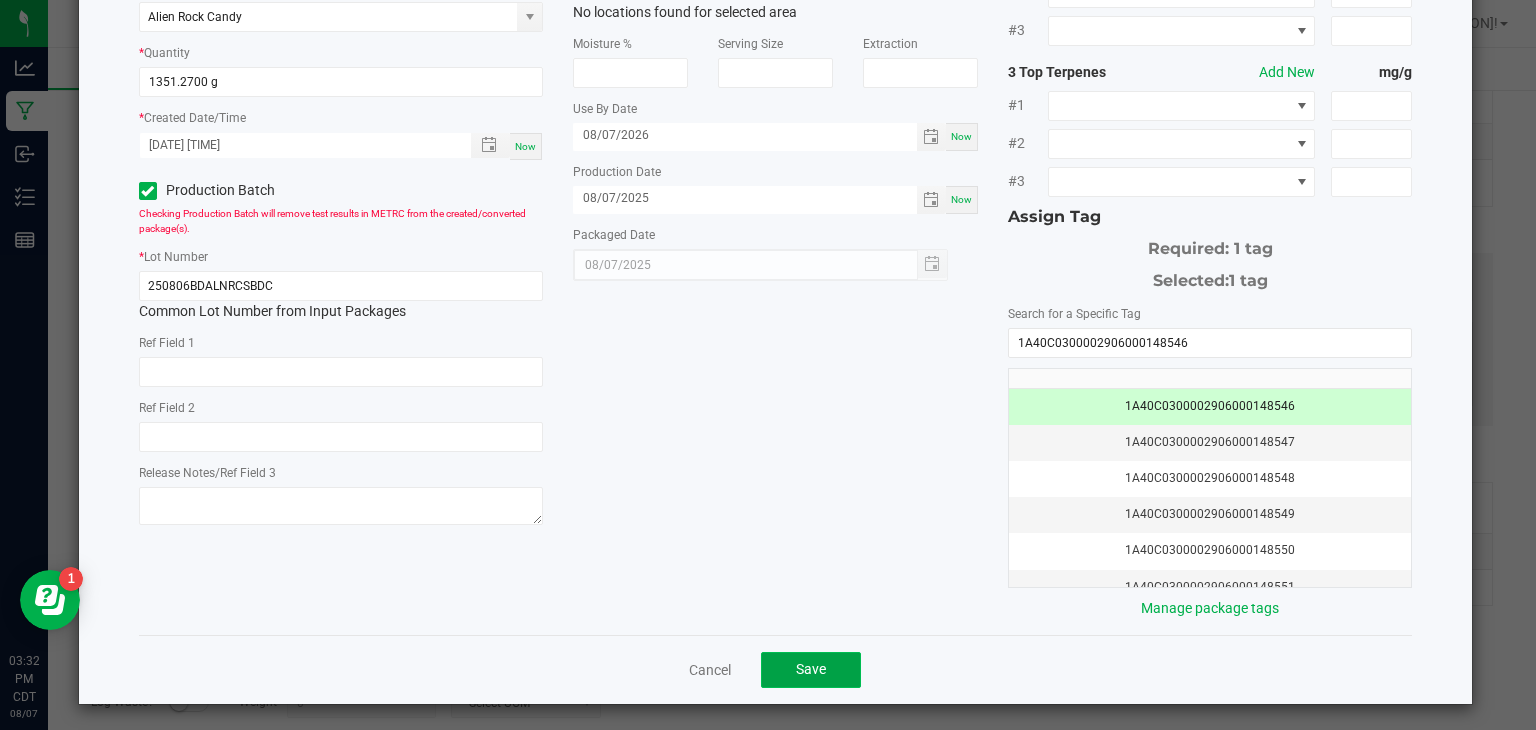 click on "Save" 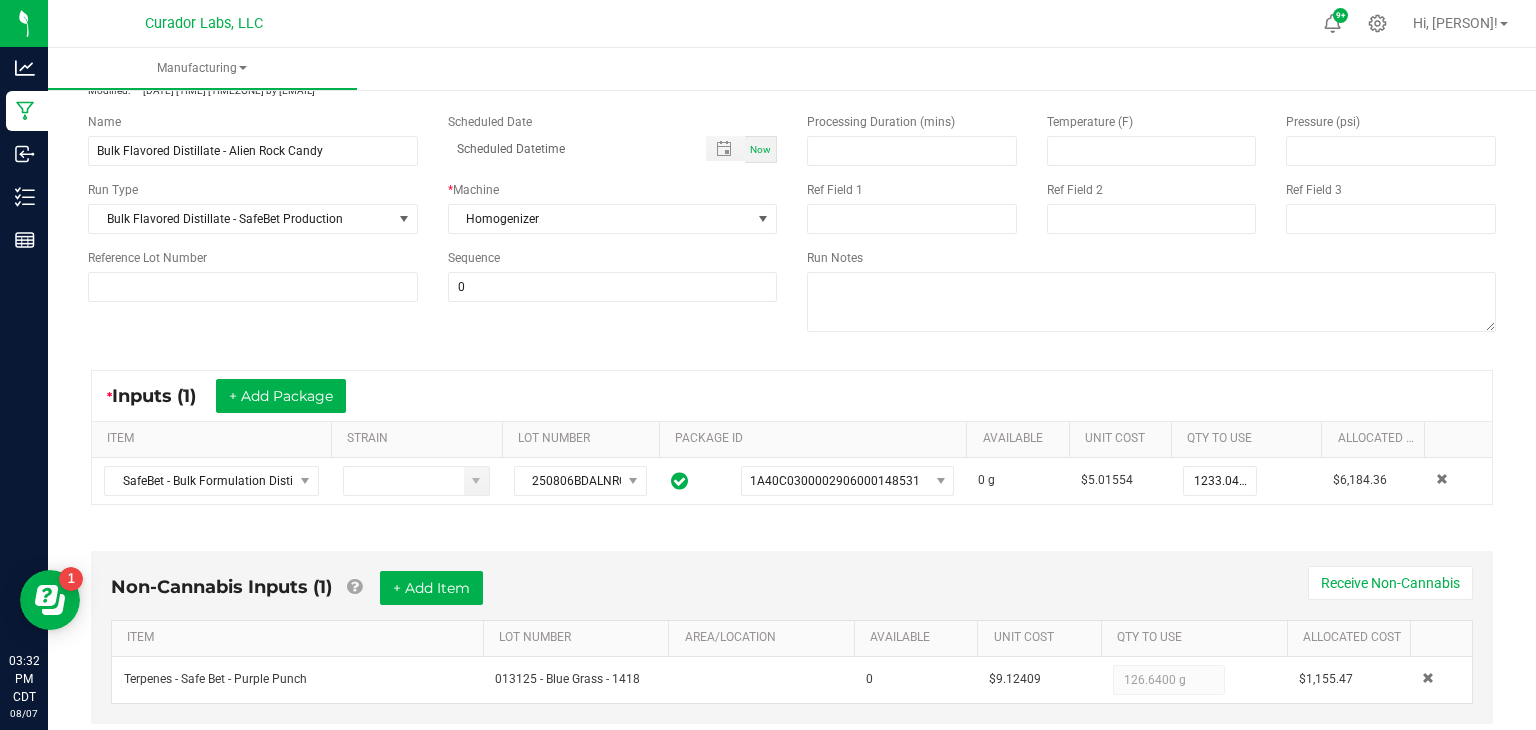 scroll, scrollTop: 0, scrollLeft: 0, axis: both 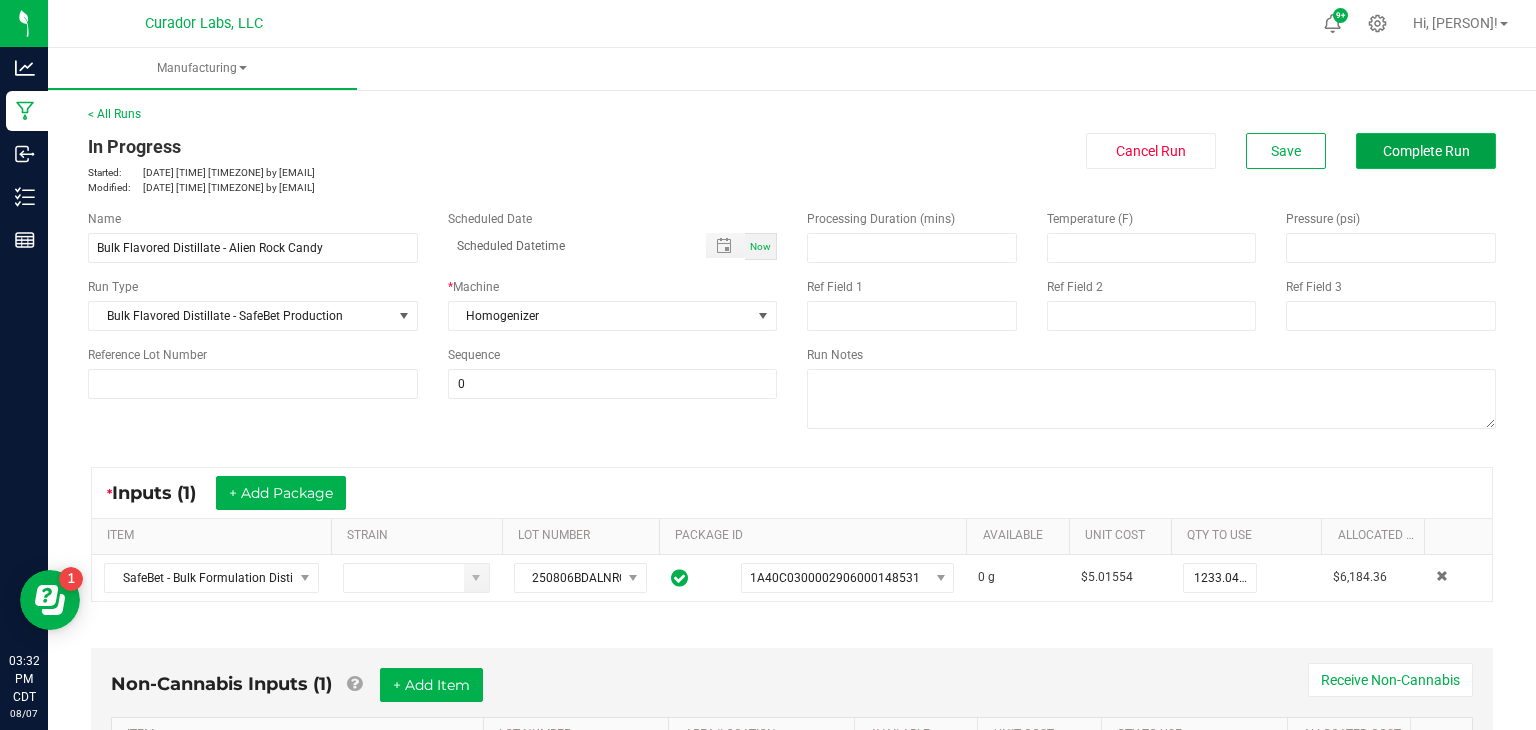 click on "Complete Run" at bounding box center (1426, 151) 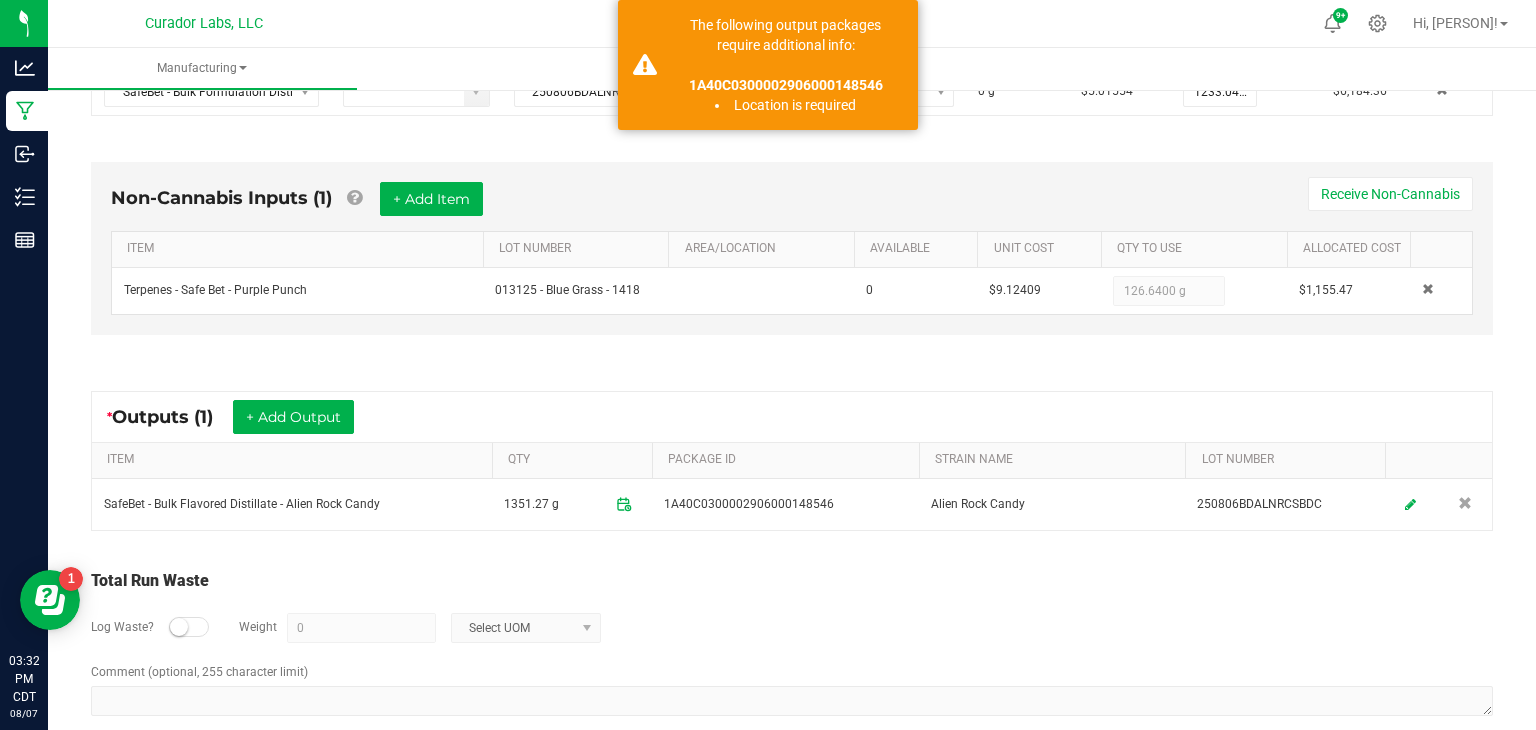 scroll, scrollTop: 510, scrollLeft: 0, axis: vertical 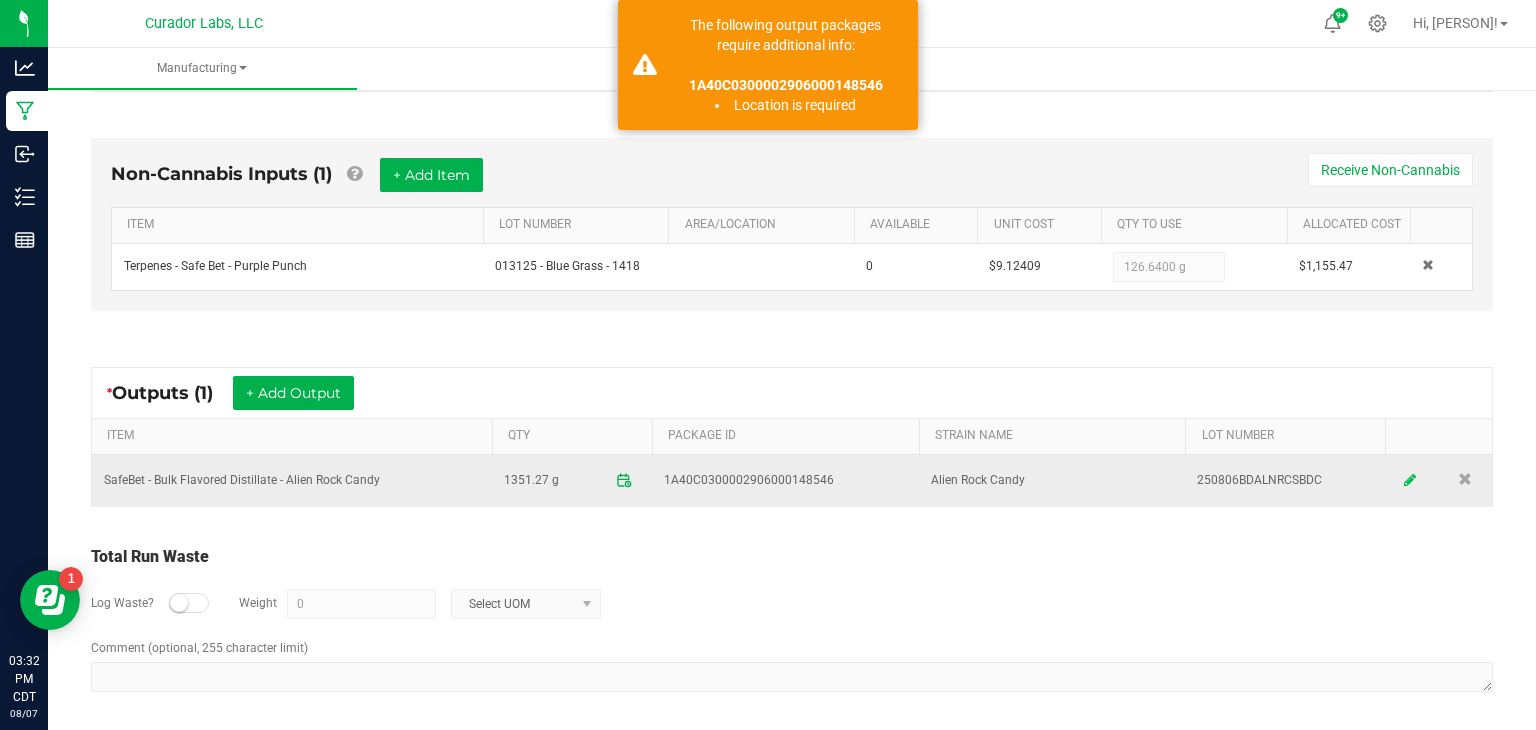 click at bounding box center (1411, 480) 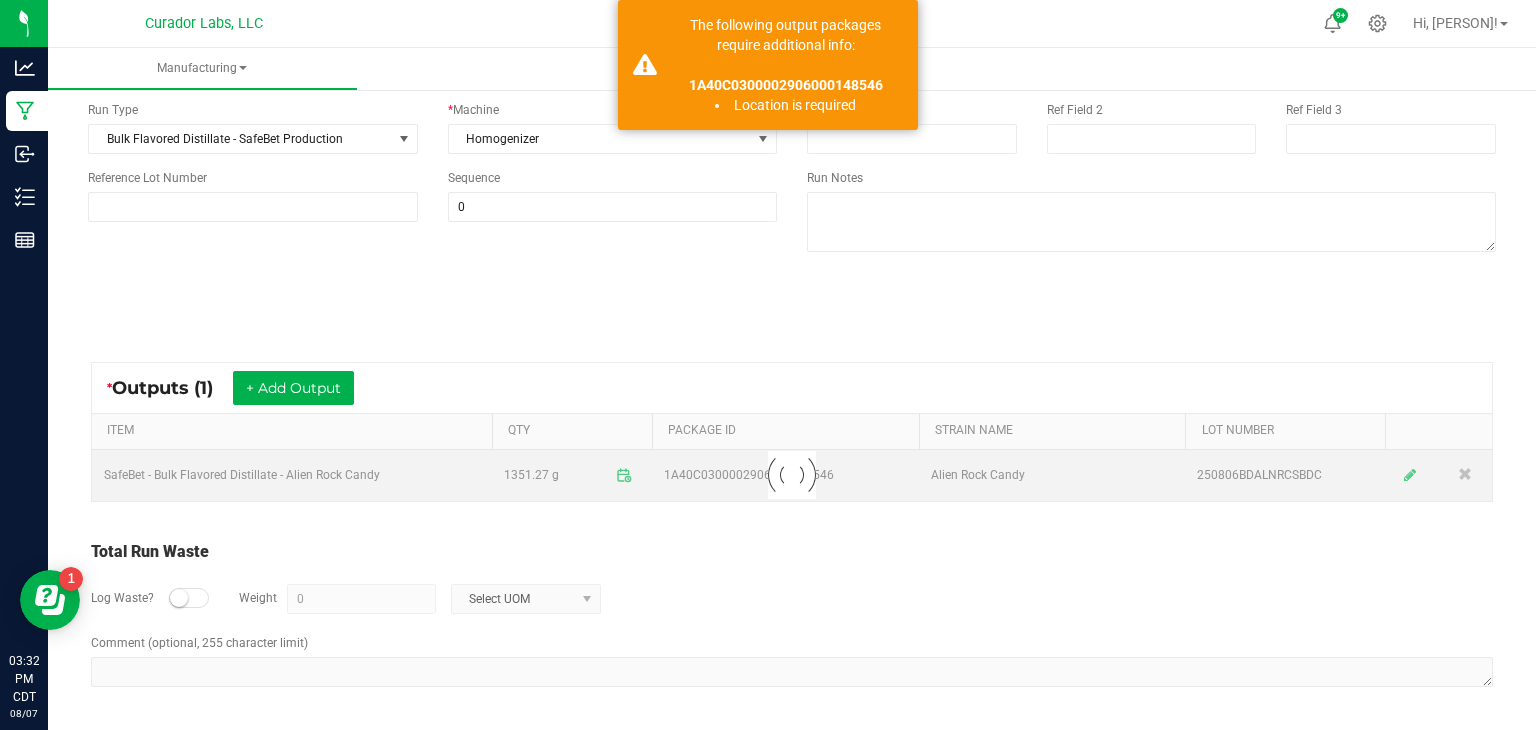 scroll, scrollTop: 176, scrollLeft: 0, axis: vertical 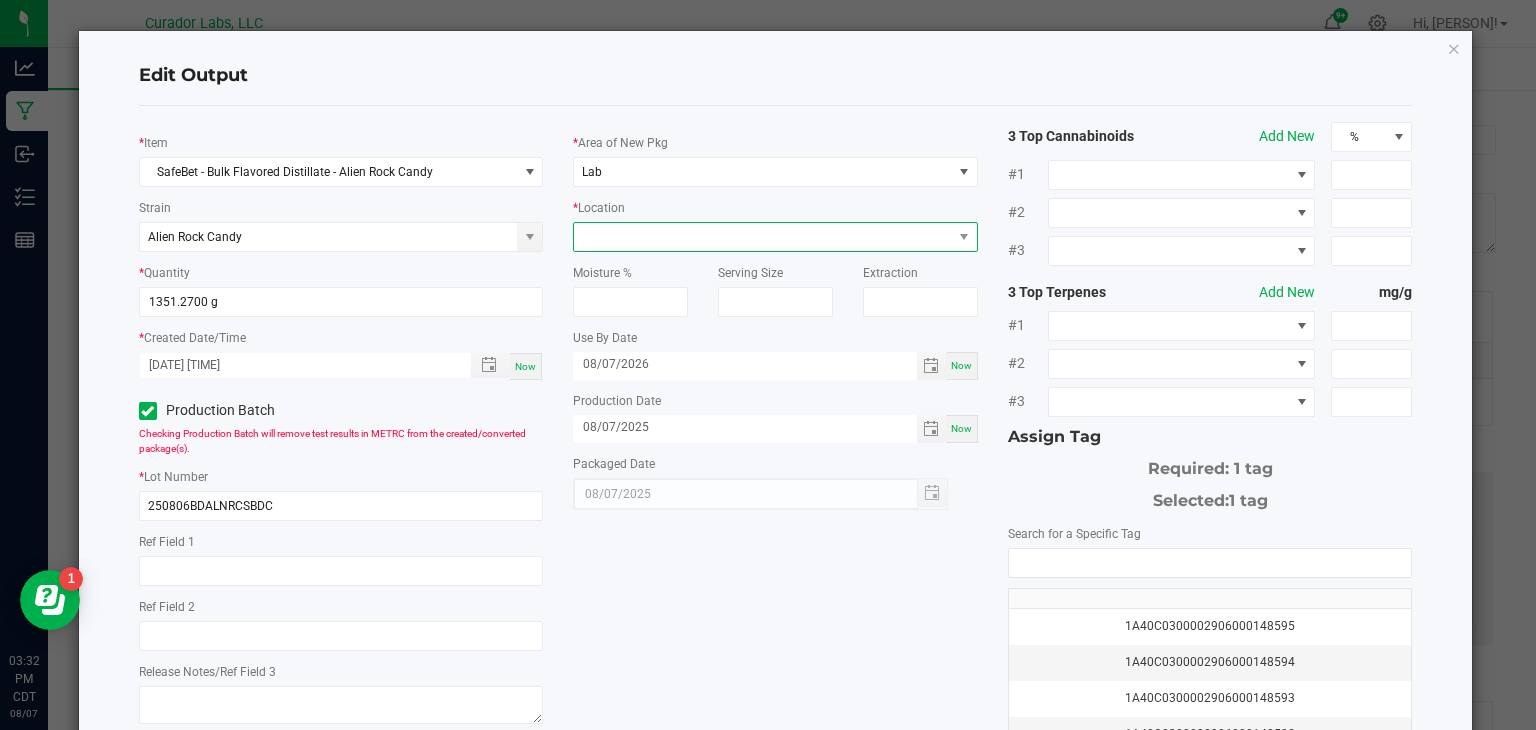 click at bounding box center (763, 237) 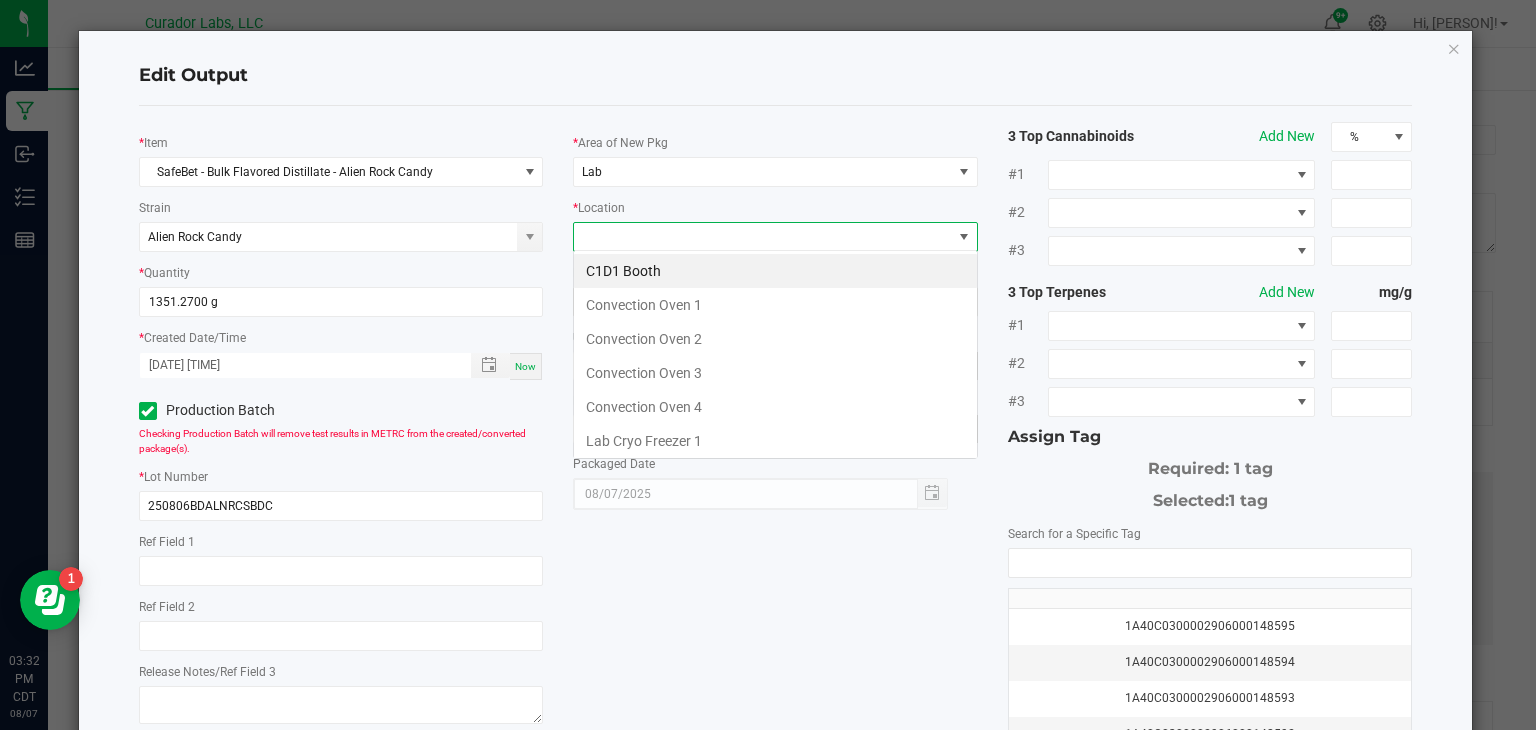 scroll, scrollTop: 99970, scrollLeft: 99595, axis: both 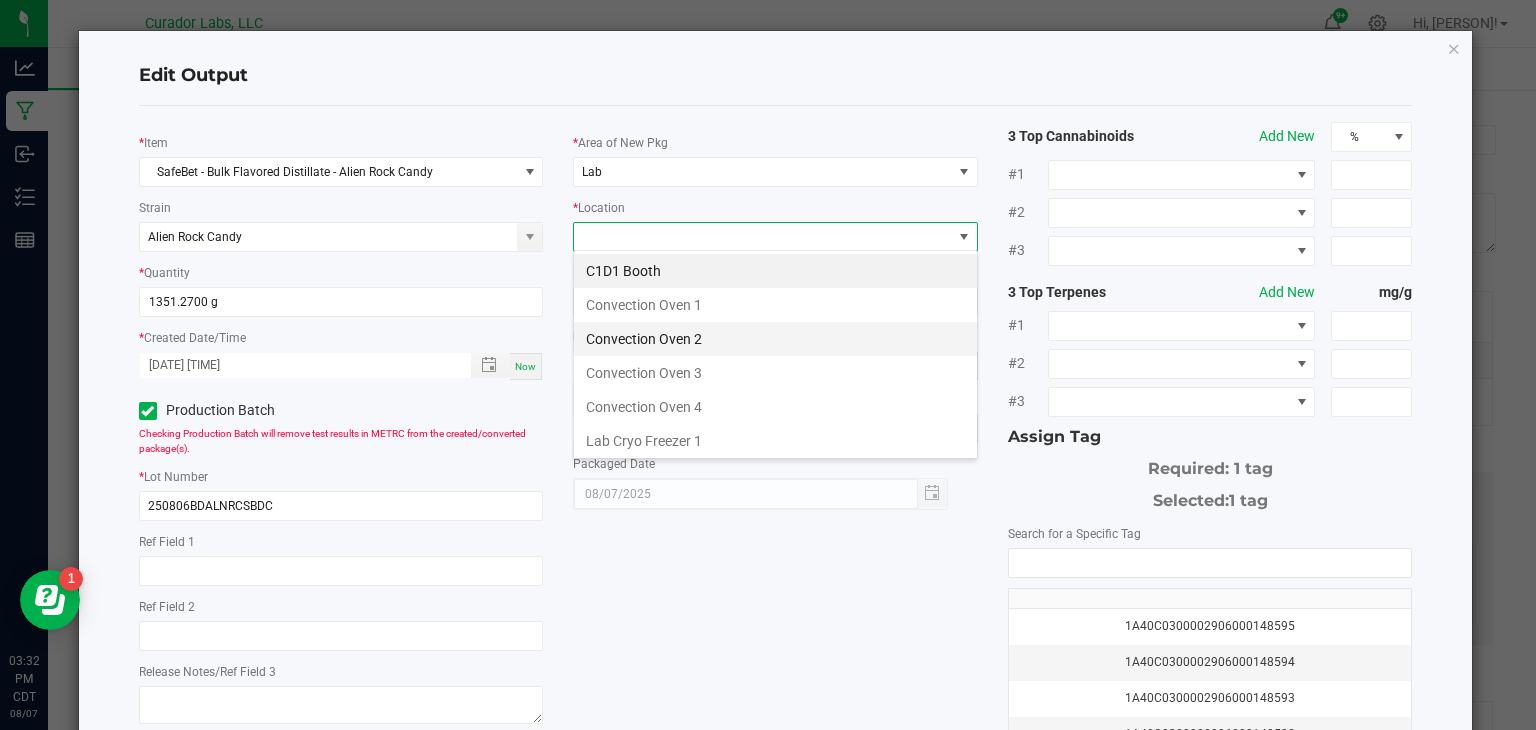 click on "Convection Oven 2" at bounding box center (775, 339) 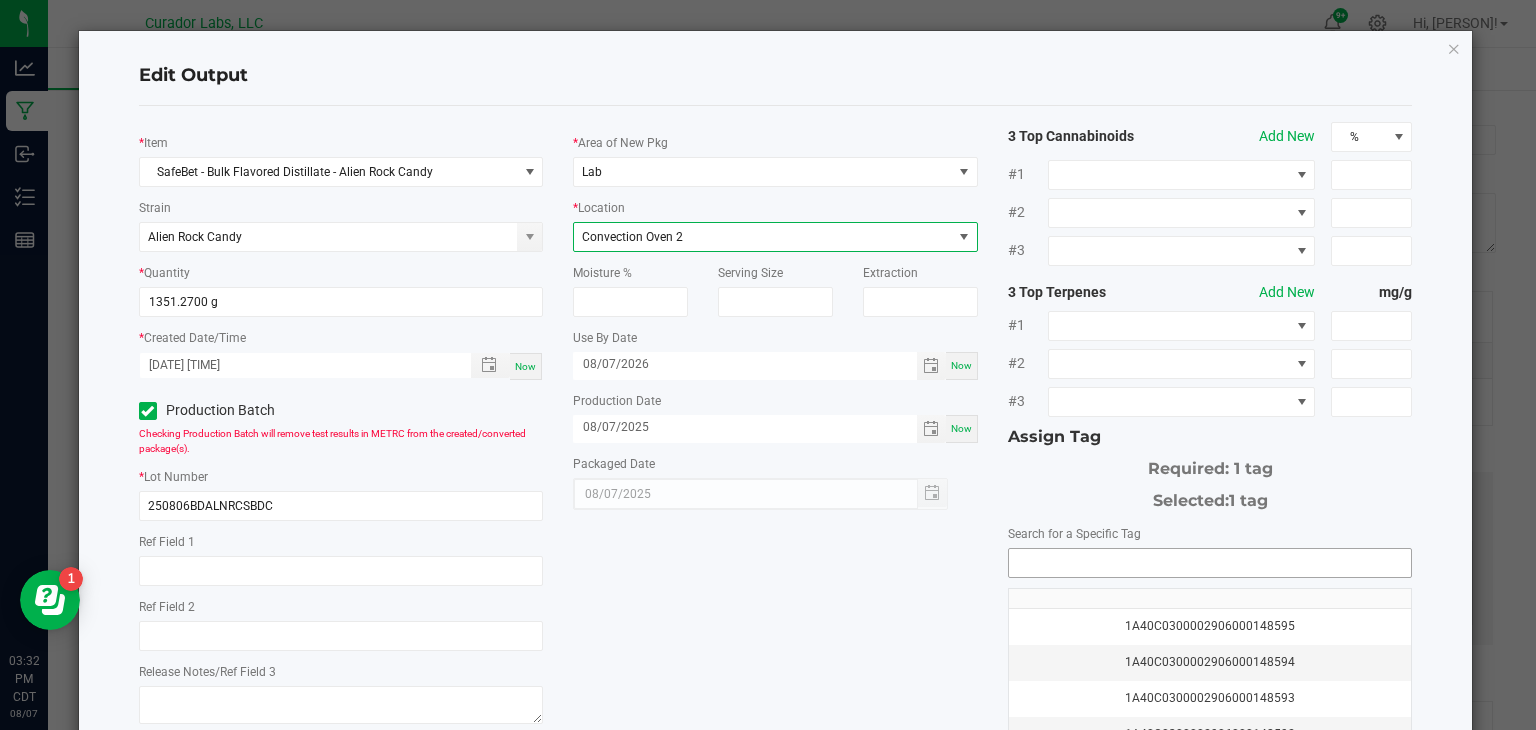 click at bounding box center [1210, 563] 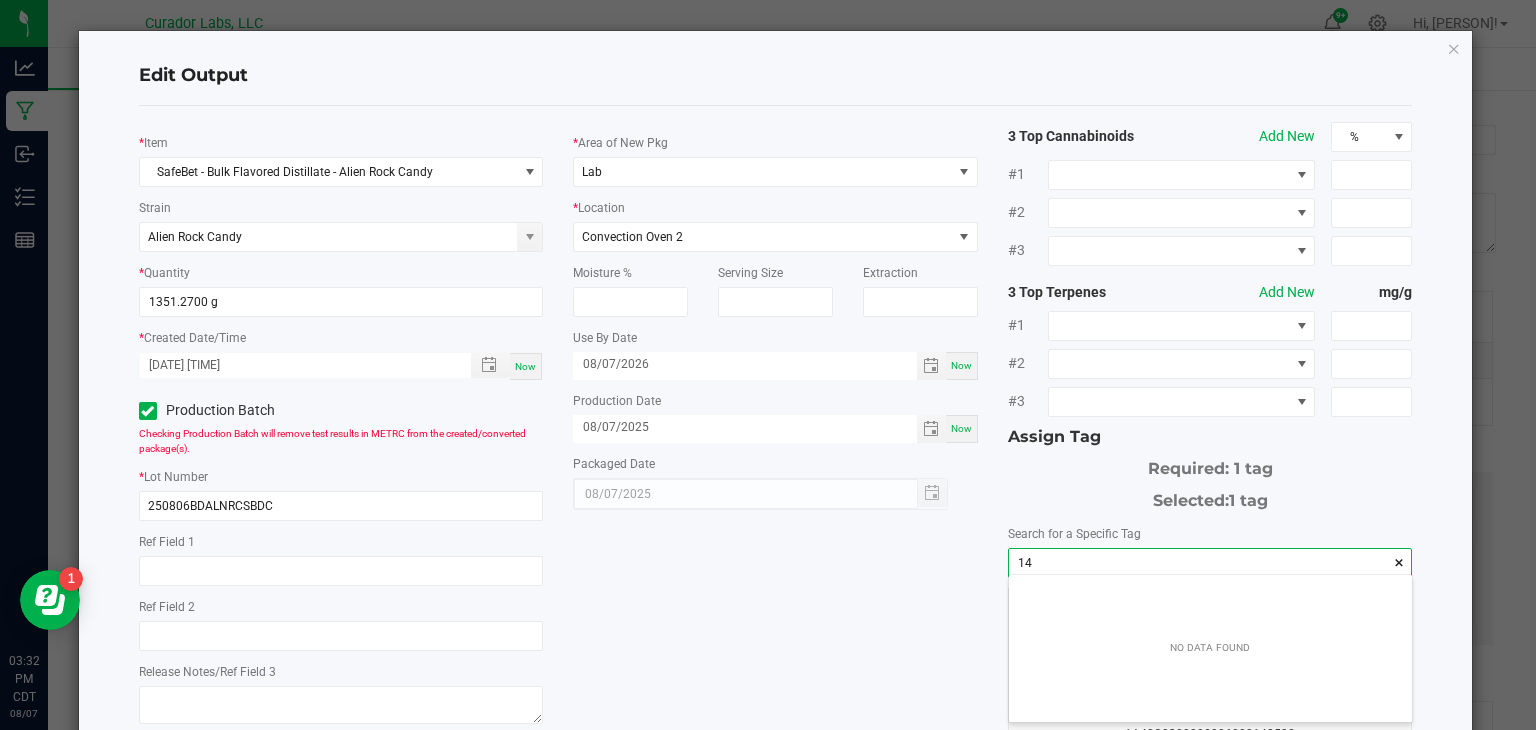 scroll, scrollTop: 99972, scrollLeft: 99596, axis: both 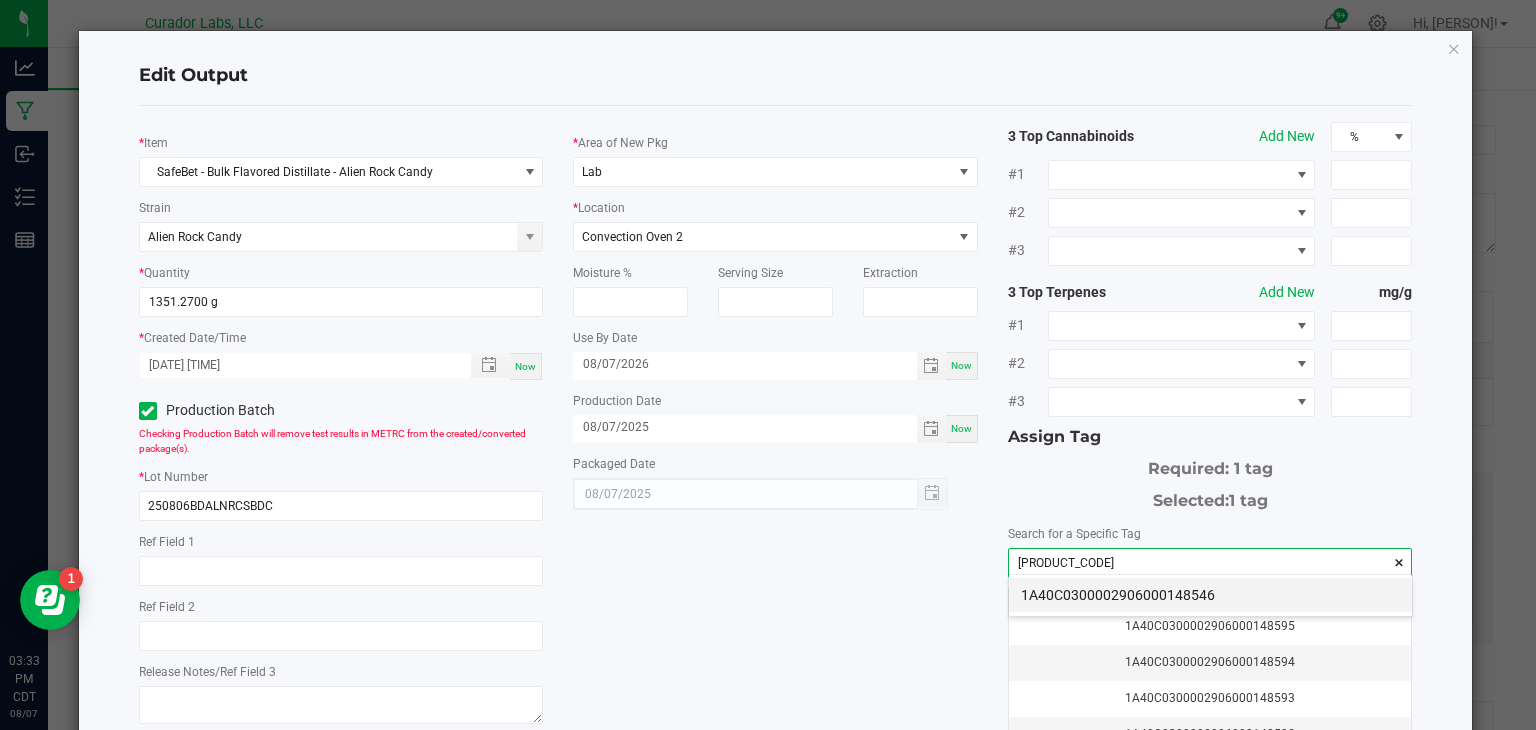 click on "1A40C0300002906000148546" at bounding box center (1210, 595) 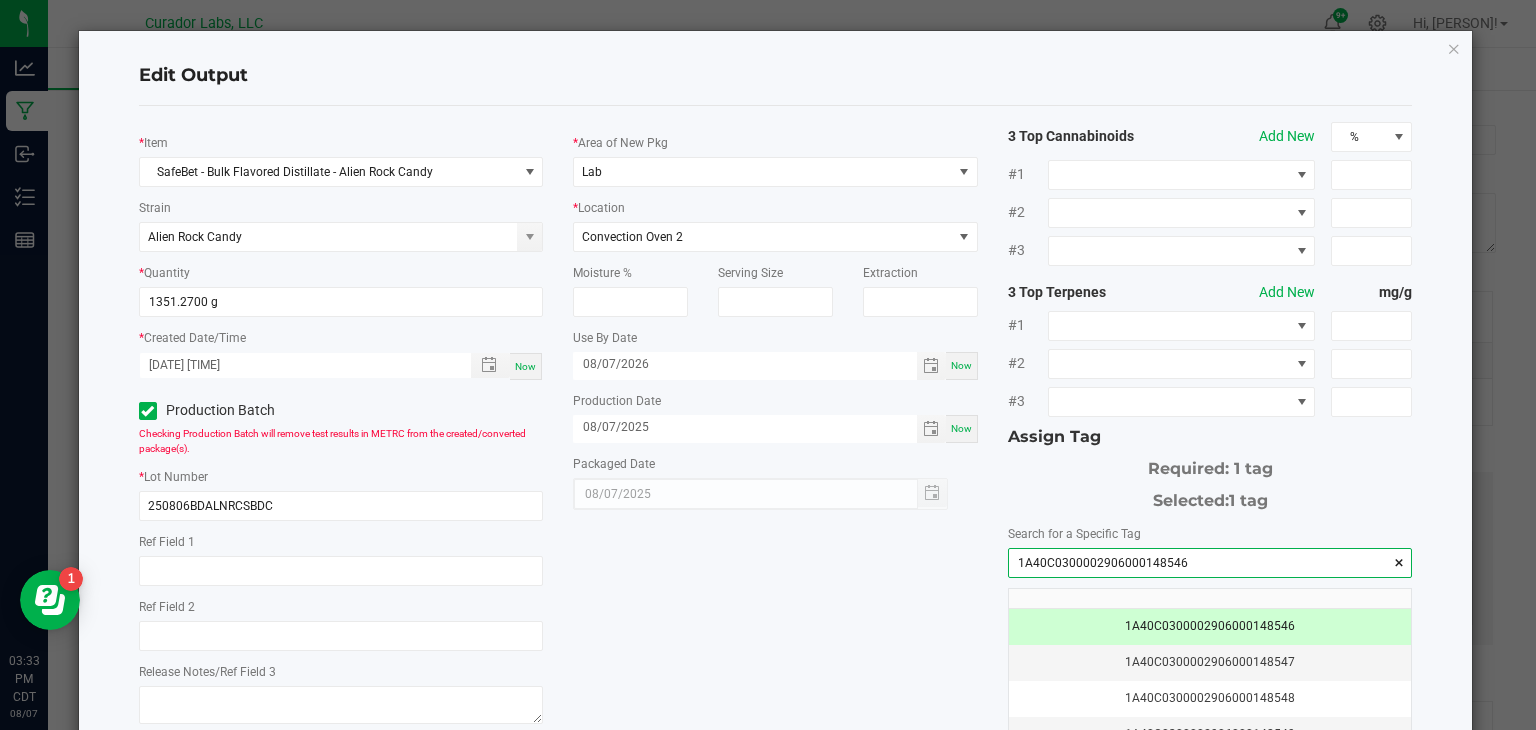type on "1A40C0300002906000148546" 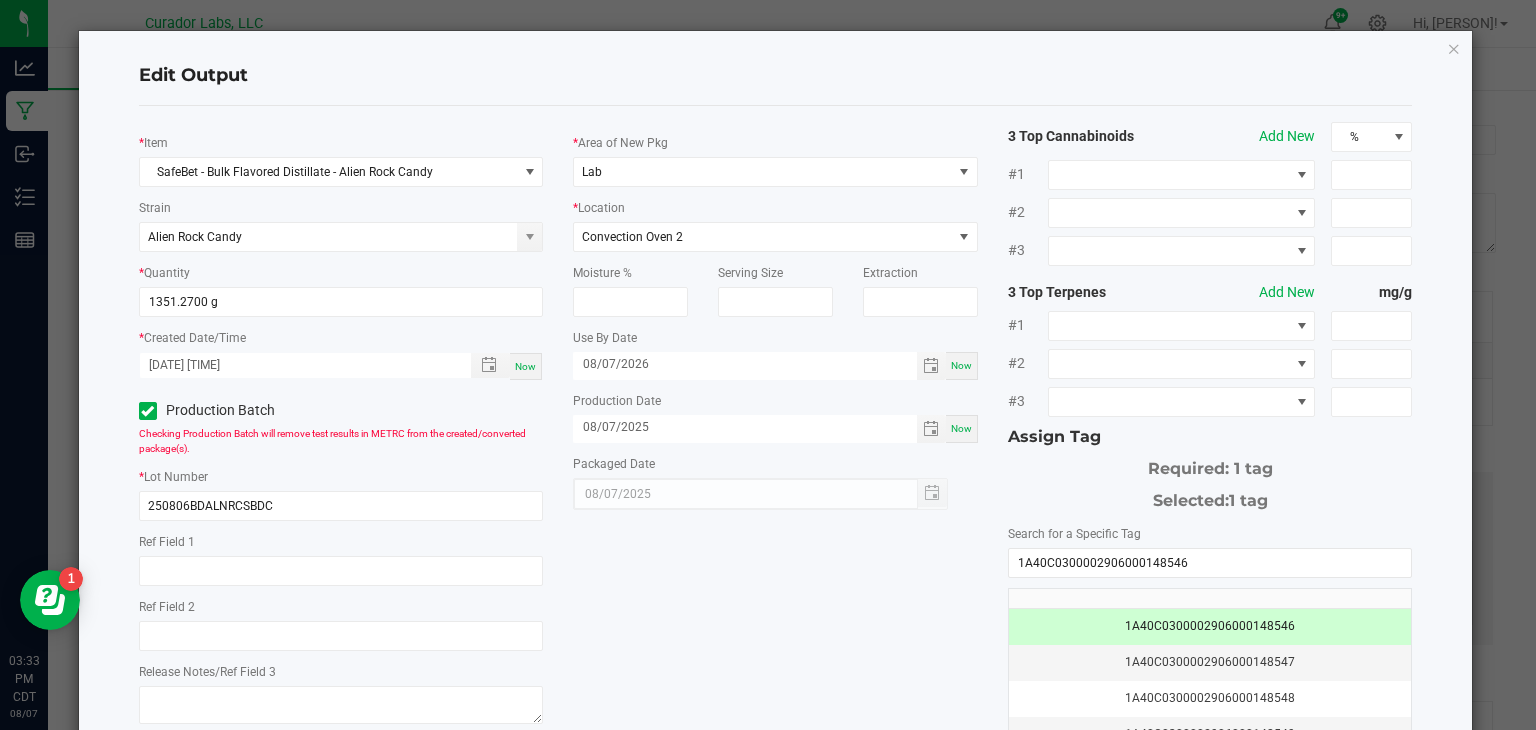 scroll, scrollTop: 220, scrollLeft: 0, axis: vertical 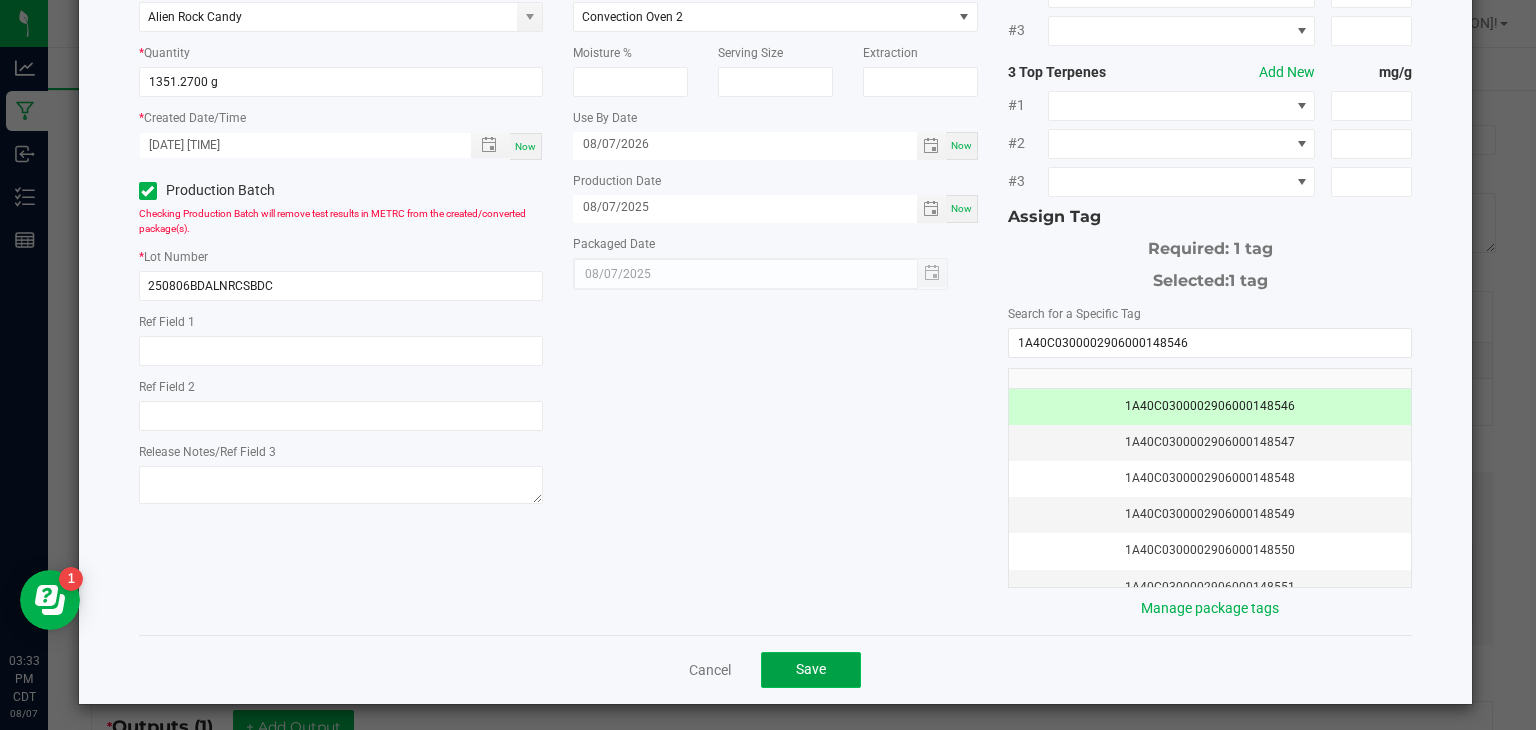 click on "Save" 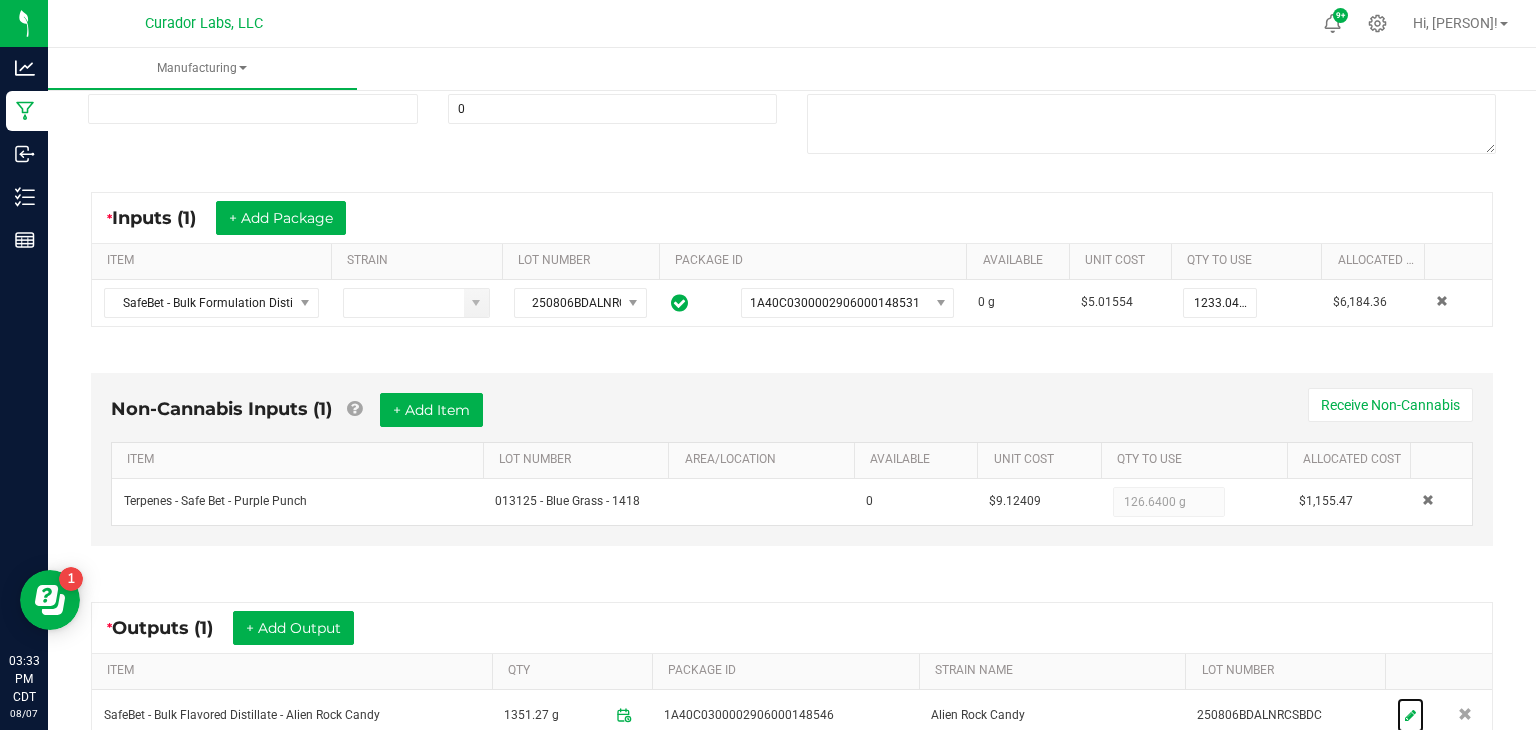 scroll, scrollTop: 0, scrollLeft: 0, axis: both 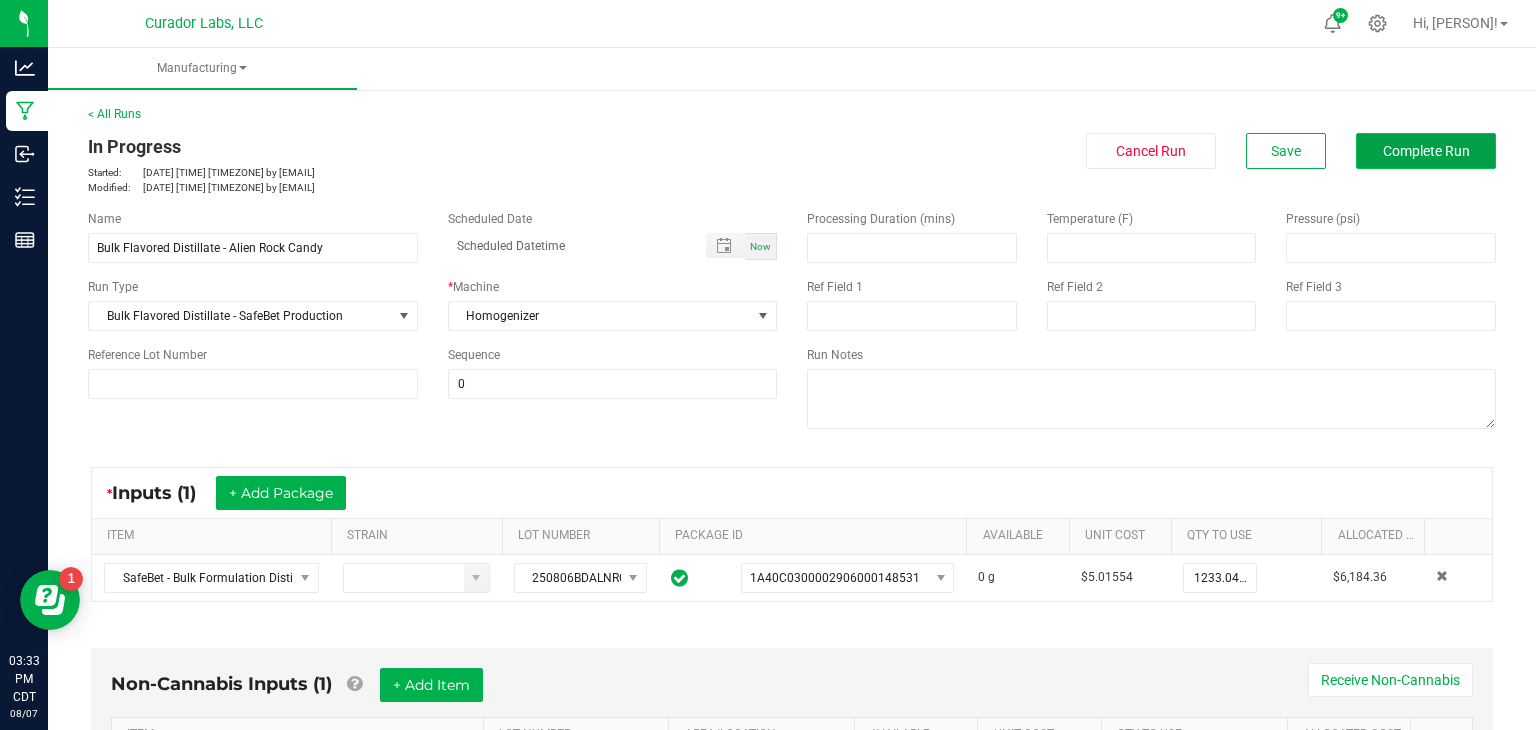click on "Complete Run" at bounding box center (1426, 151) 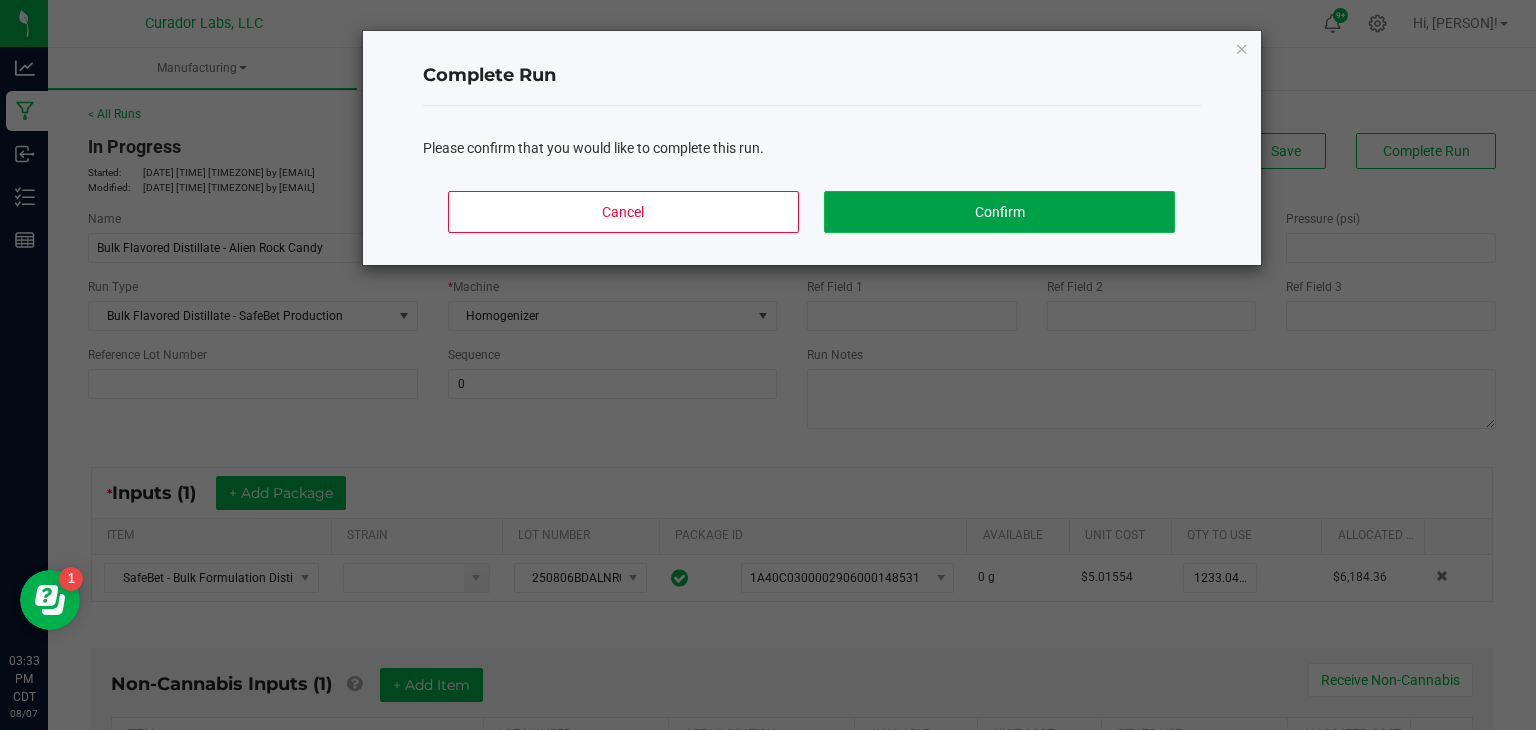 click on "Confirm" 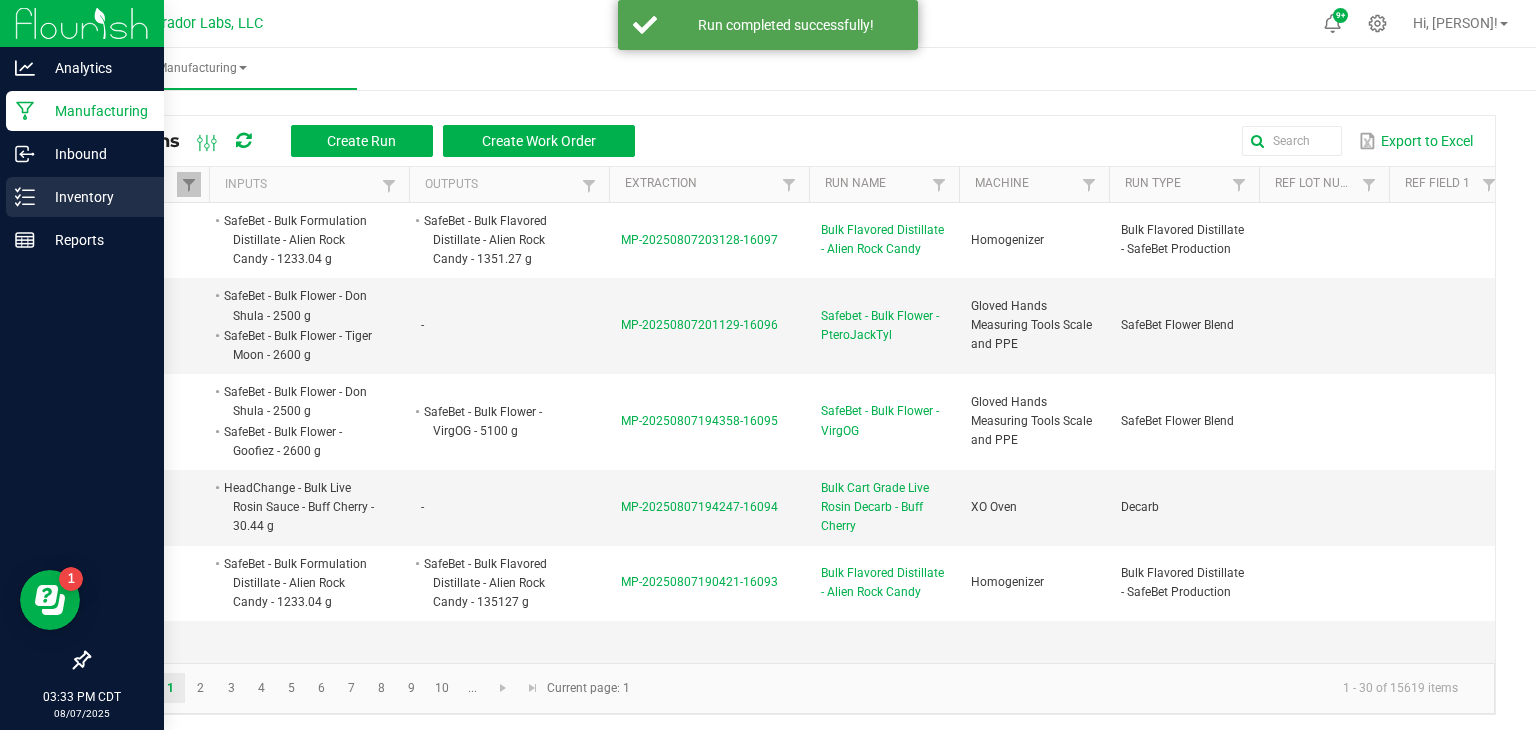 click on "Inventory" at bounding box center (85, 197) 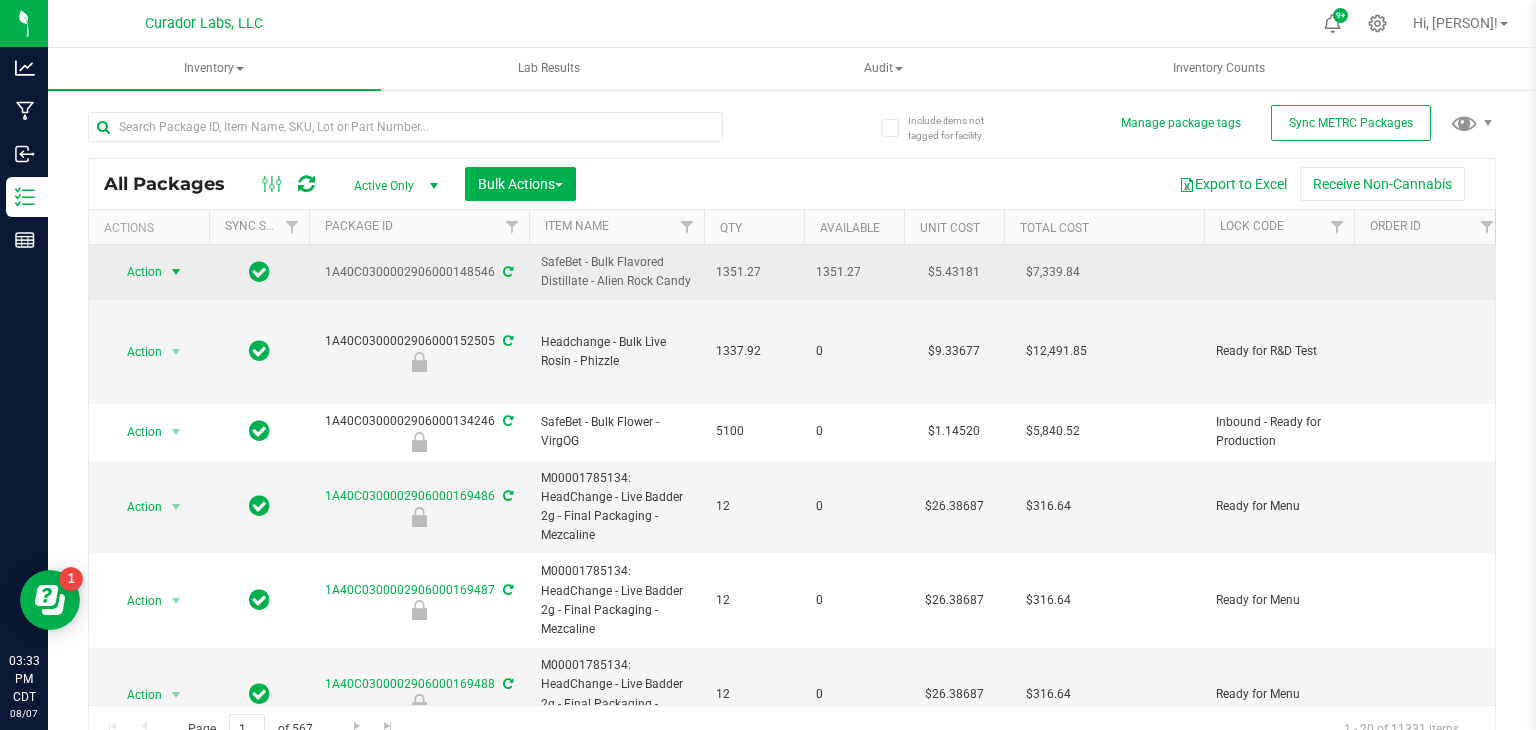click at bounding box center (176, 272) 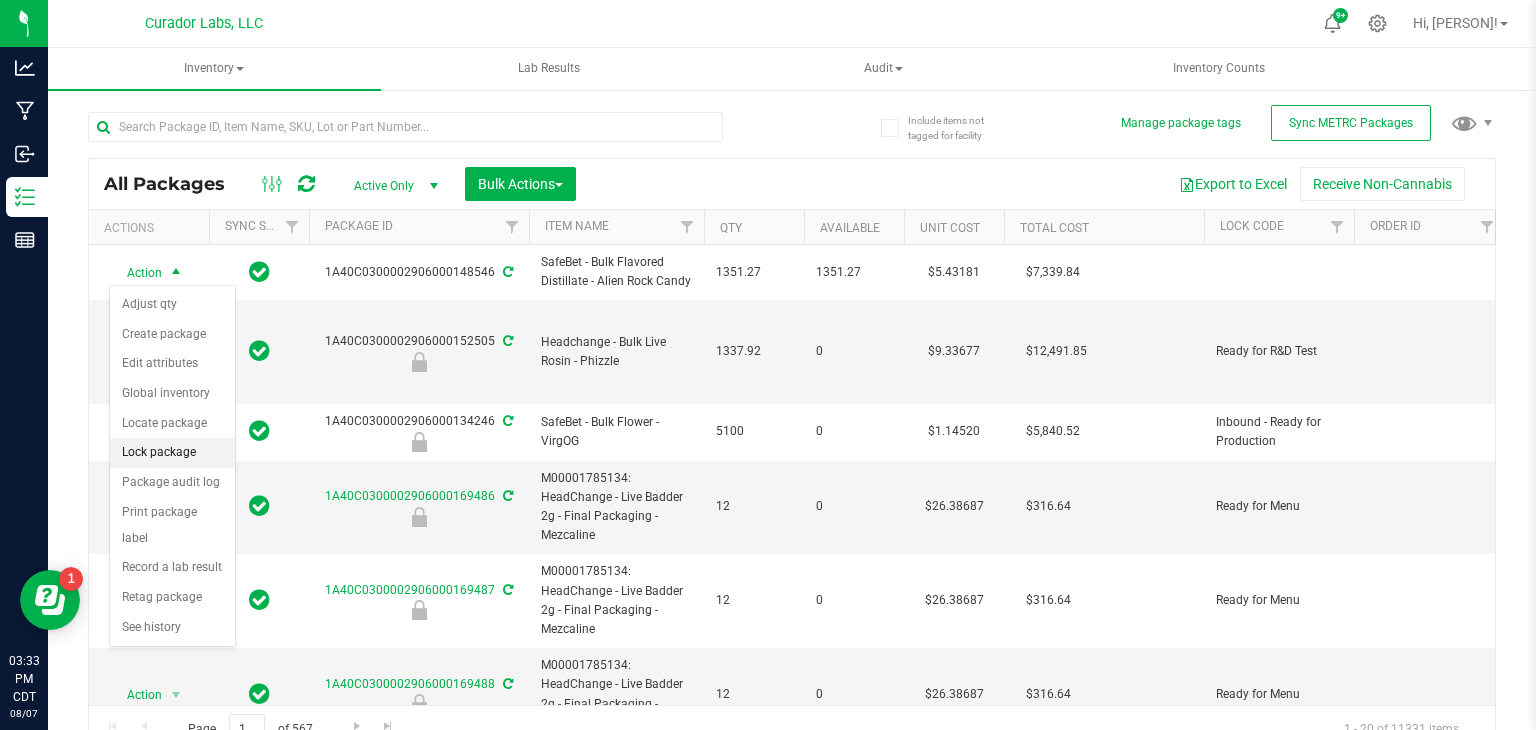 click on "Lock package" at bounding box center [172, 453] 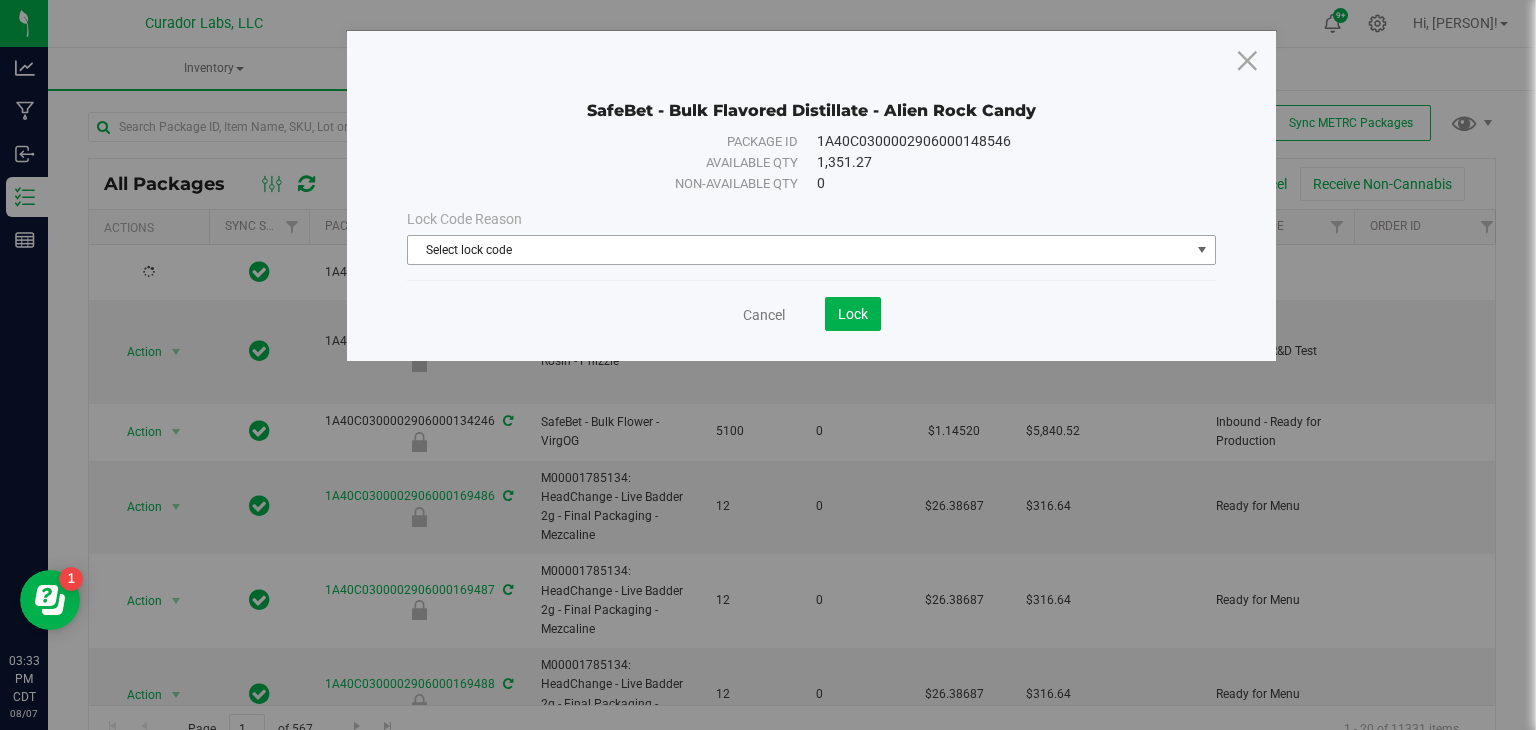 click on "Select lock code" at bounding box center (799, 250) 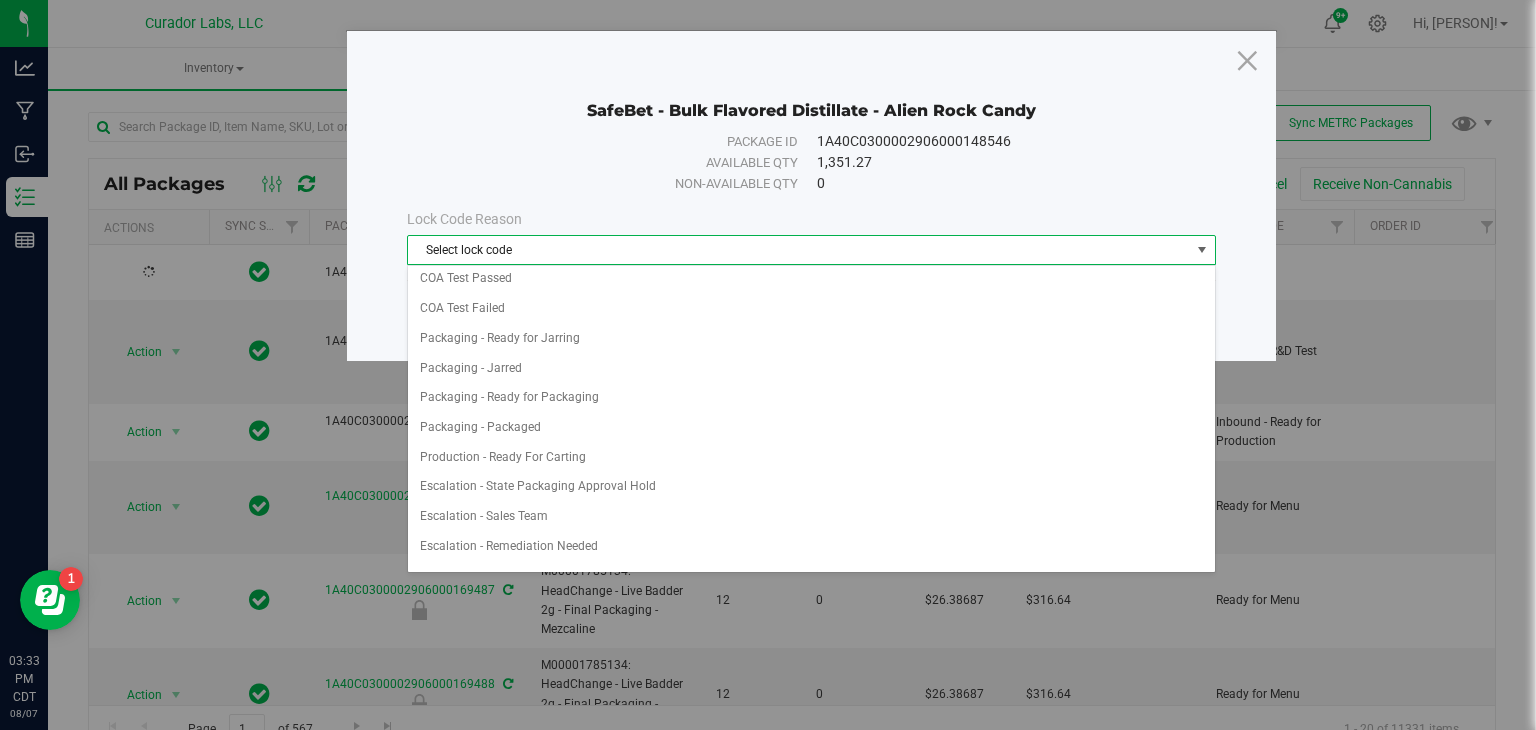 scroll, scrollTop: 841, scrollLeft: 0, axis: vertical 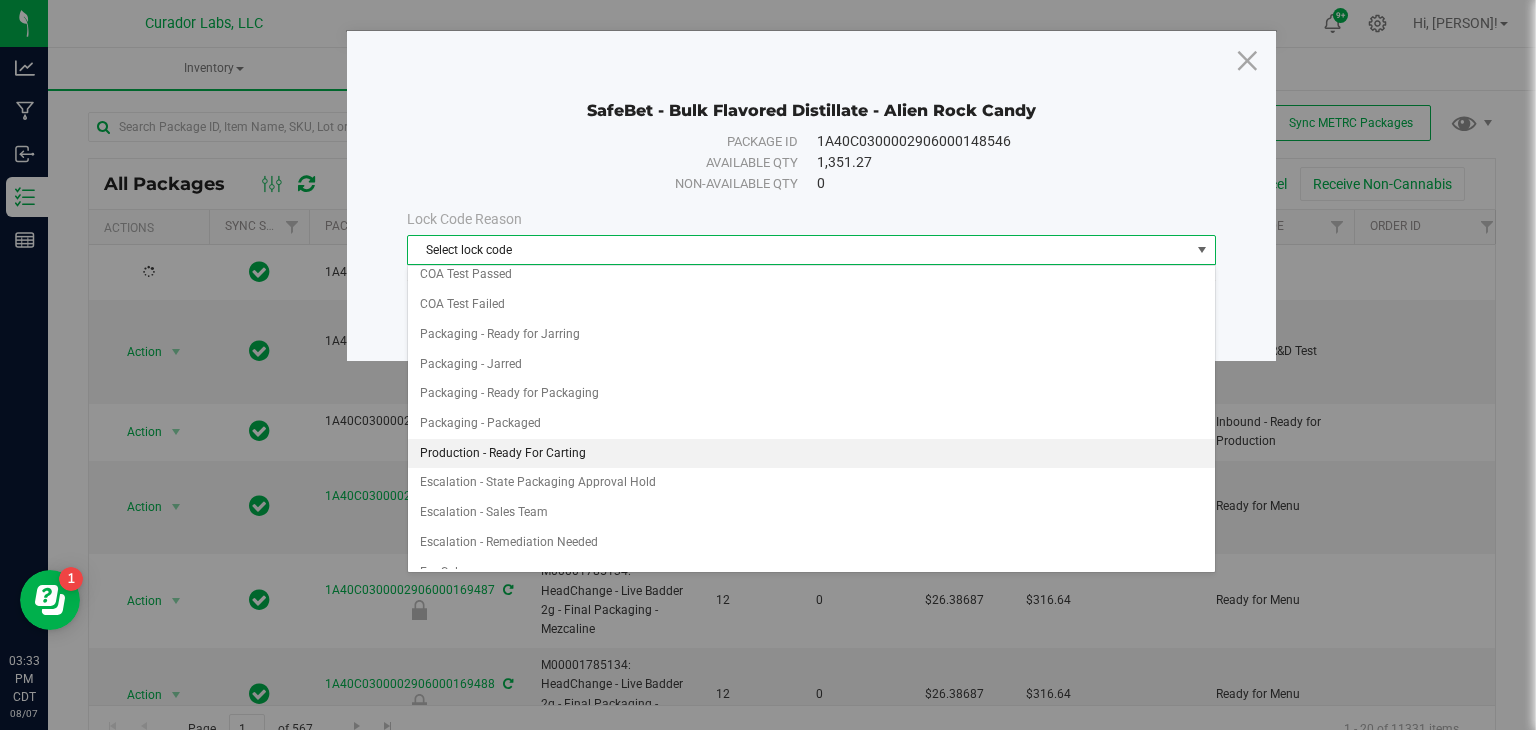 click on "Production - Ready For Carting" at bounding box center (811, 454) 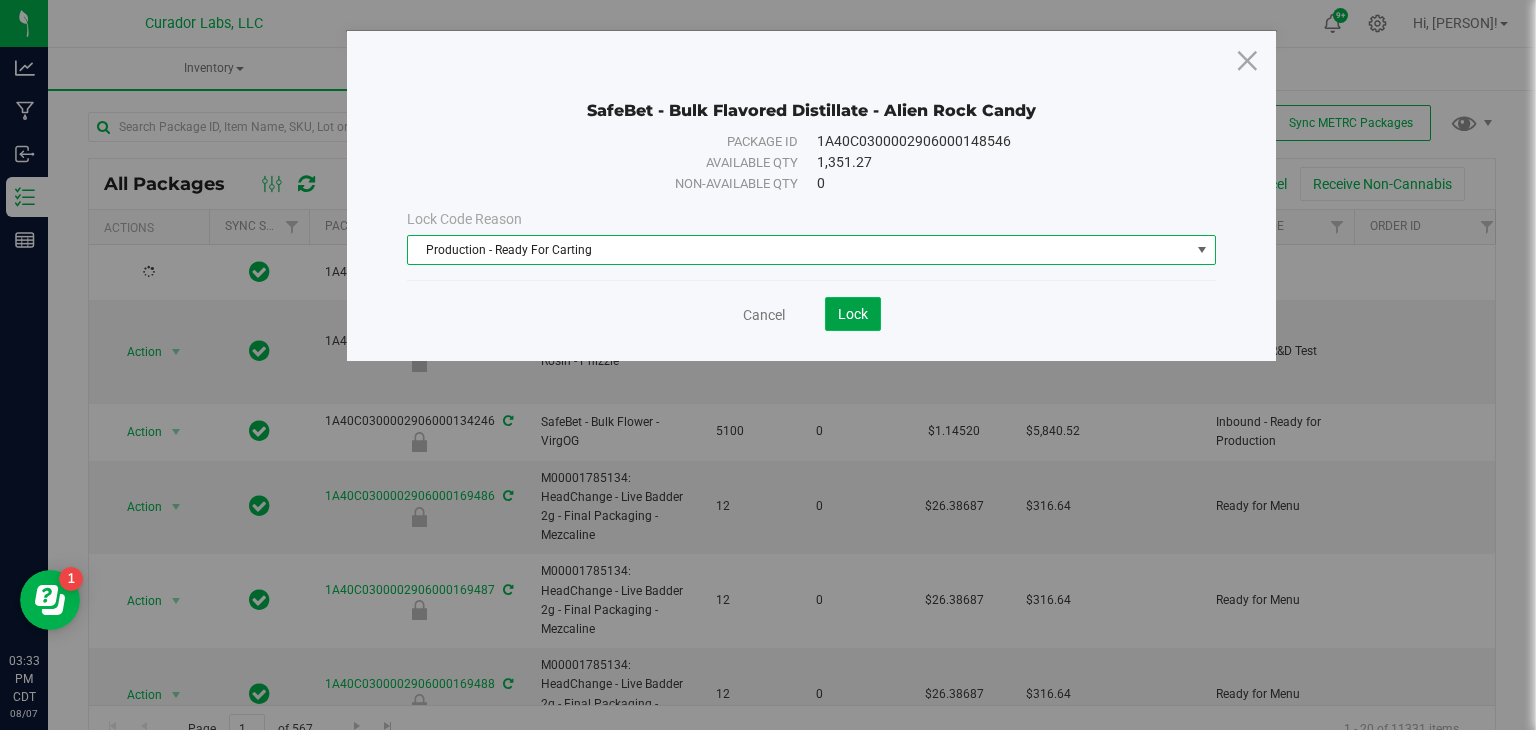 click on "Lock" 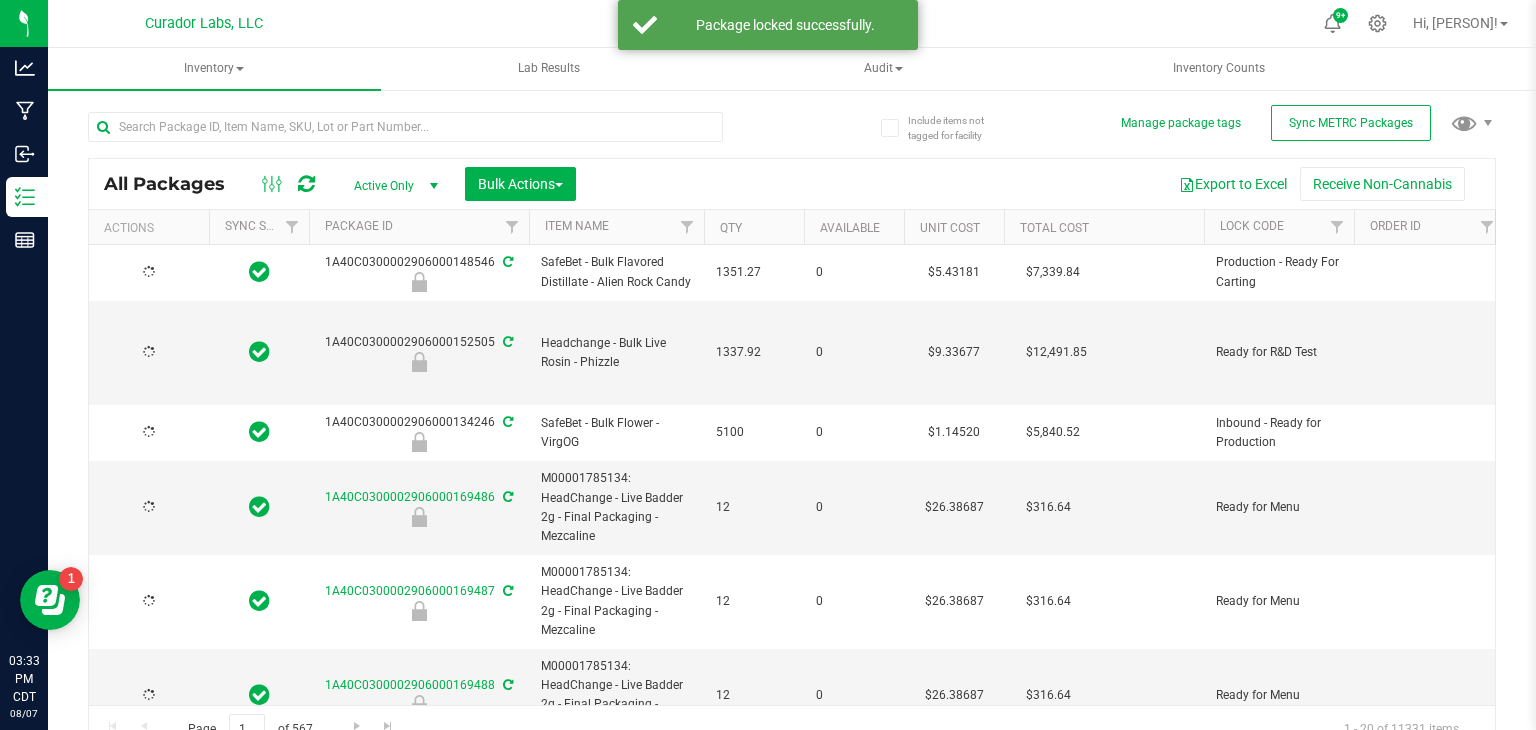 type on "2026-08-07" 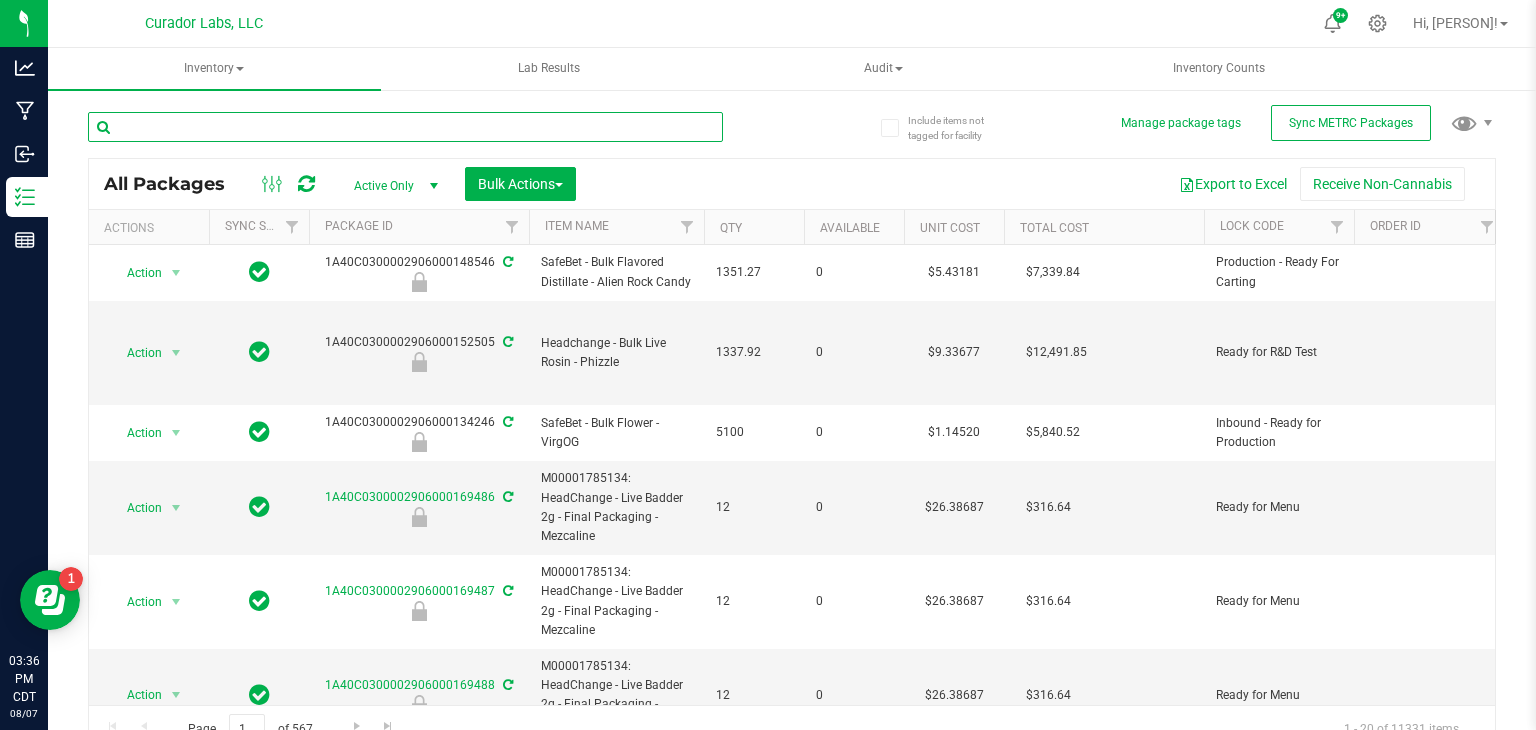 click at bounding box center [405, 127] 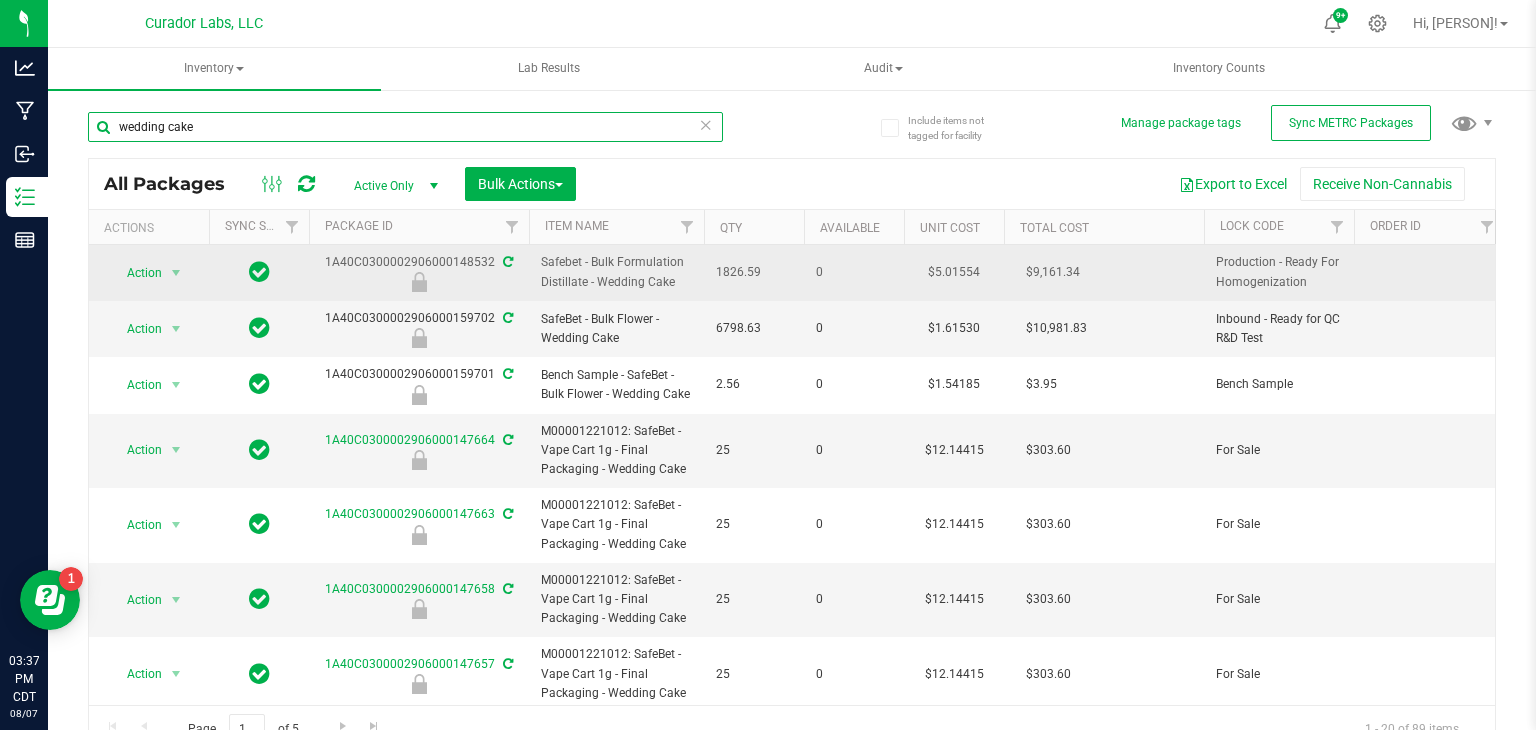 type on "wedding cake" 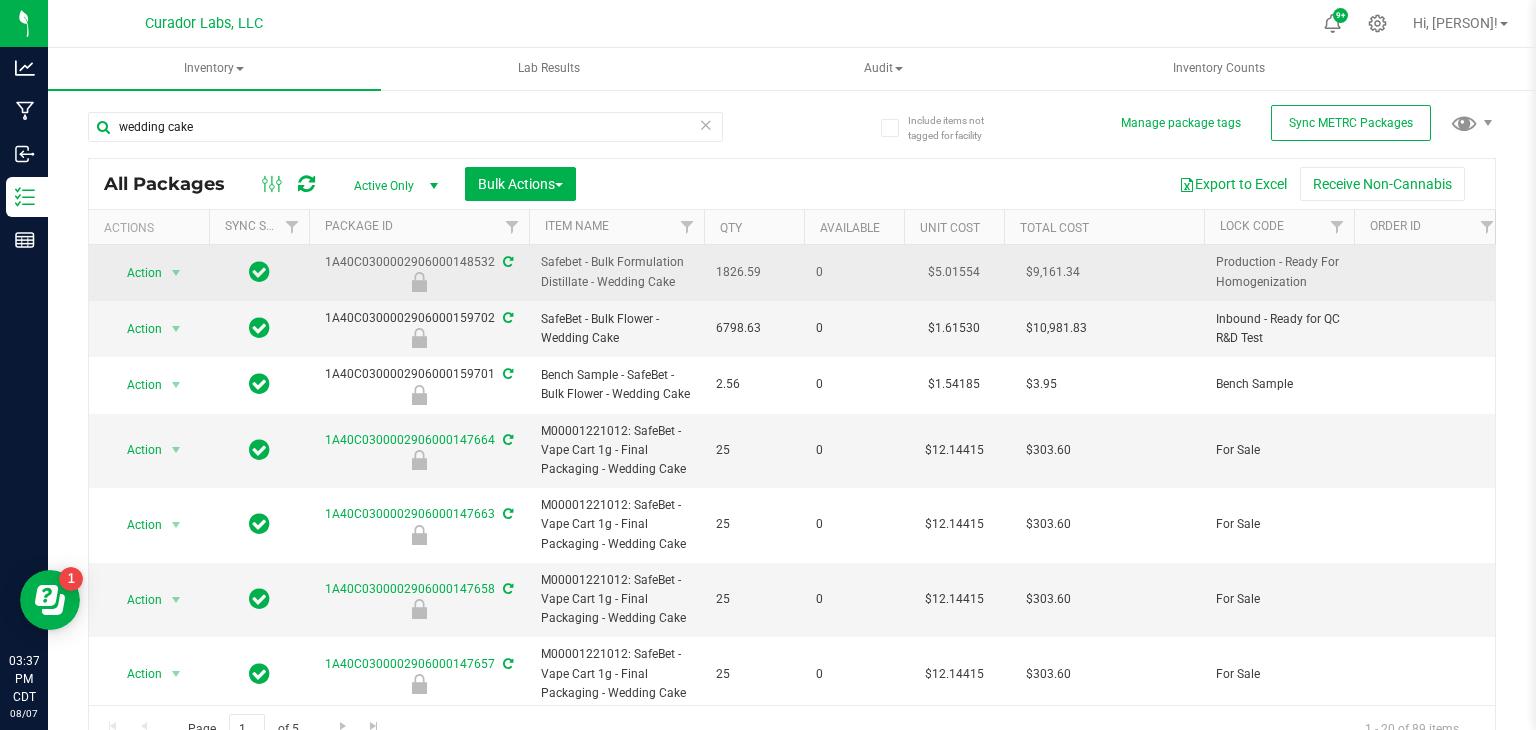 click on "Safebet - Bulk Formulation Distillate - Wedding Cake" at bounding box center (616, 272) 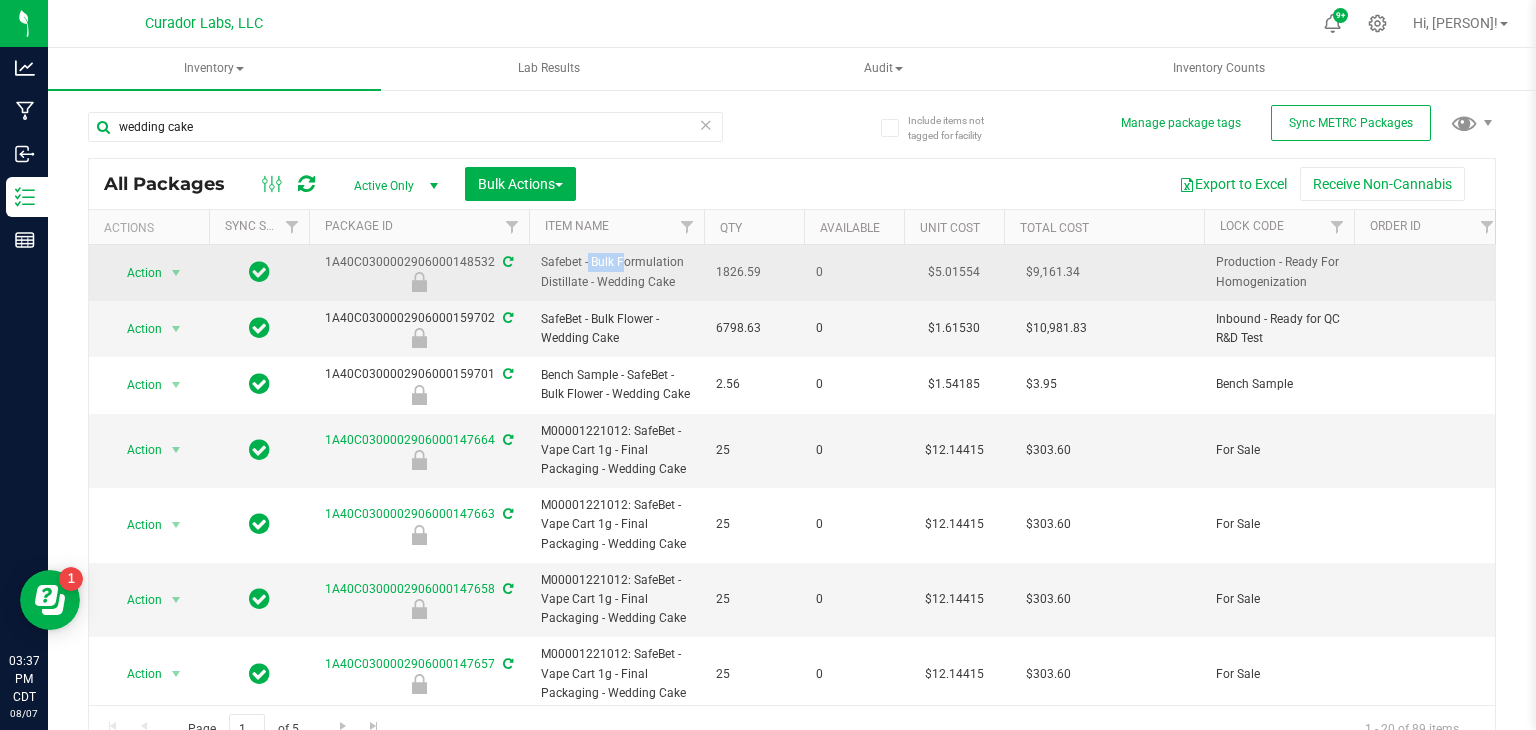 click on "Safebet - Bulk Formulation Distillate - Wedding Cake" at bounding box center [616, 272] 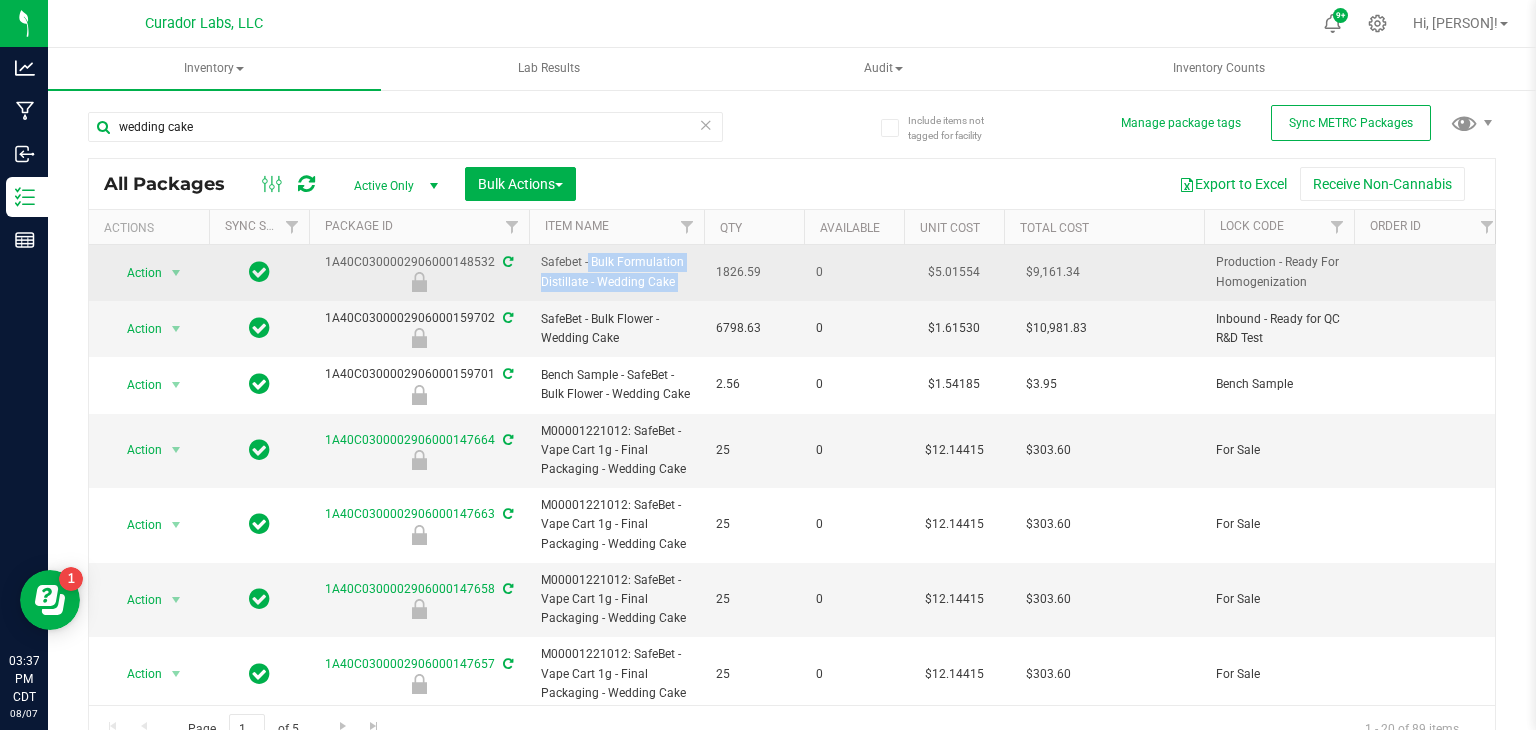 copy on "Safebet - Bulk Formulation Distillate - Wedding Cake" 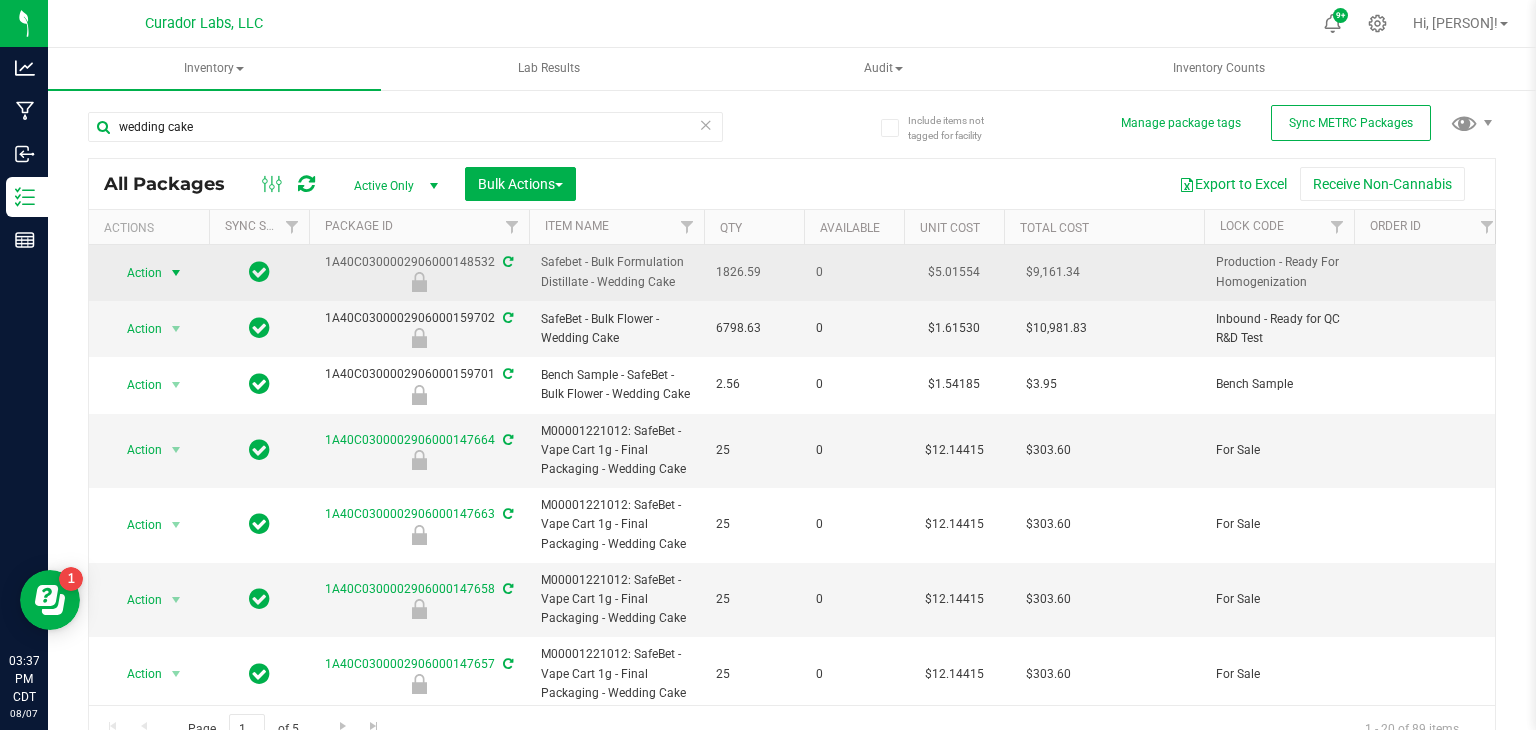 click at bounding box center (176, 273) 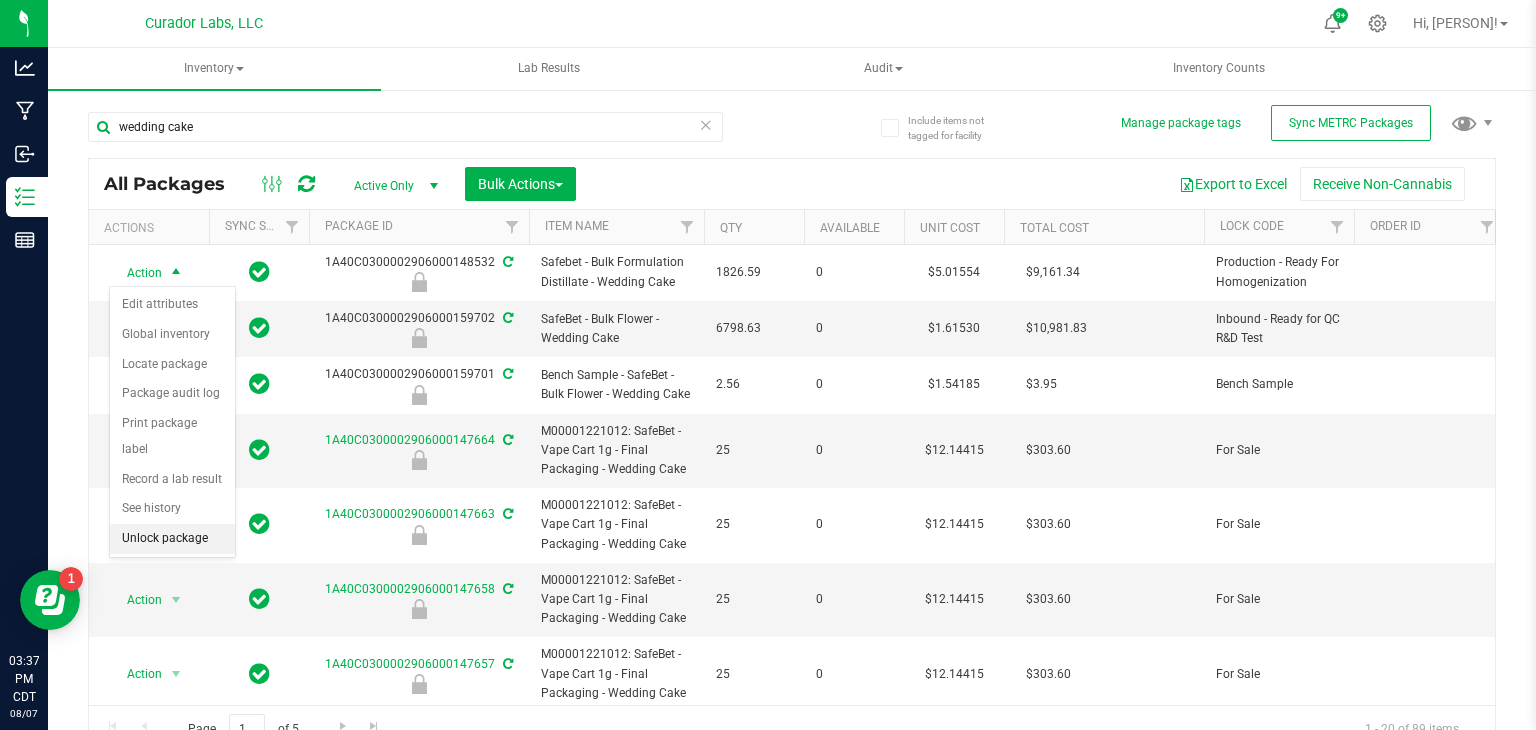 click on "Unlock package" at bounding box center [172, 539] 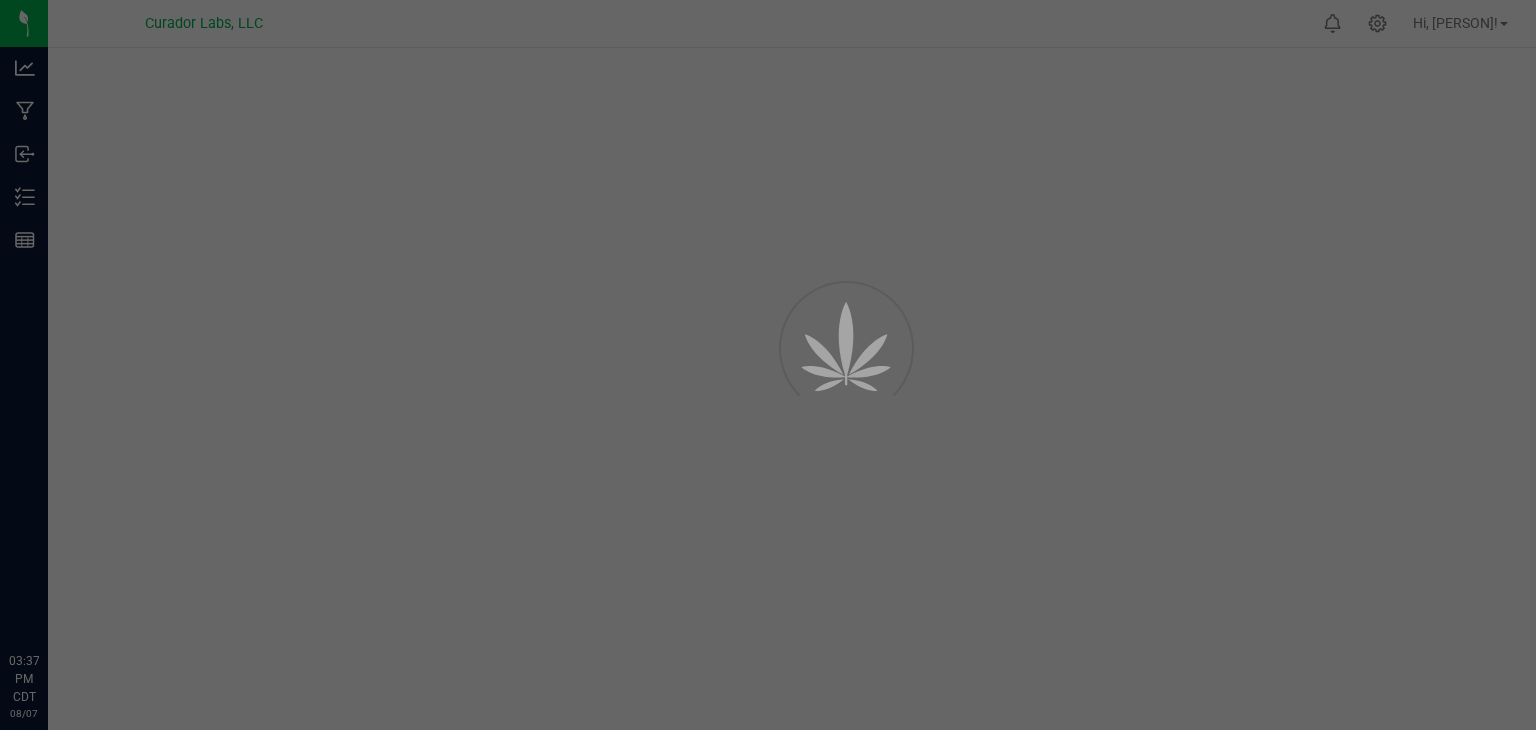 scroll, scrollTop: 0, scrollLeft: 0, axis: both 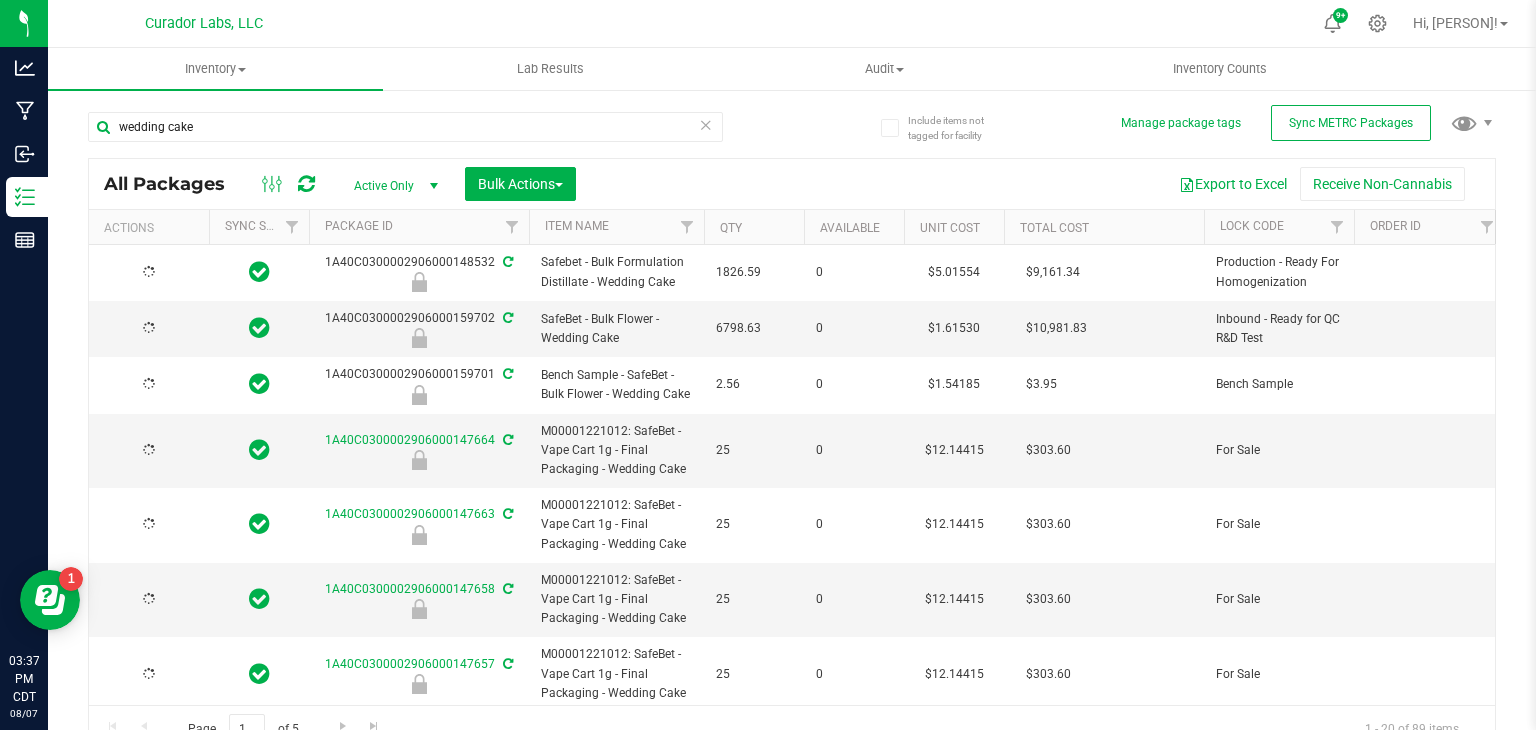 type on "2026-08-06" 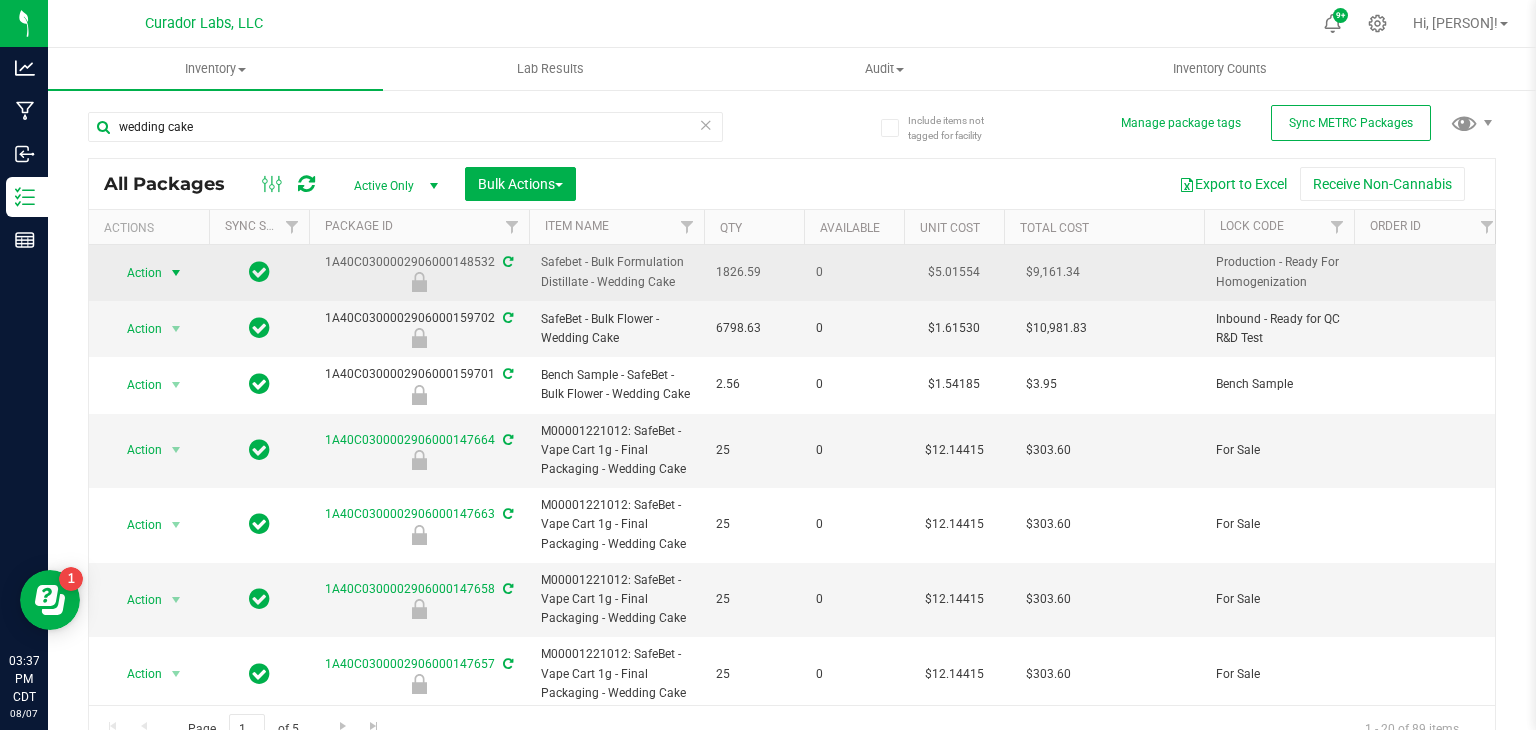 click on "Action" at bounding box center (136, 273) 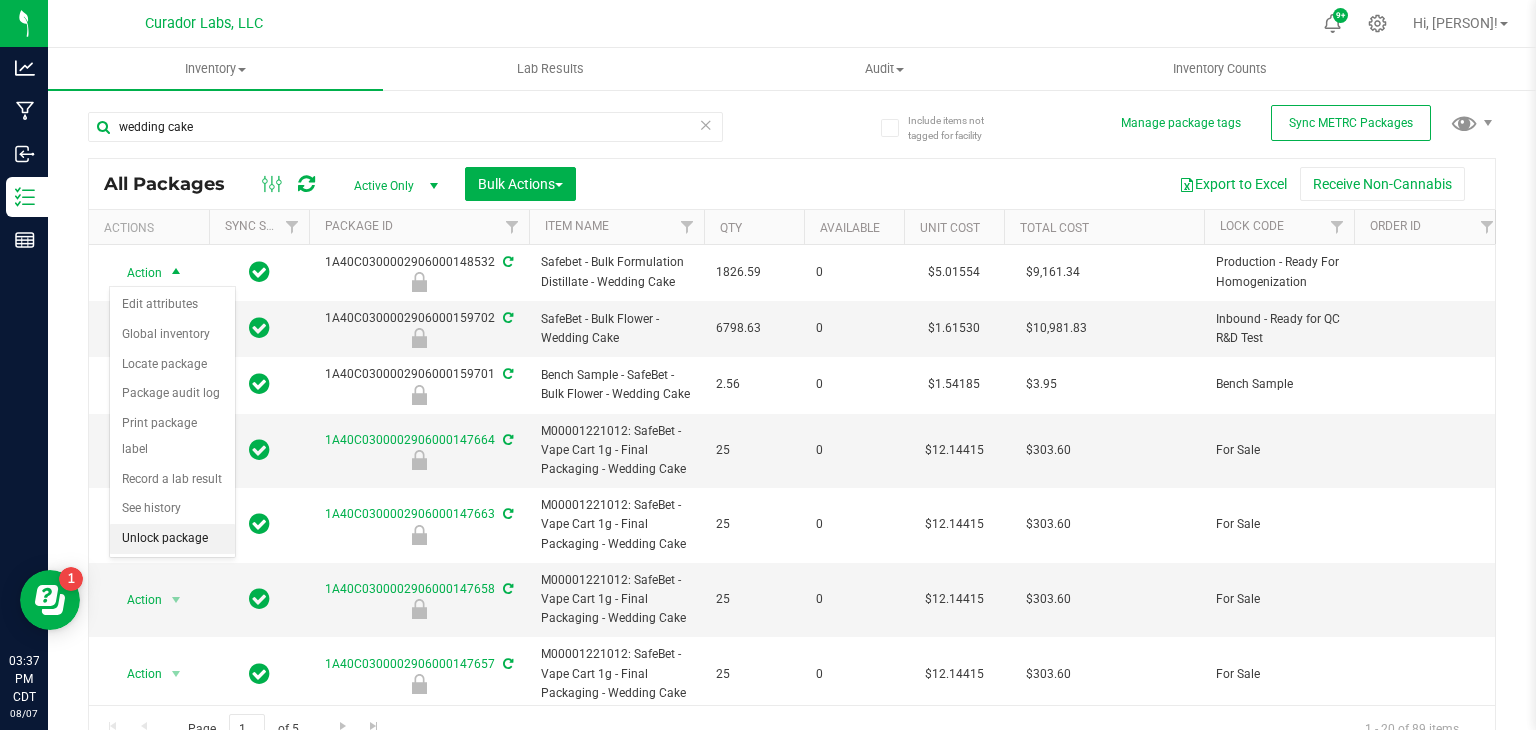 click on "Unlock package" at bounding box center [172, 539] 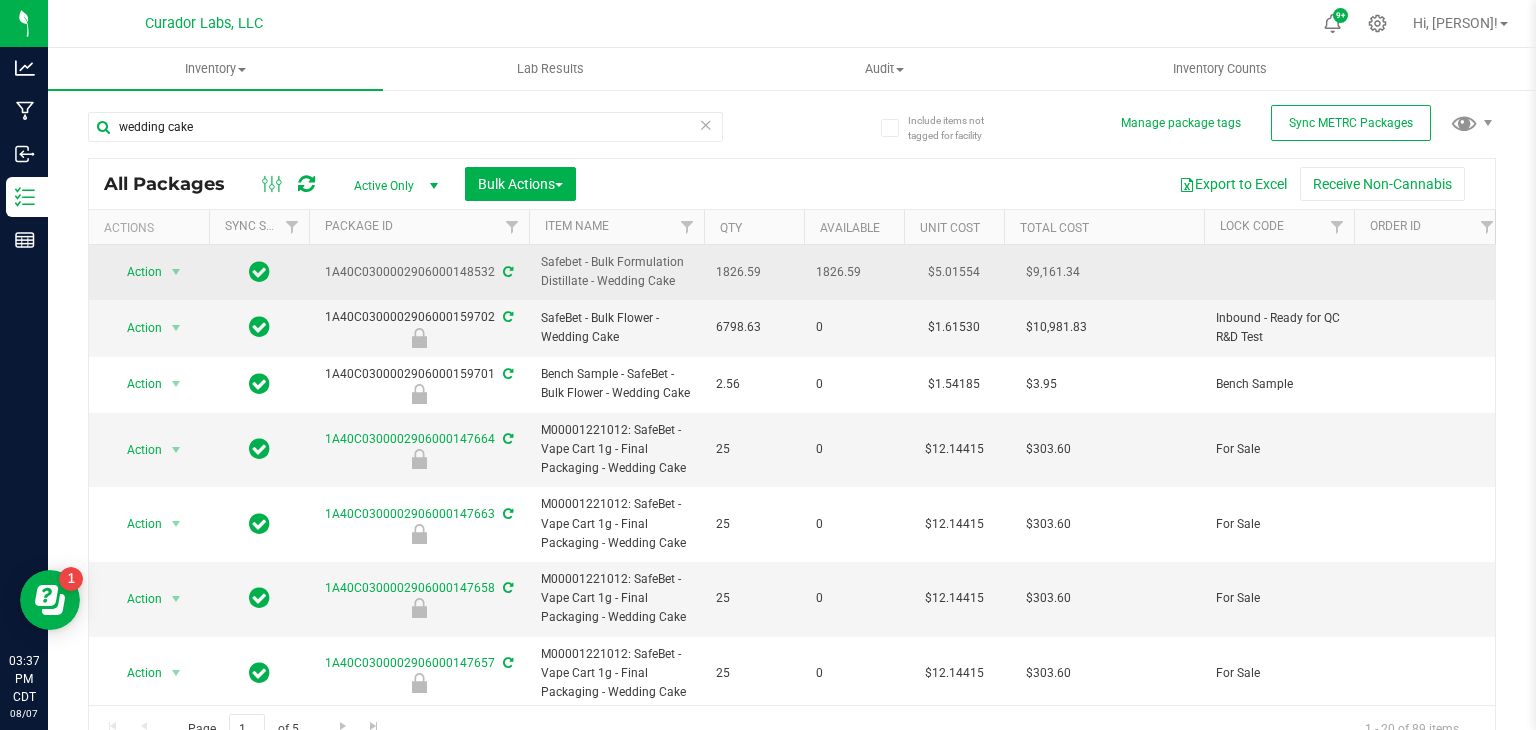 click on "Safebet - Bulk Formulation Distillate - Wedding Cake" at bounding box center [616, 272] 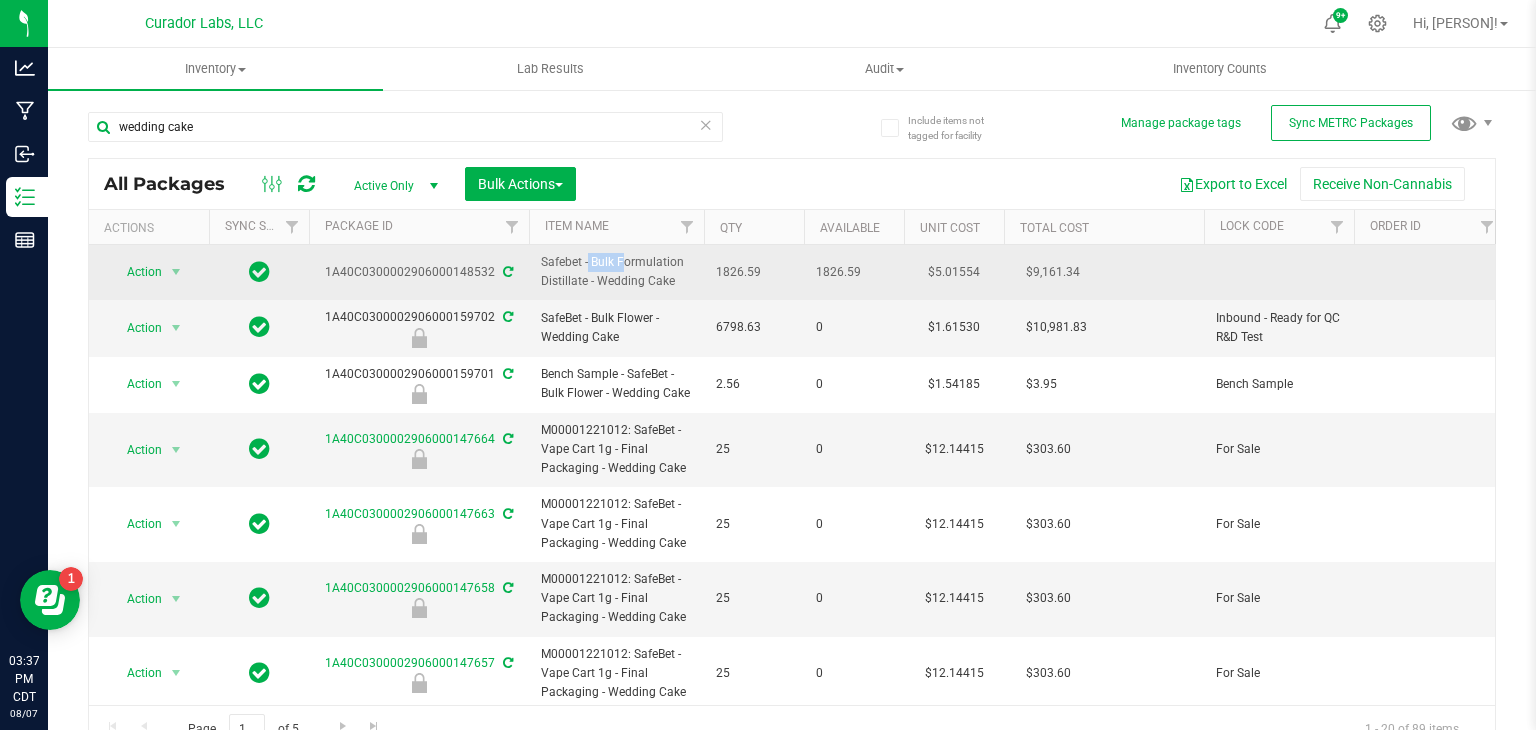 click on "Safebet - Bulk Formulation Distillate - Wedding Cake" at bounding box center [616, 272] 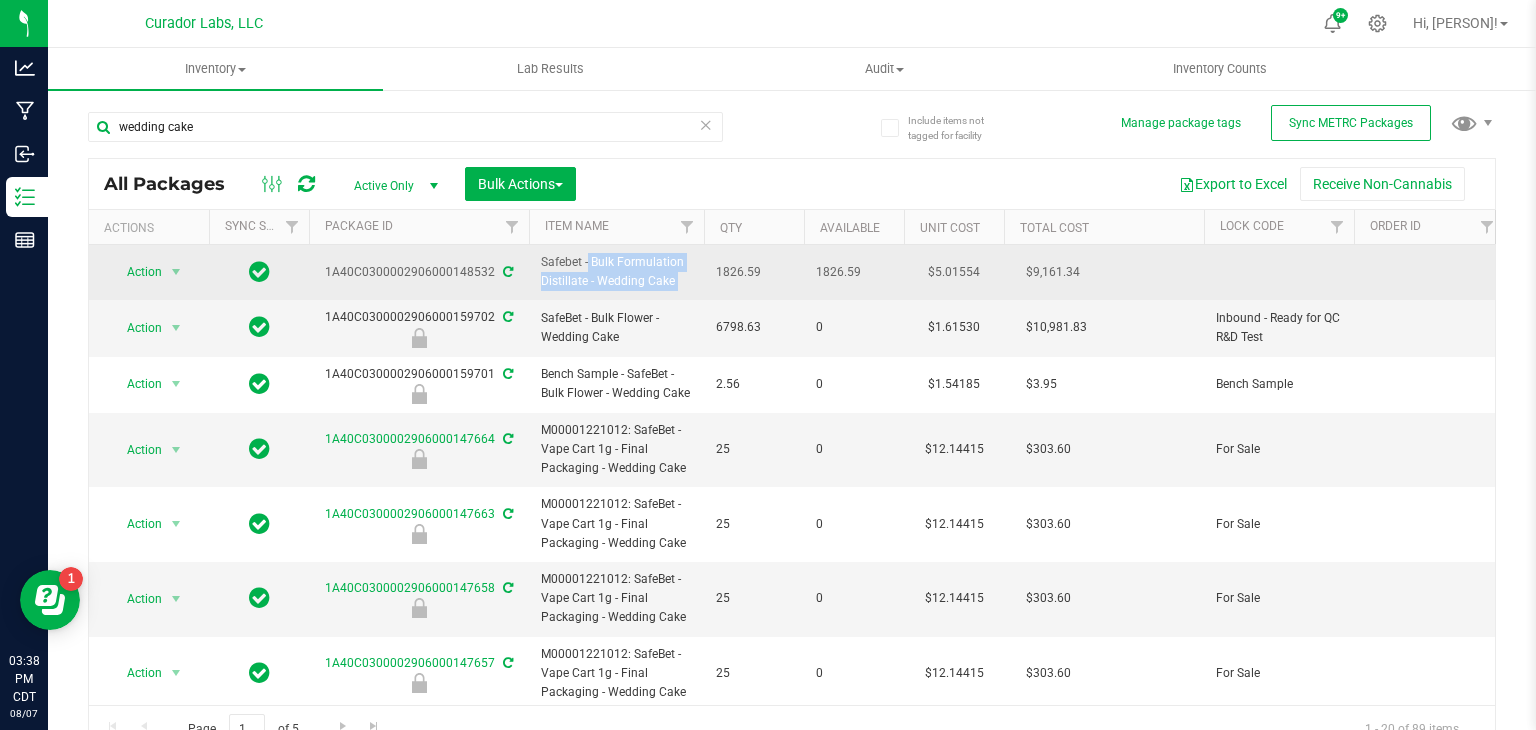 copy on "Safebet - Bulk Formulation Distillate - Wedding Cake" 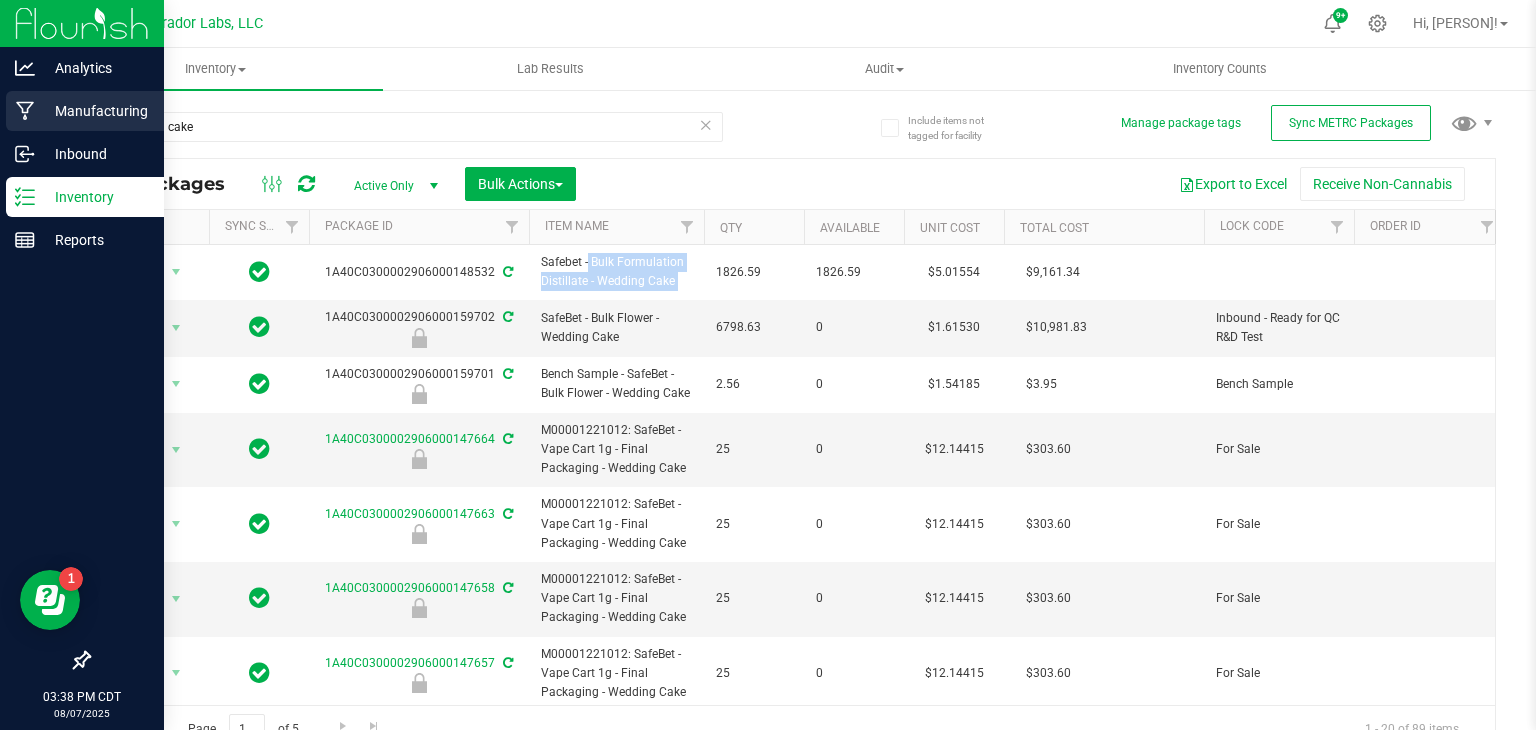 click 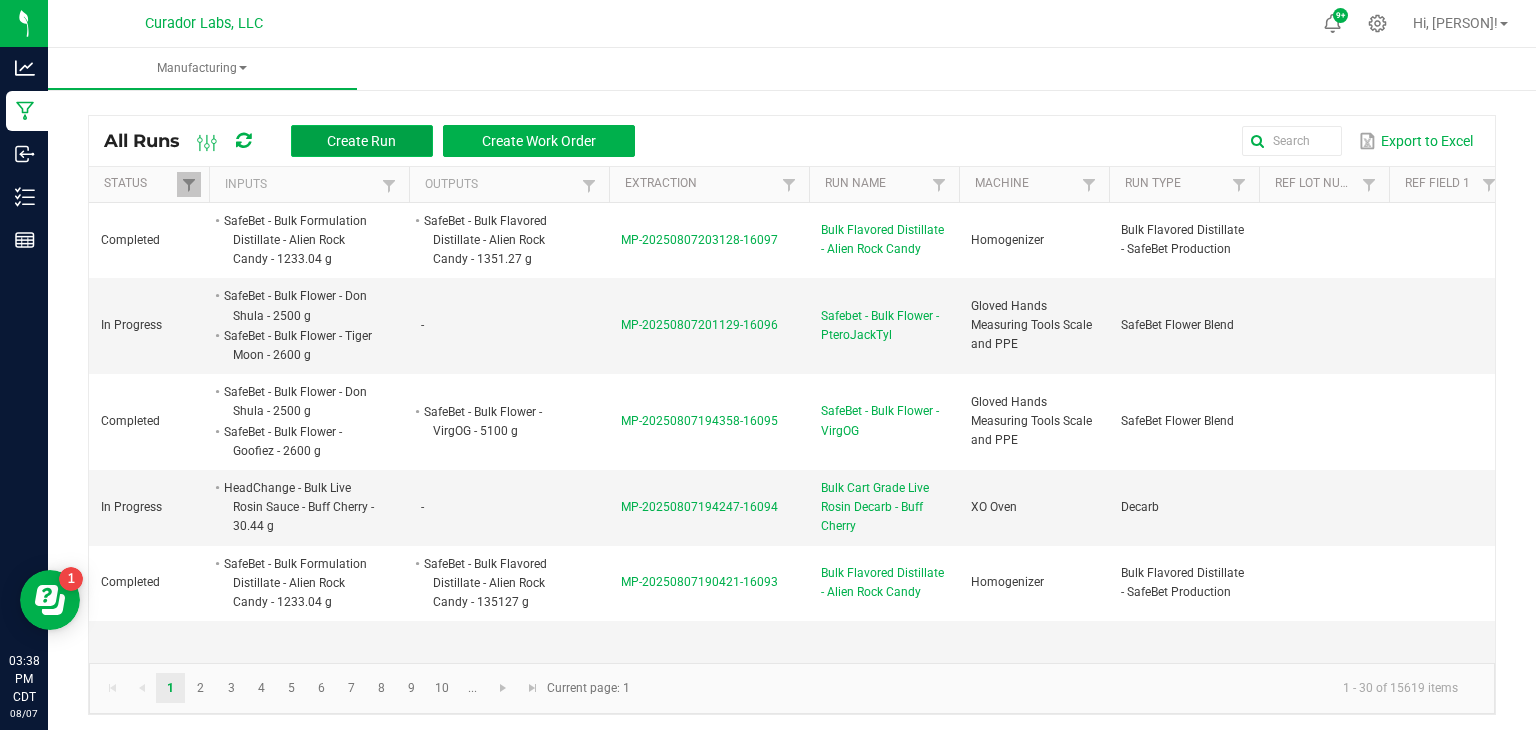 click on "Create Run" at bounding box center [362, 141] 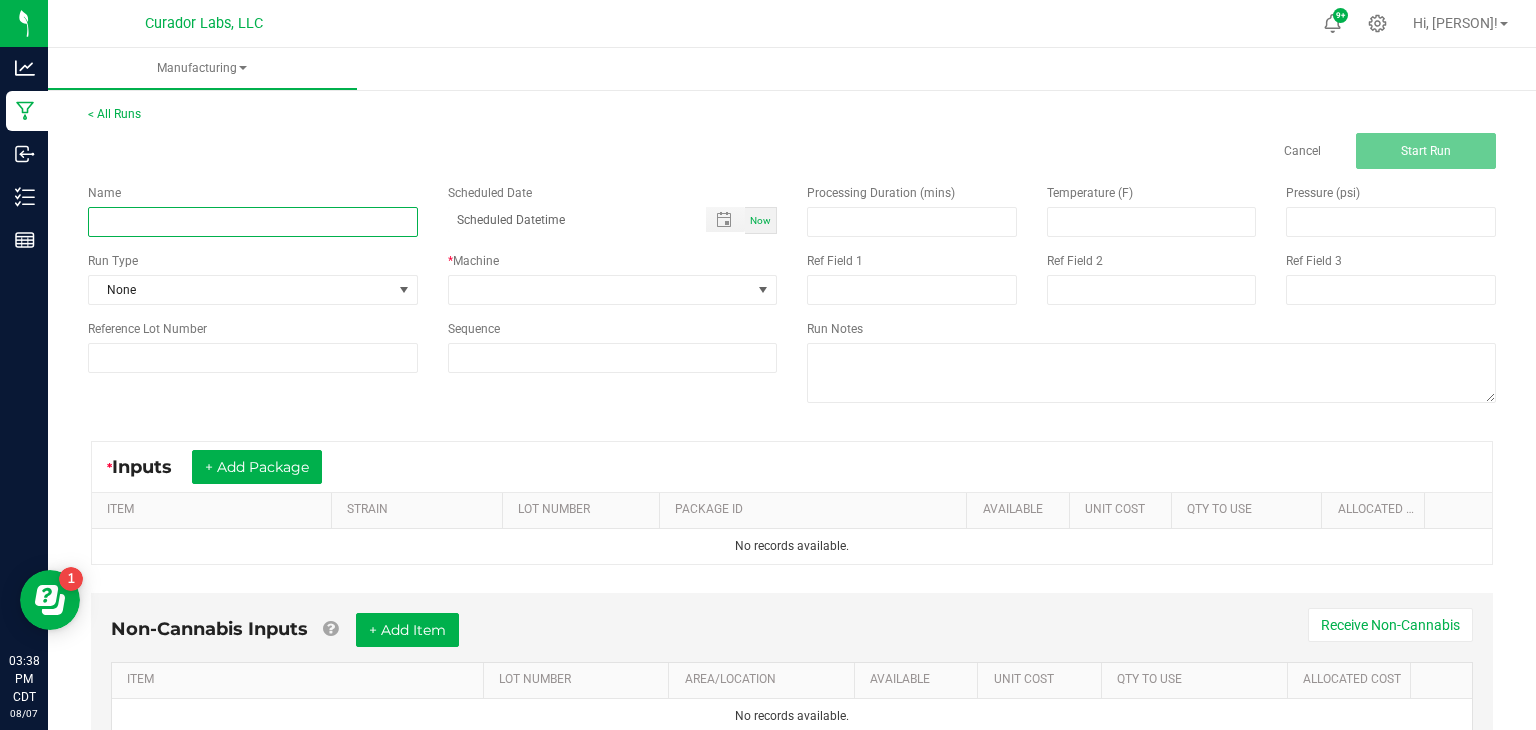 click at bounding box center [253, 222] 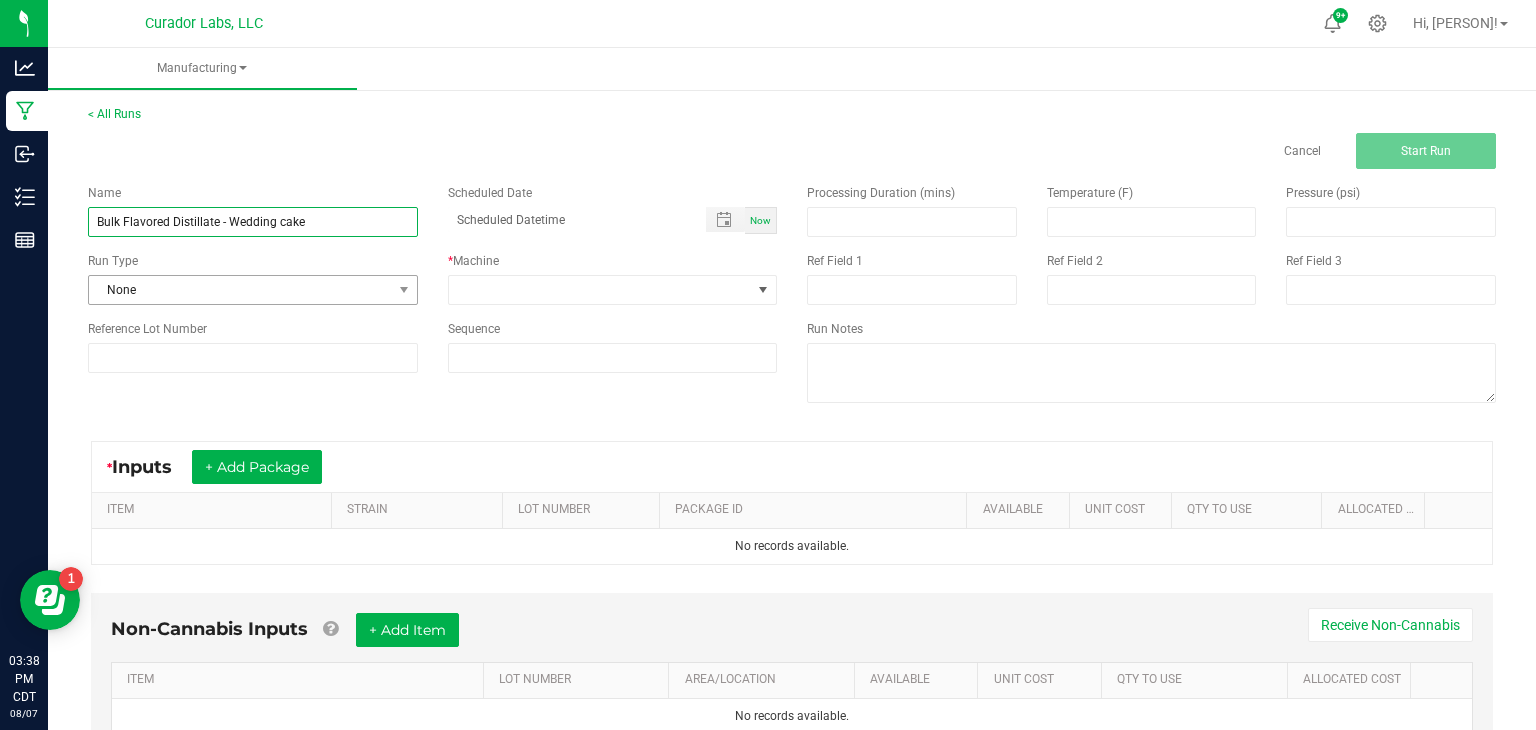 type on "Bulk Flavored Distillate - Wedding cake" 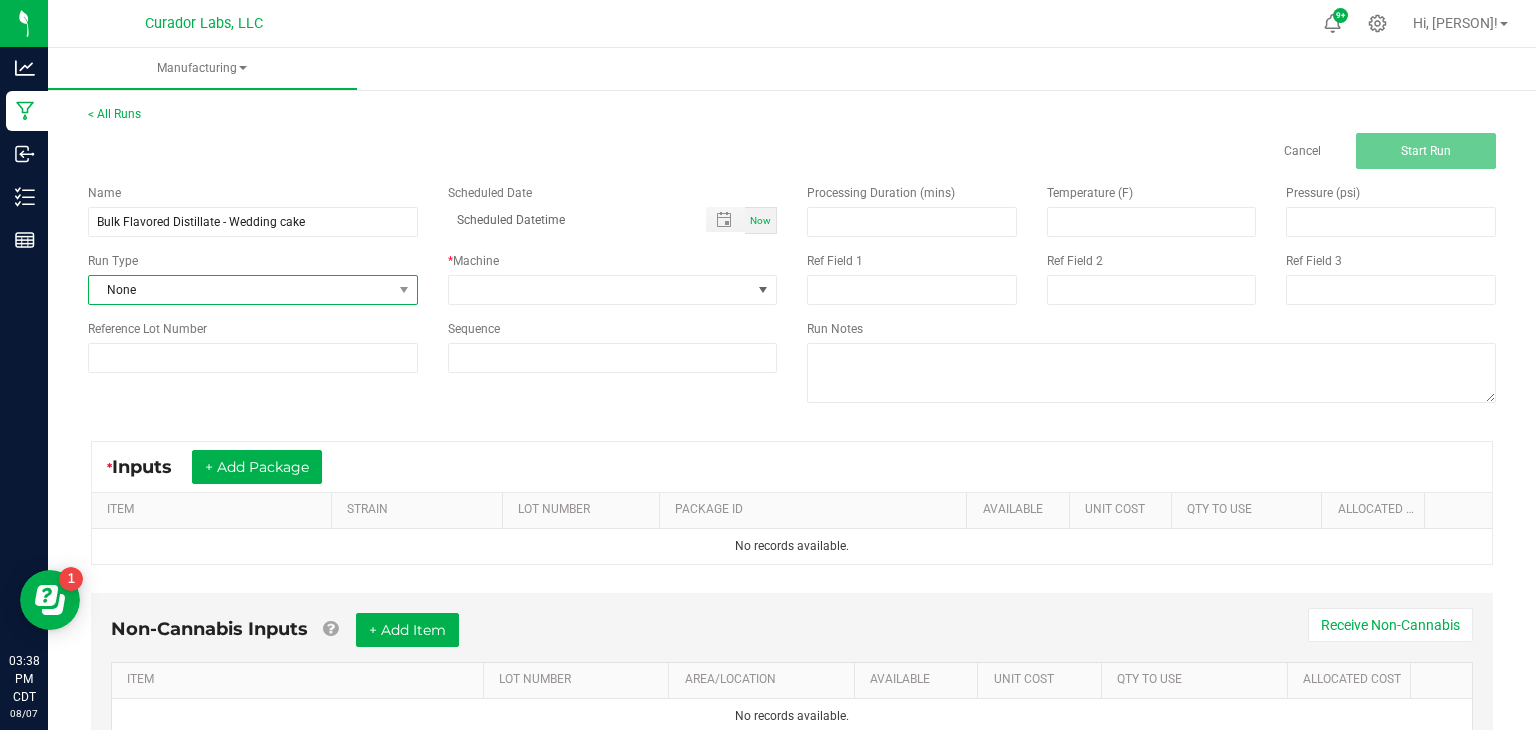 click on "None" at bounding box center [240, 290] 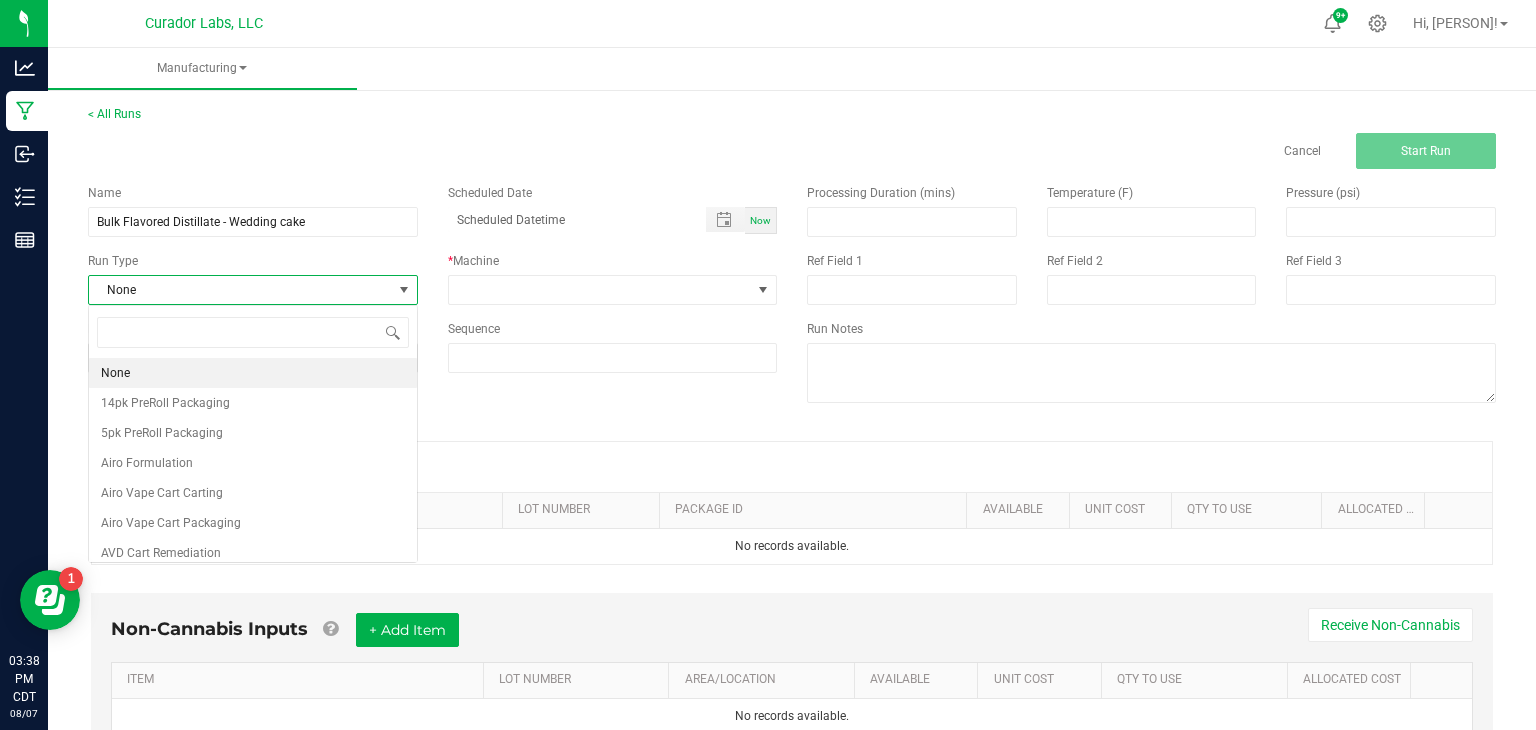 scroll, scrollTop: 99970, scrollLeft: 99670, axis: both 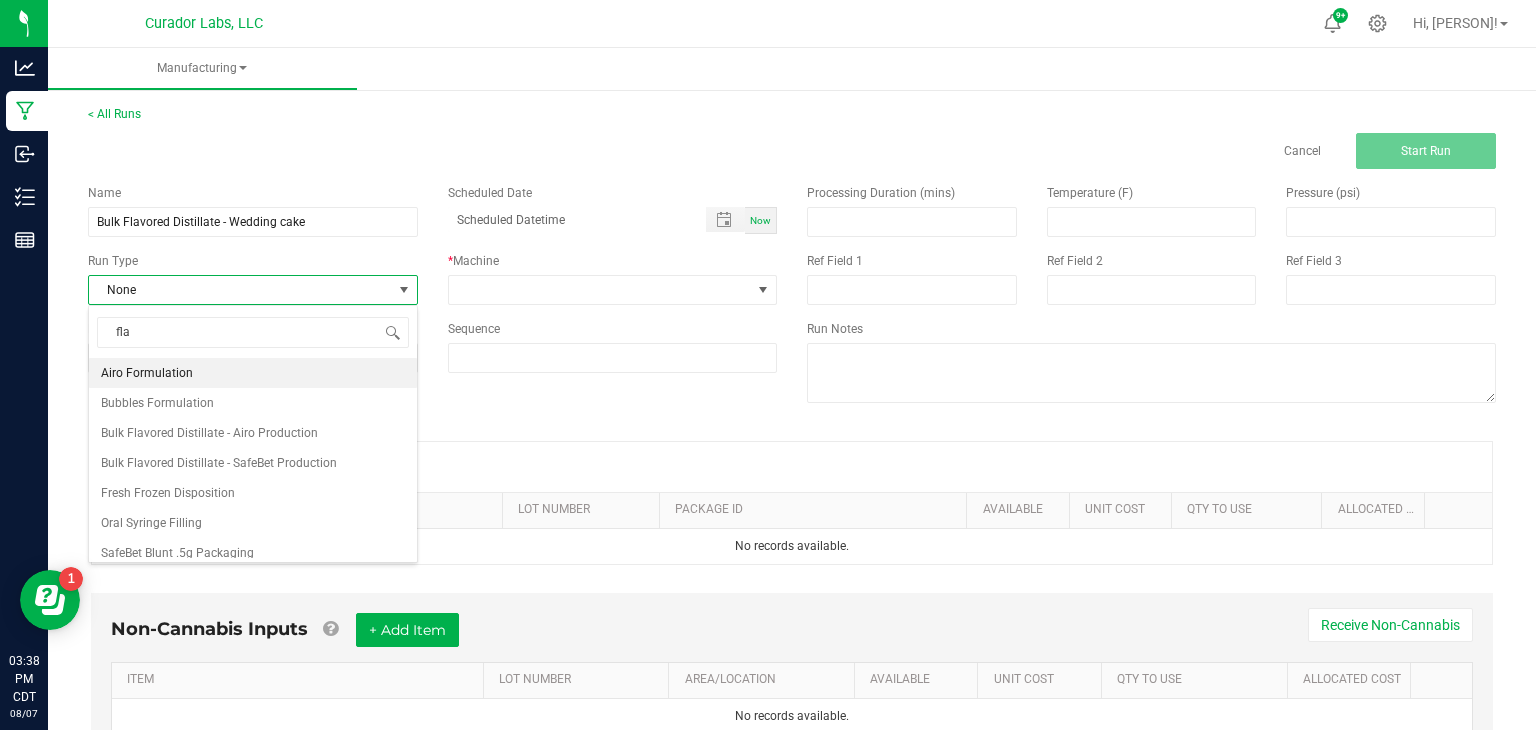 type on "flav" 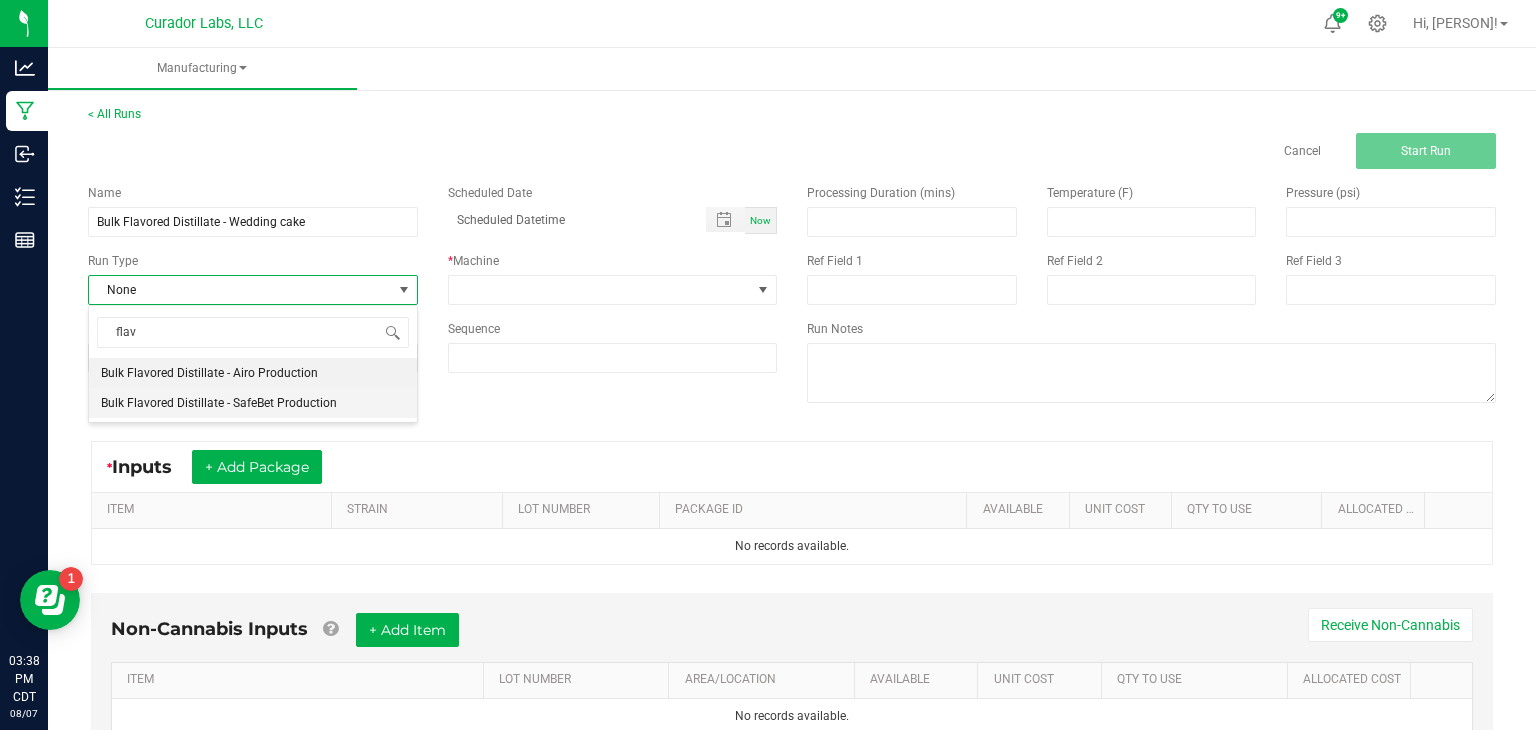 click on "Bulk Flavored Distillate - SafeBet Production" at bounding box center (219, 403) 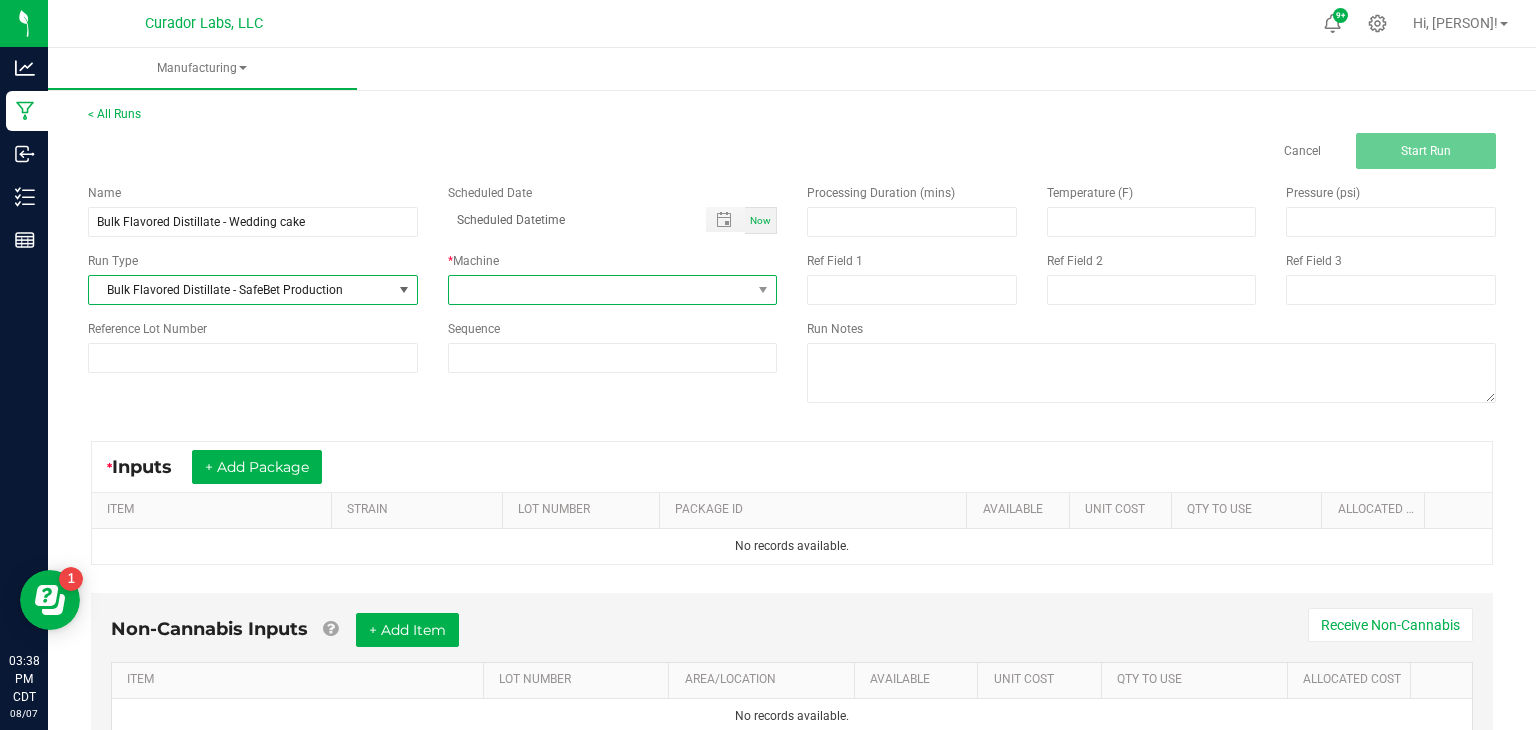 click at bounding box center [600, 290] 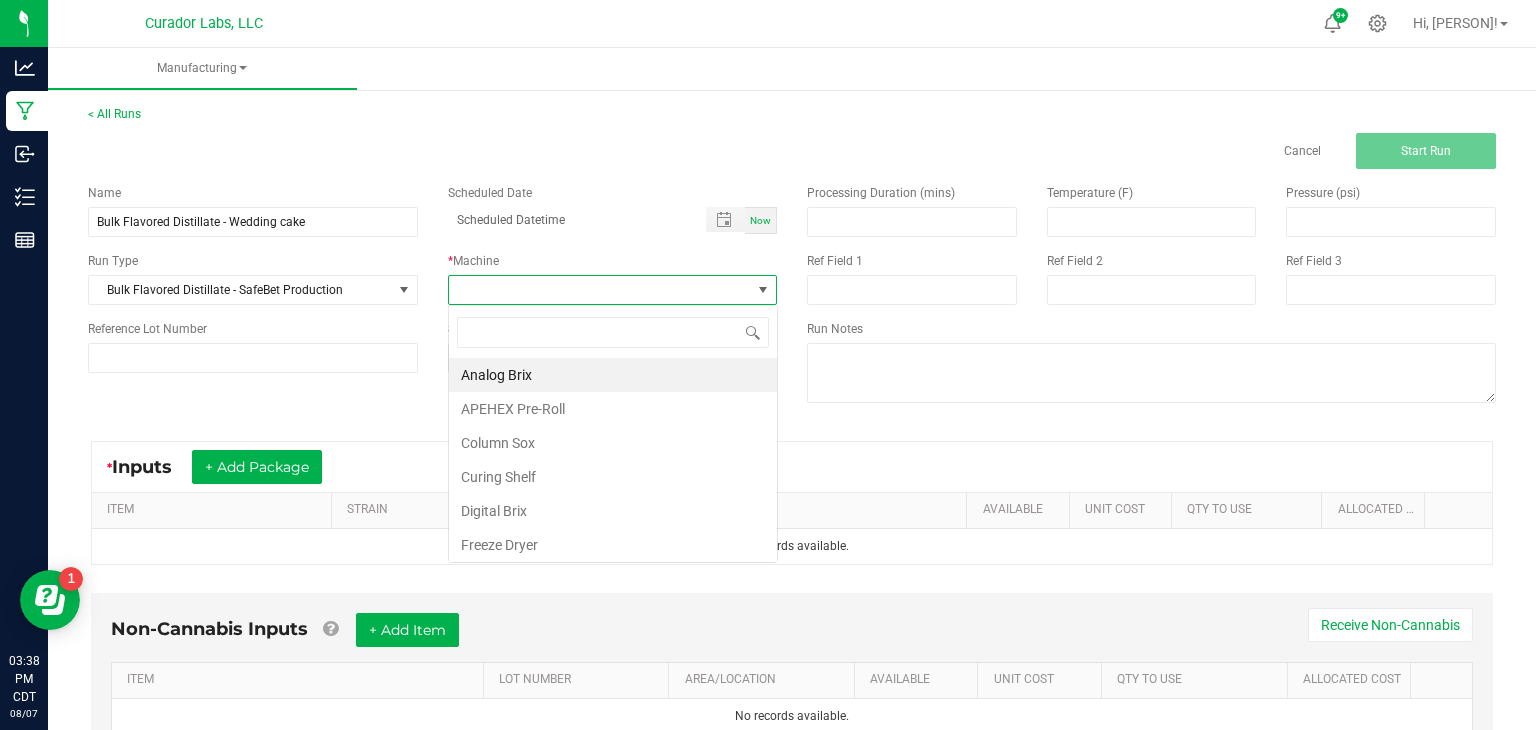 scroll, scrollTop: 99970, scrollLeft: 99670, axis: both 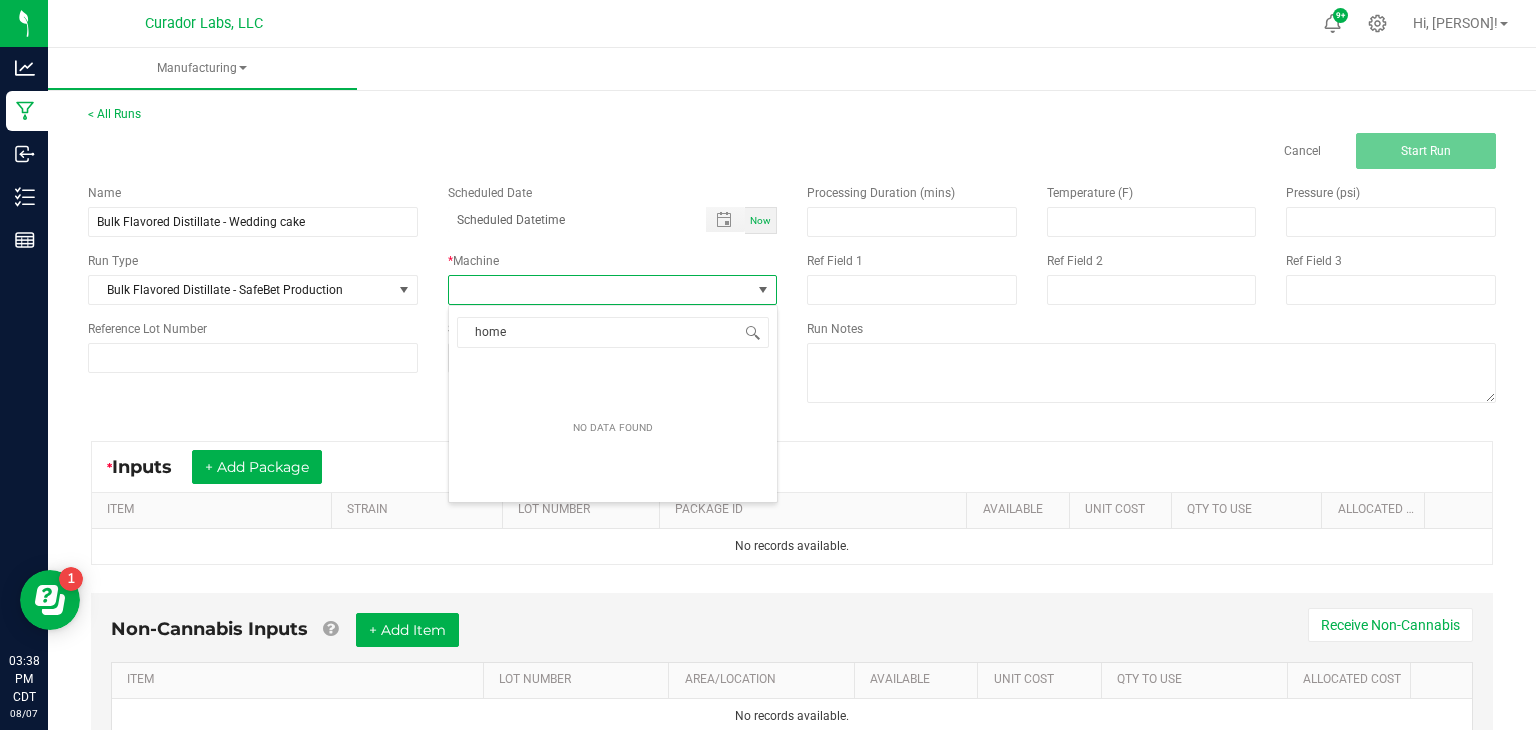 type on "hom" 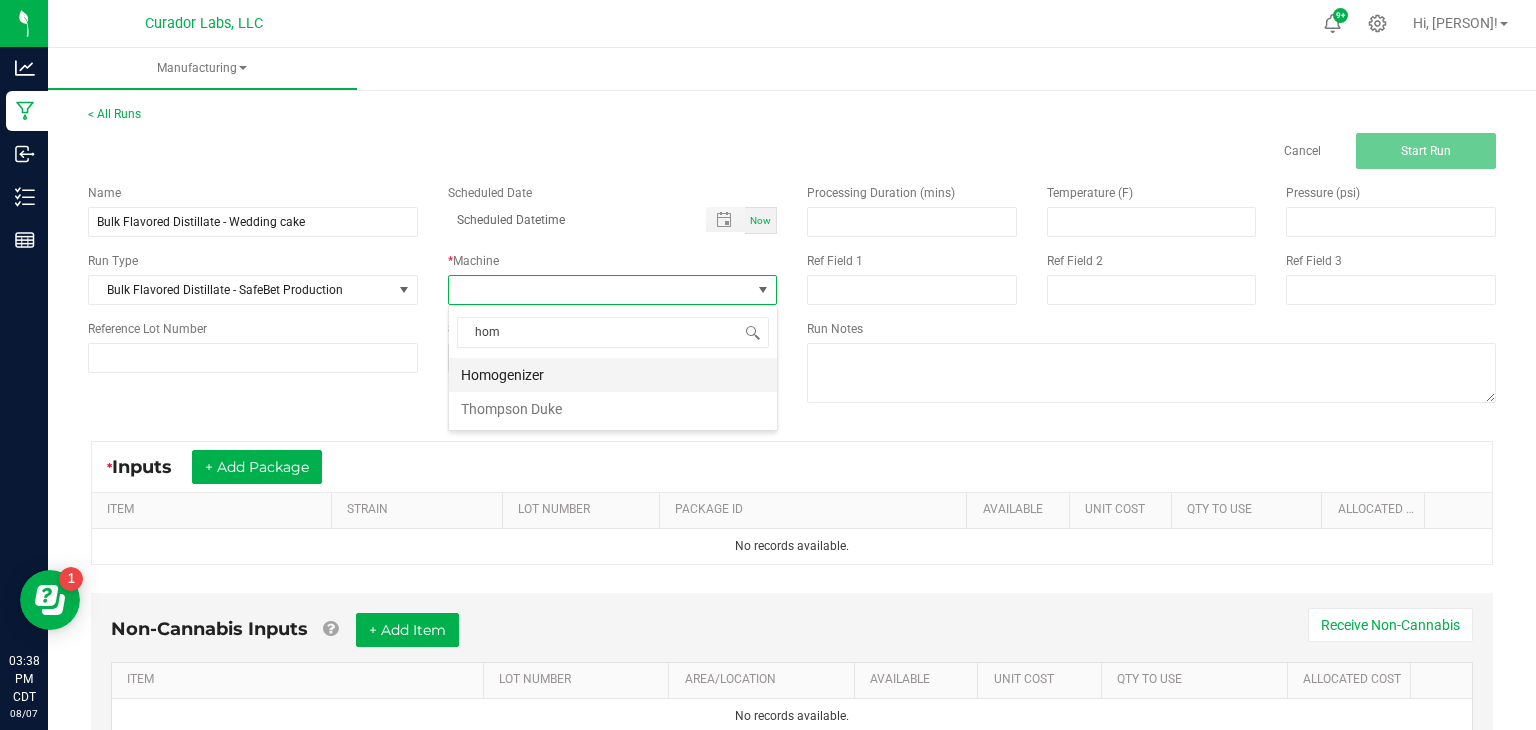 click on "Homogenizer" at bounding box center [613, 375] 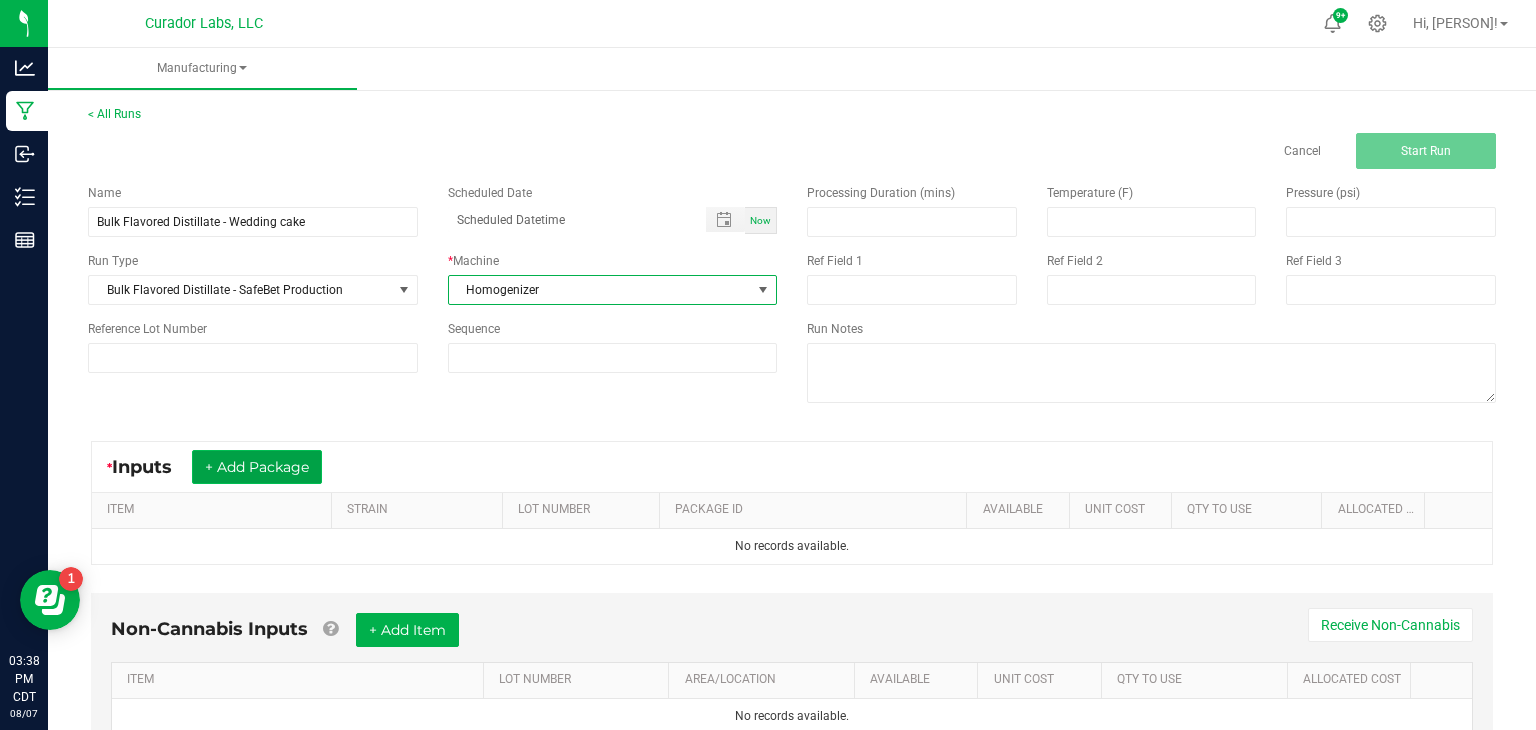 click on "+ Add Package" at bounding box center (257, 467) 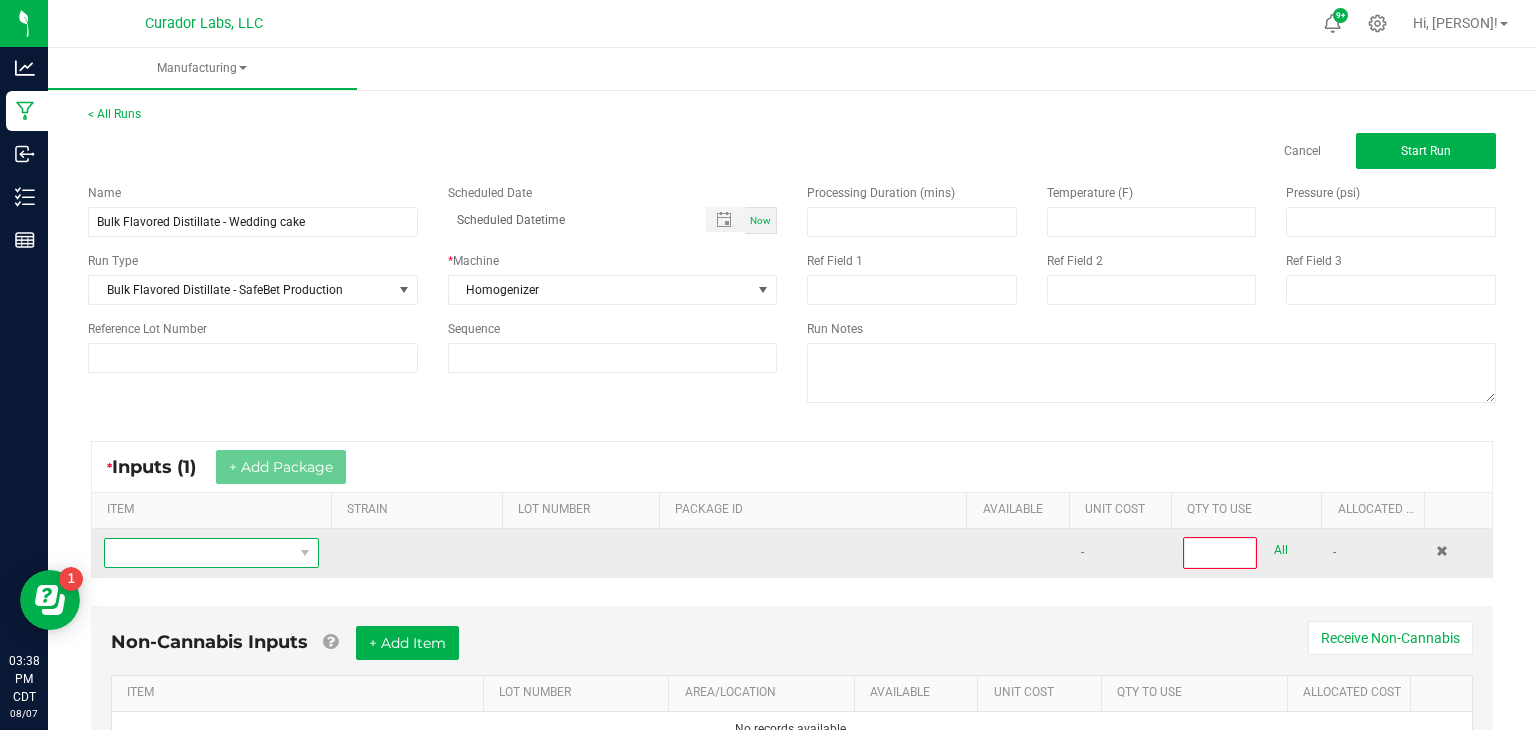 click at bounding box center (199, 553) 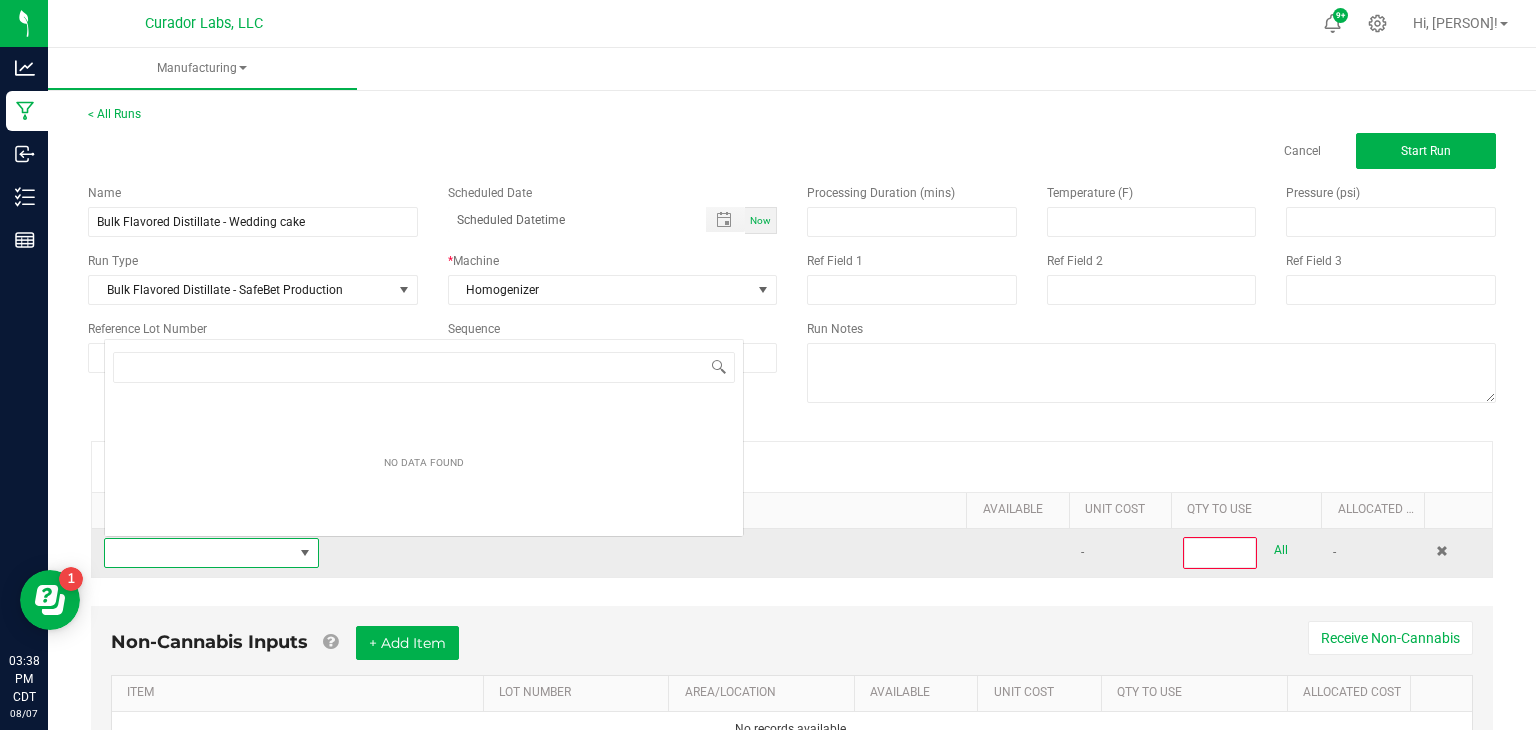 scroll, scrollTop: 0, scrollLeft: 0, axis: both 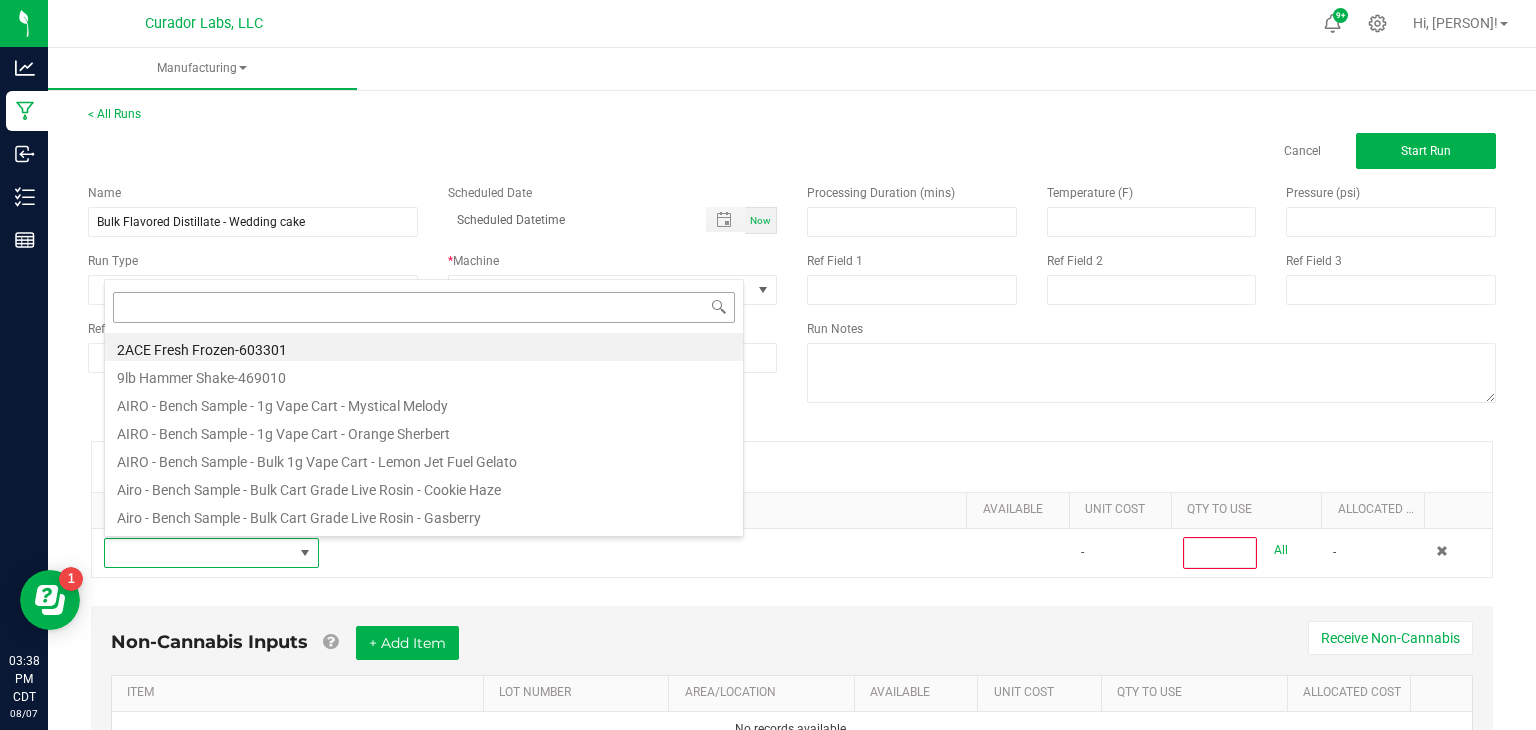 click at bounding box center [424, 307] 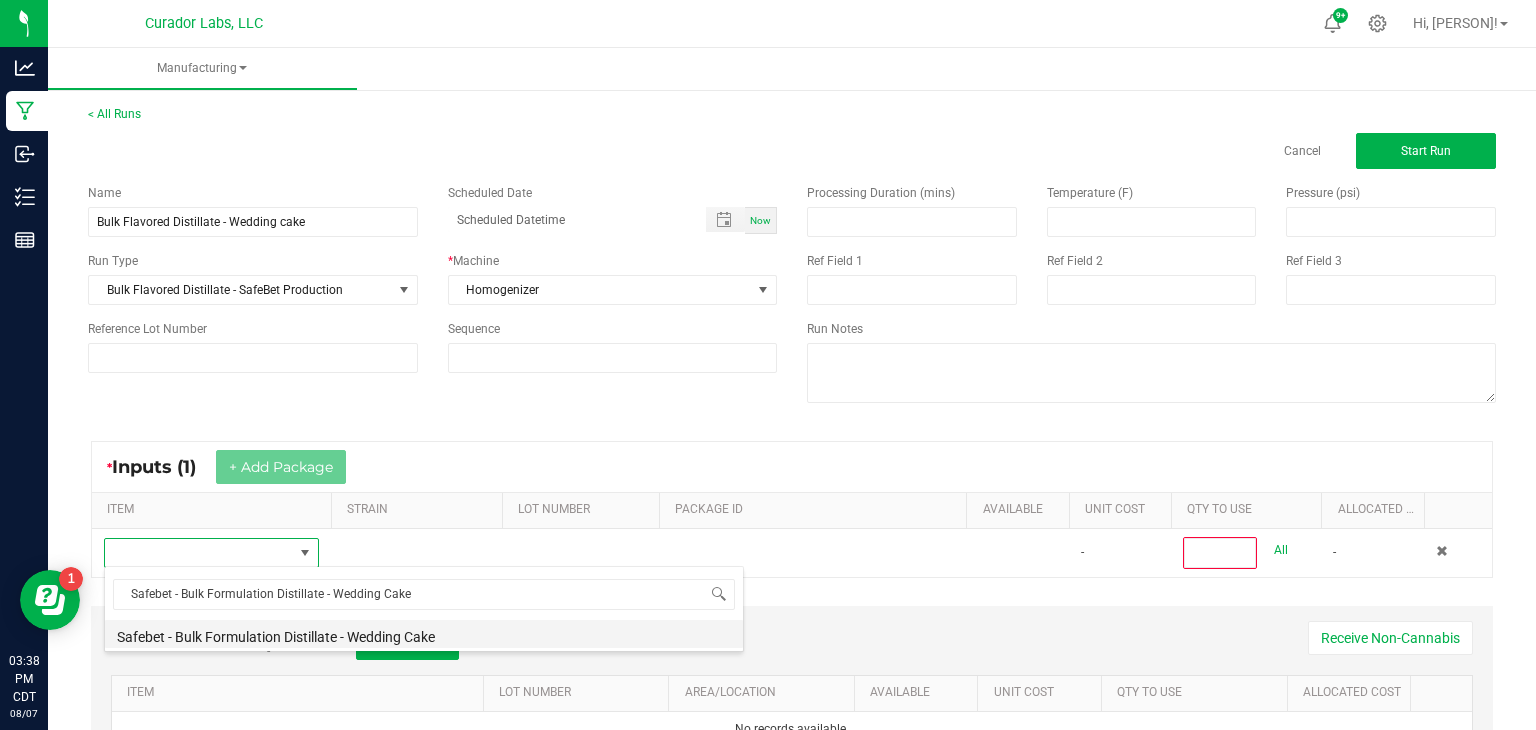 click on "Safebet - Bulk Formulation Distillate - Wedding Cake" at bounding box center (424, 634) 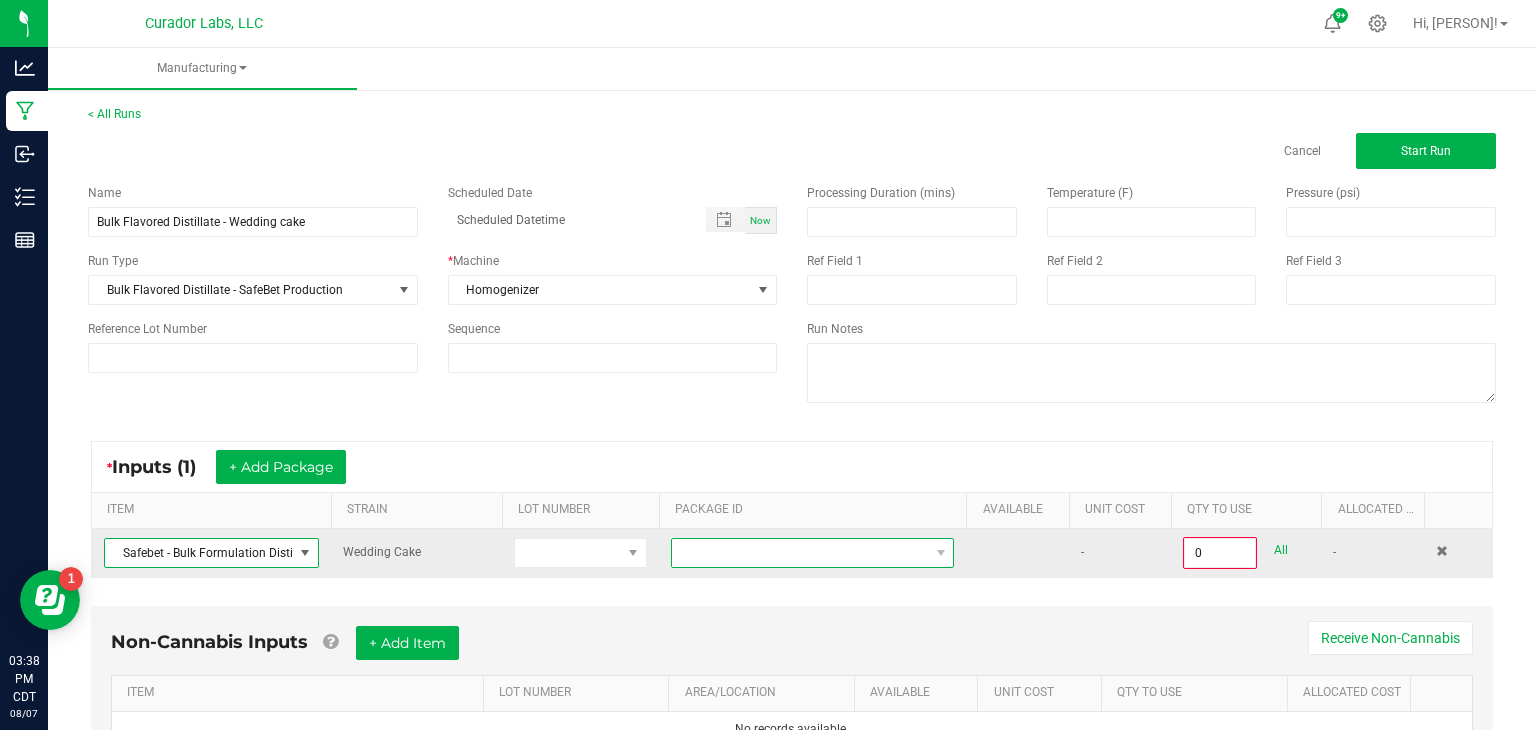 click at bounding box center [800, 553] 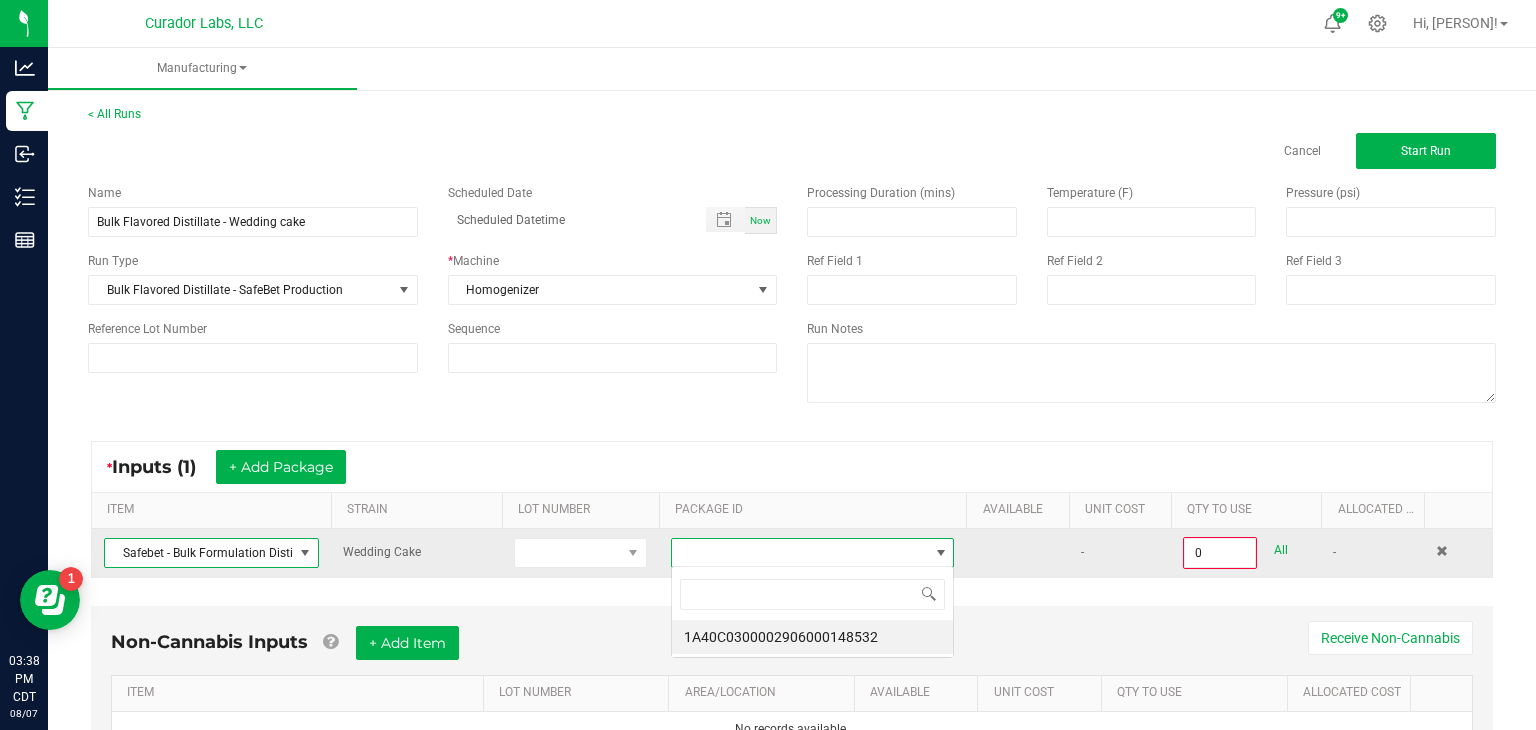 scroll, scrollTop: 99970, scrollLeft: 99716, axis: both 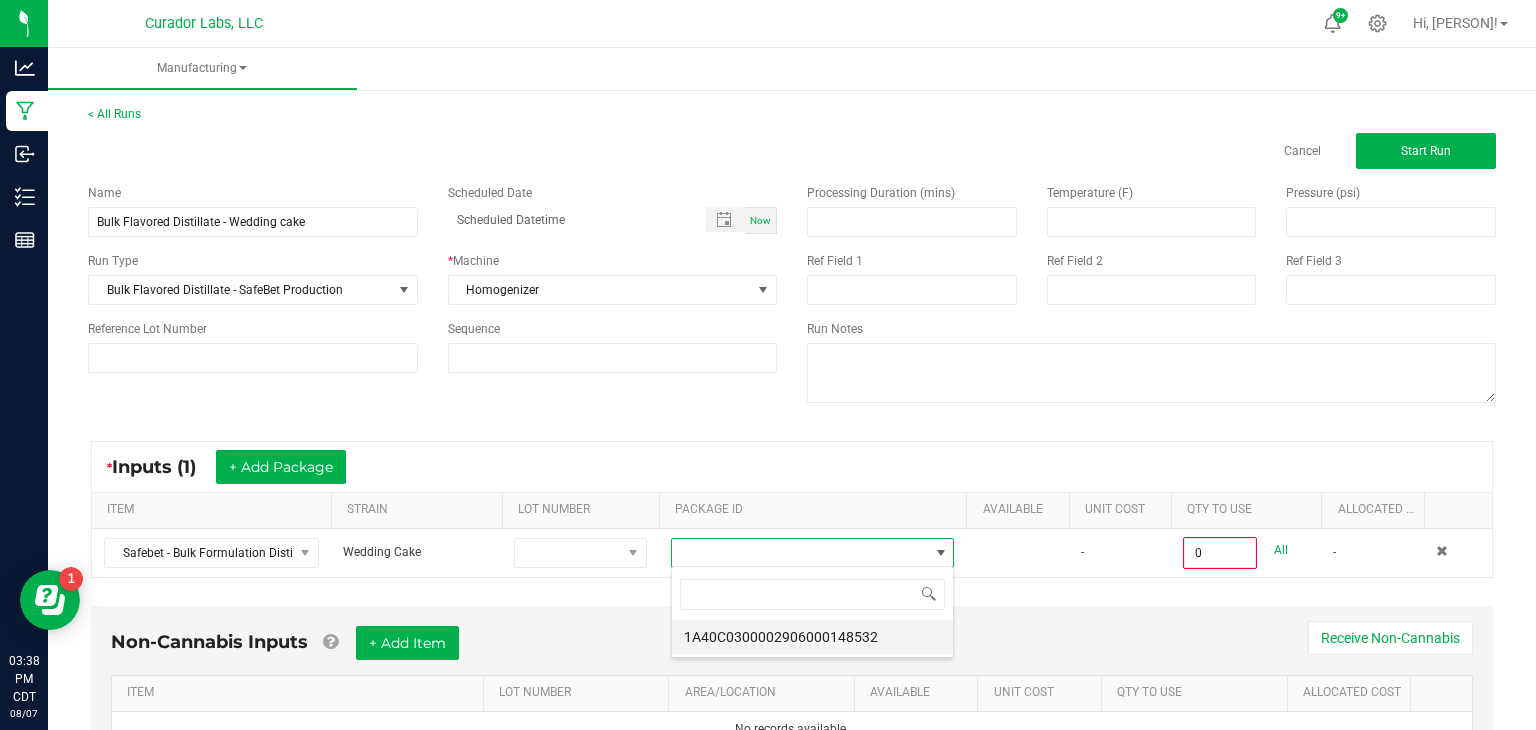 click on "1A40C0300002906000148532" at bounding box center [812, 637] 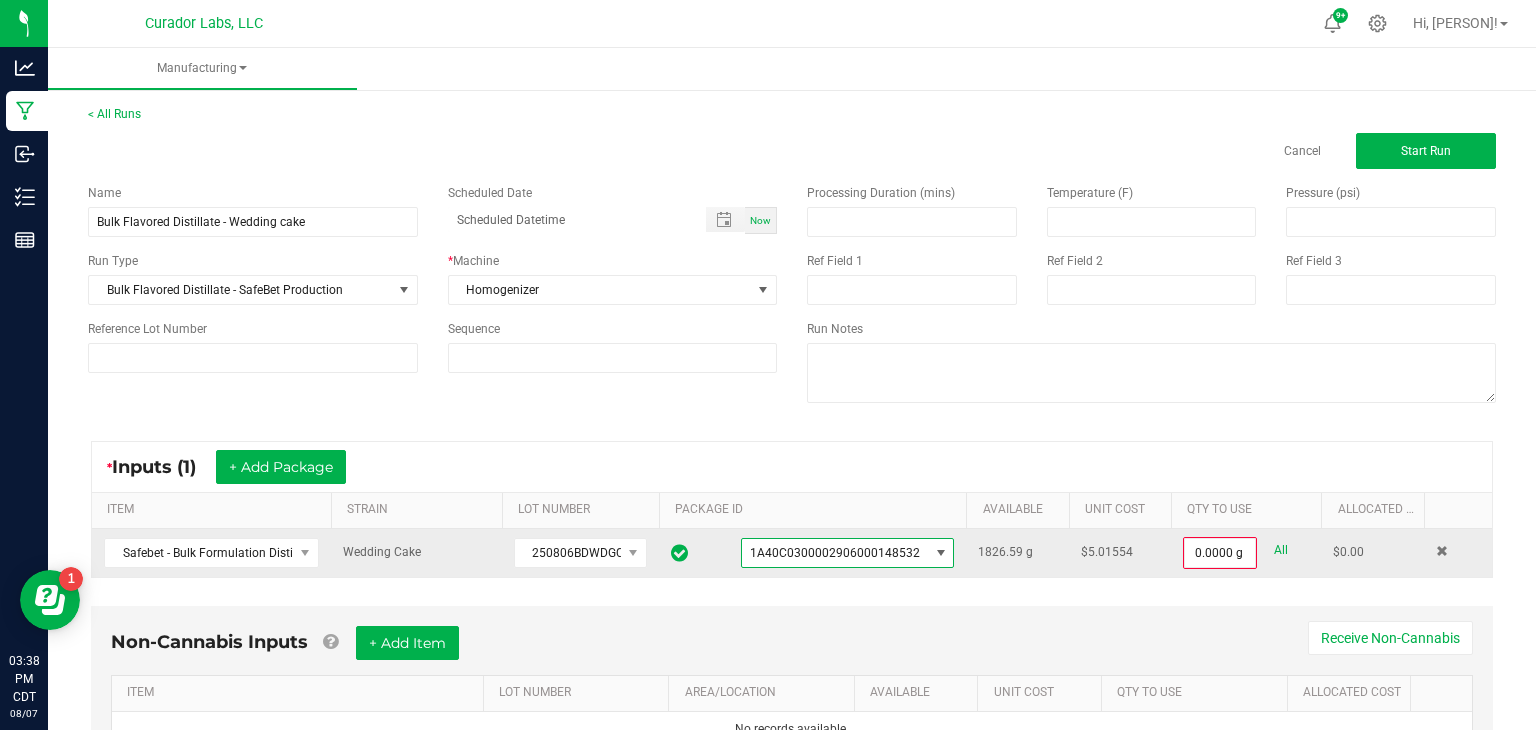 click on "All" at bounding box center (1281, 550) 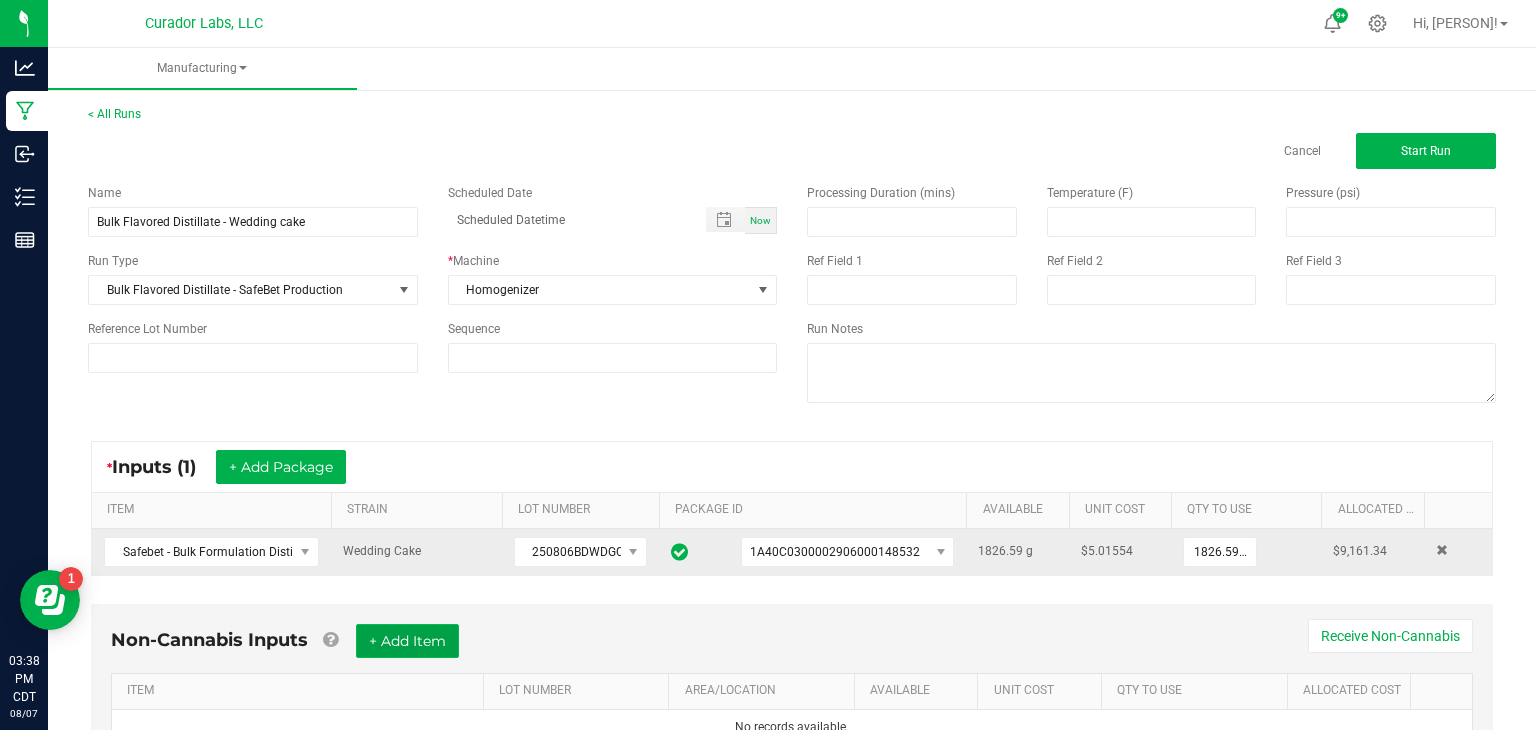 click on "+ Add Item" at bounding box center (407, 641) 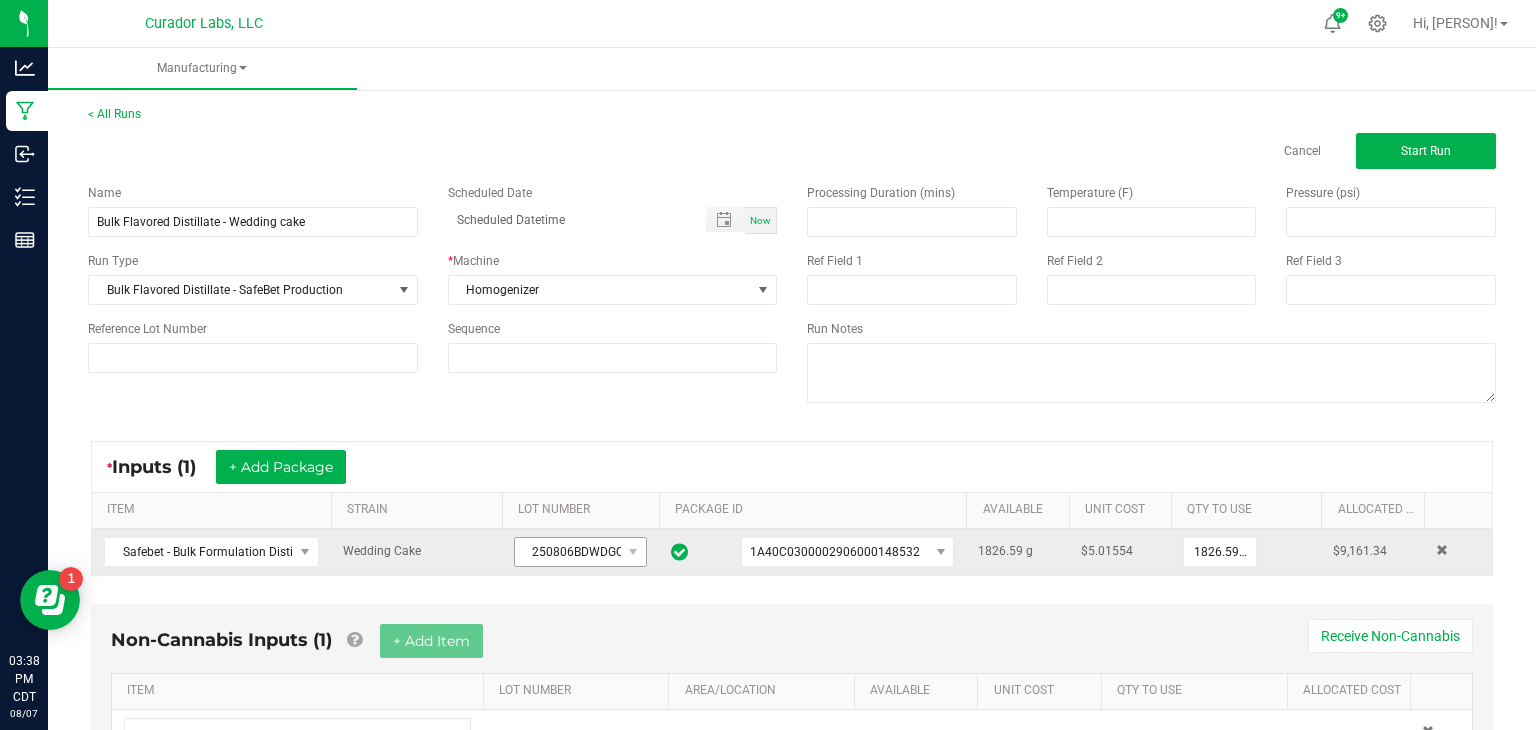 scroll, scrollTop: 101, scrollLeft: 0, axis: vertical 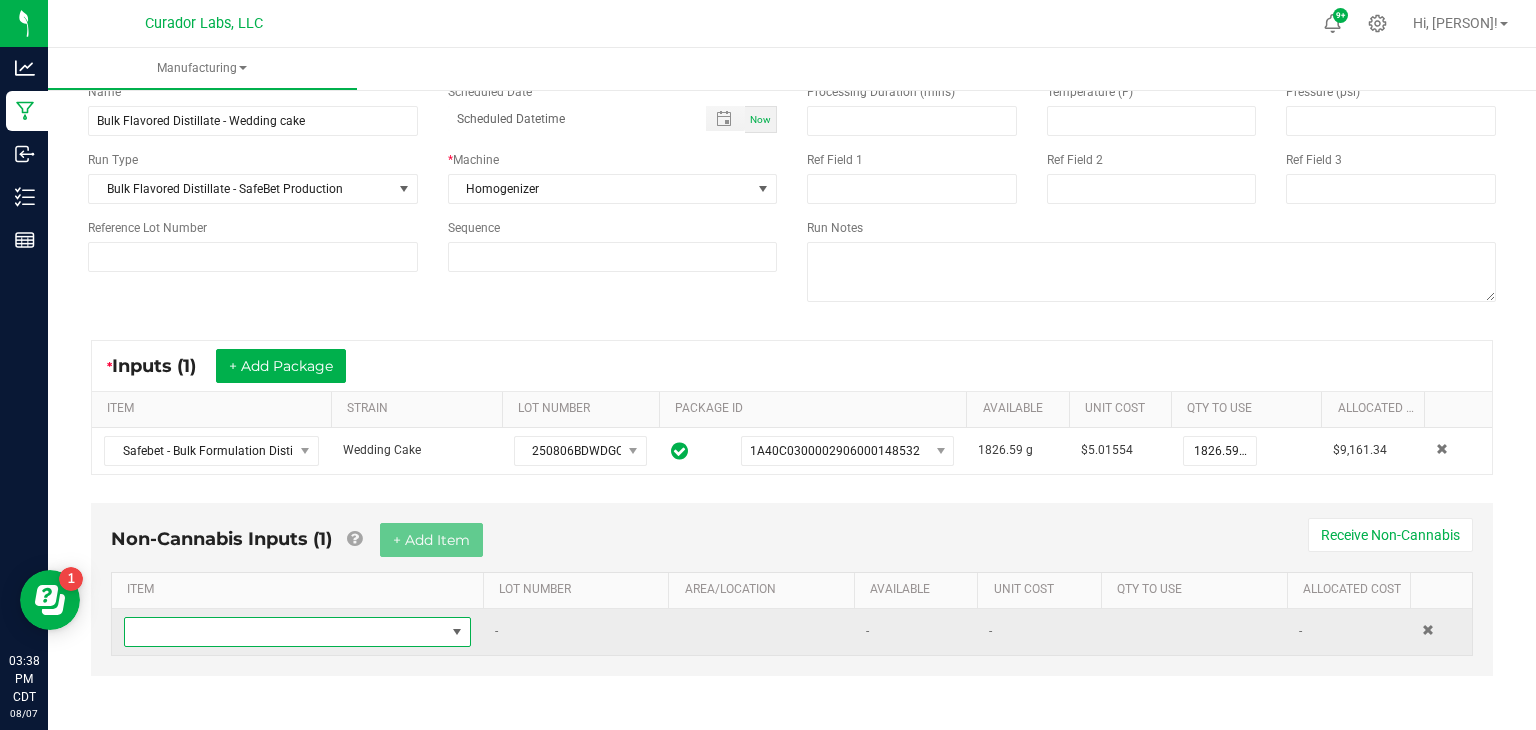 click at bounding box center (457, 632) 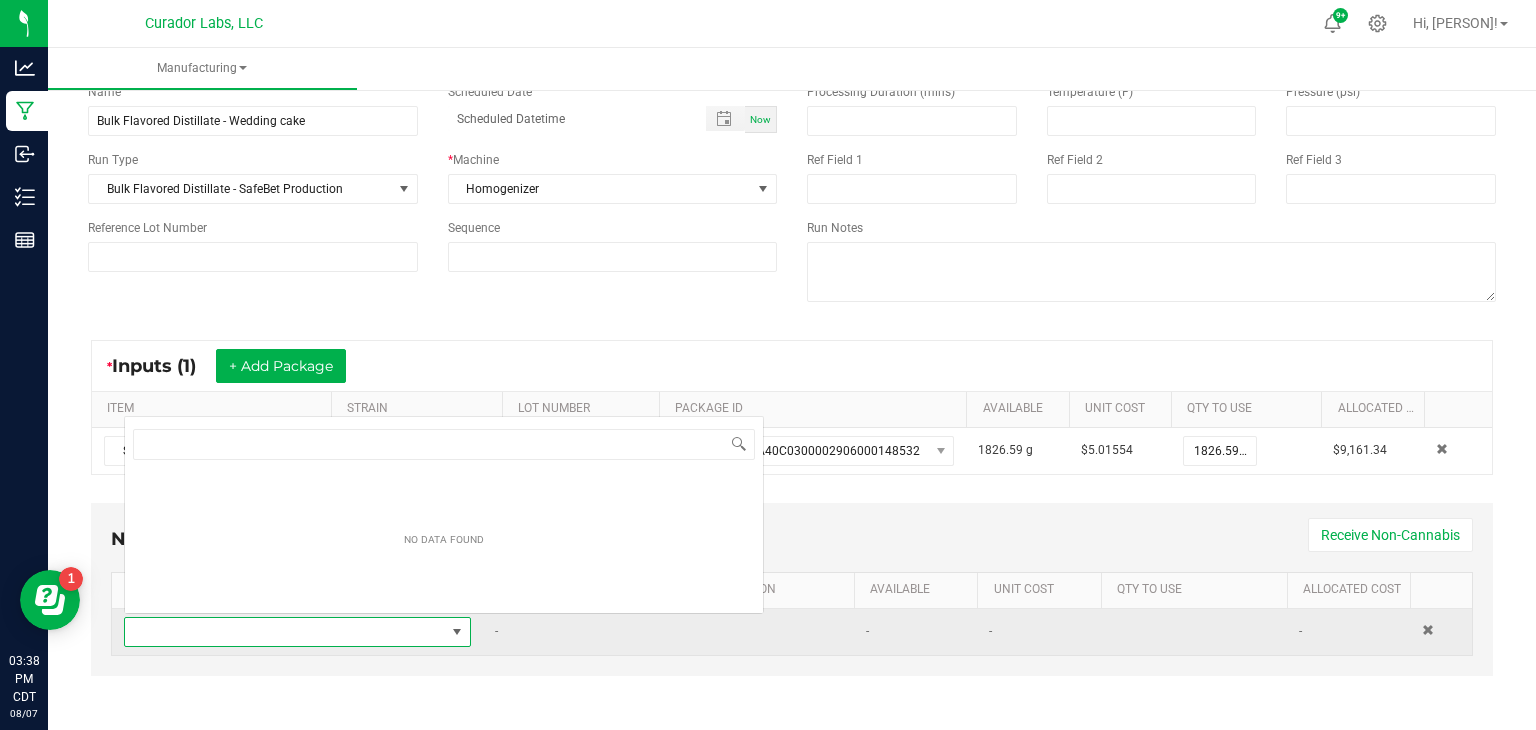 scroll, scrollTop: 0, scrollLeft: 0, axis: both 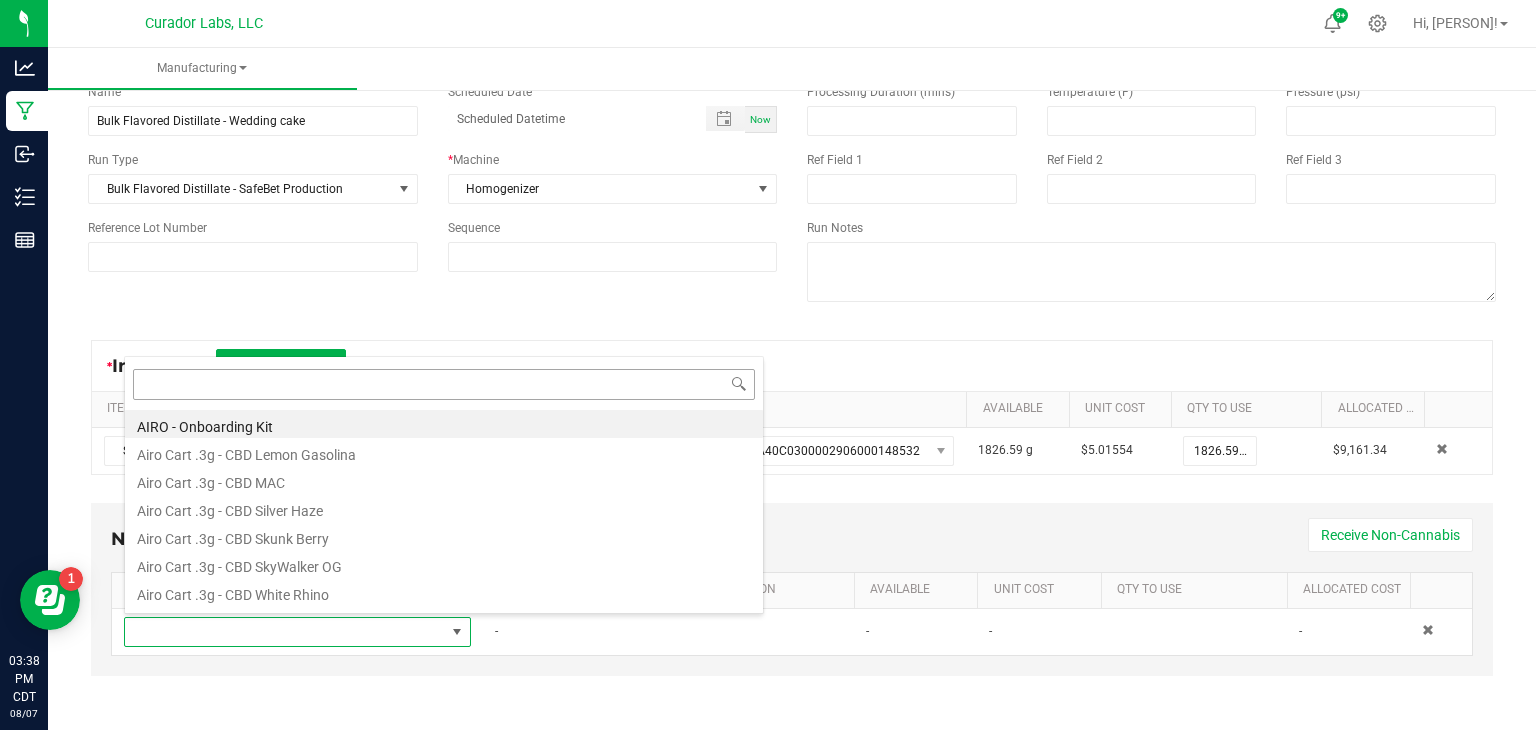 click at bounding box center (444, 384) 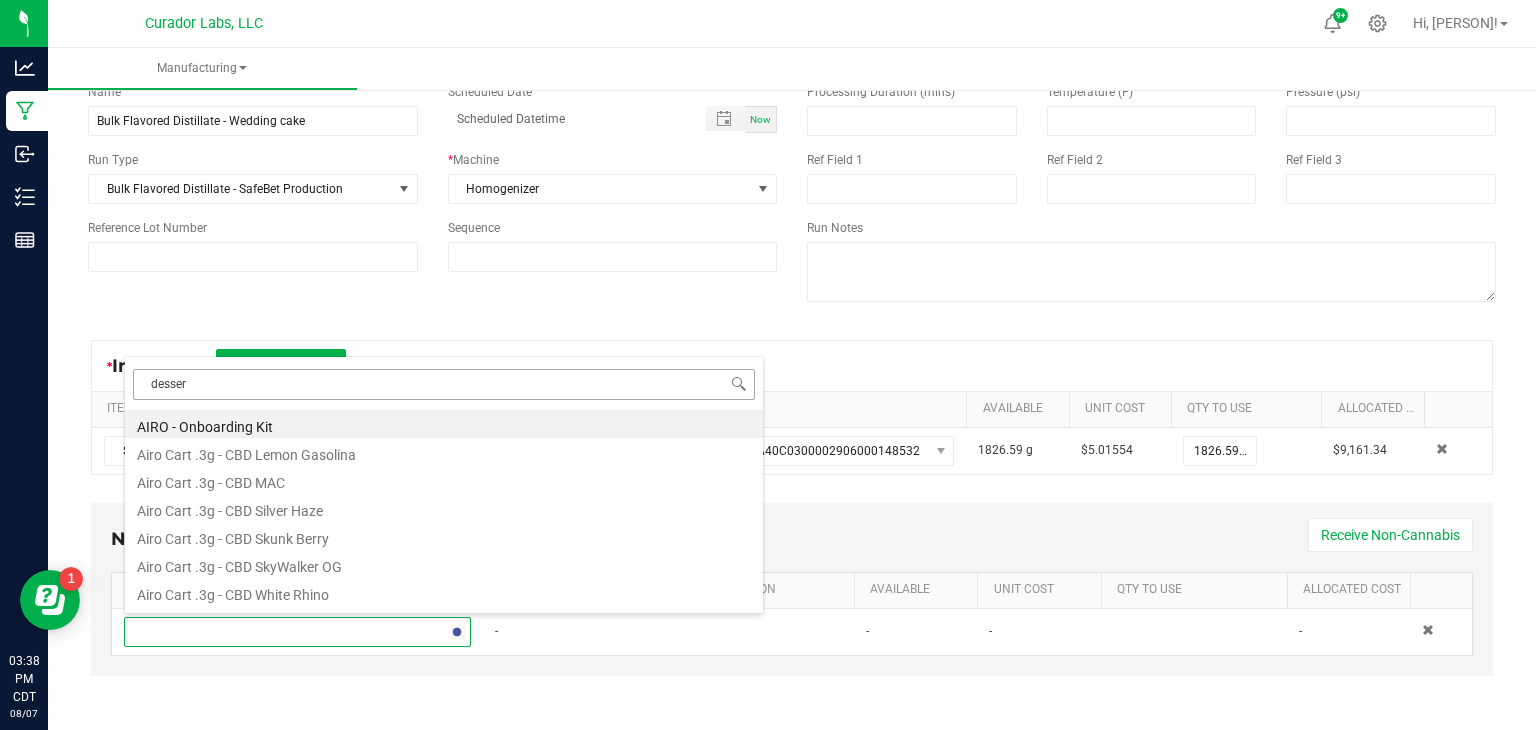 type on "dessert" 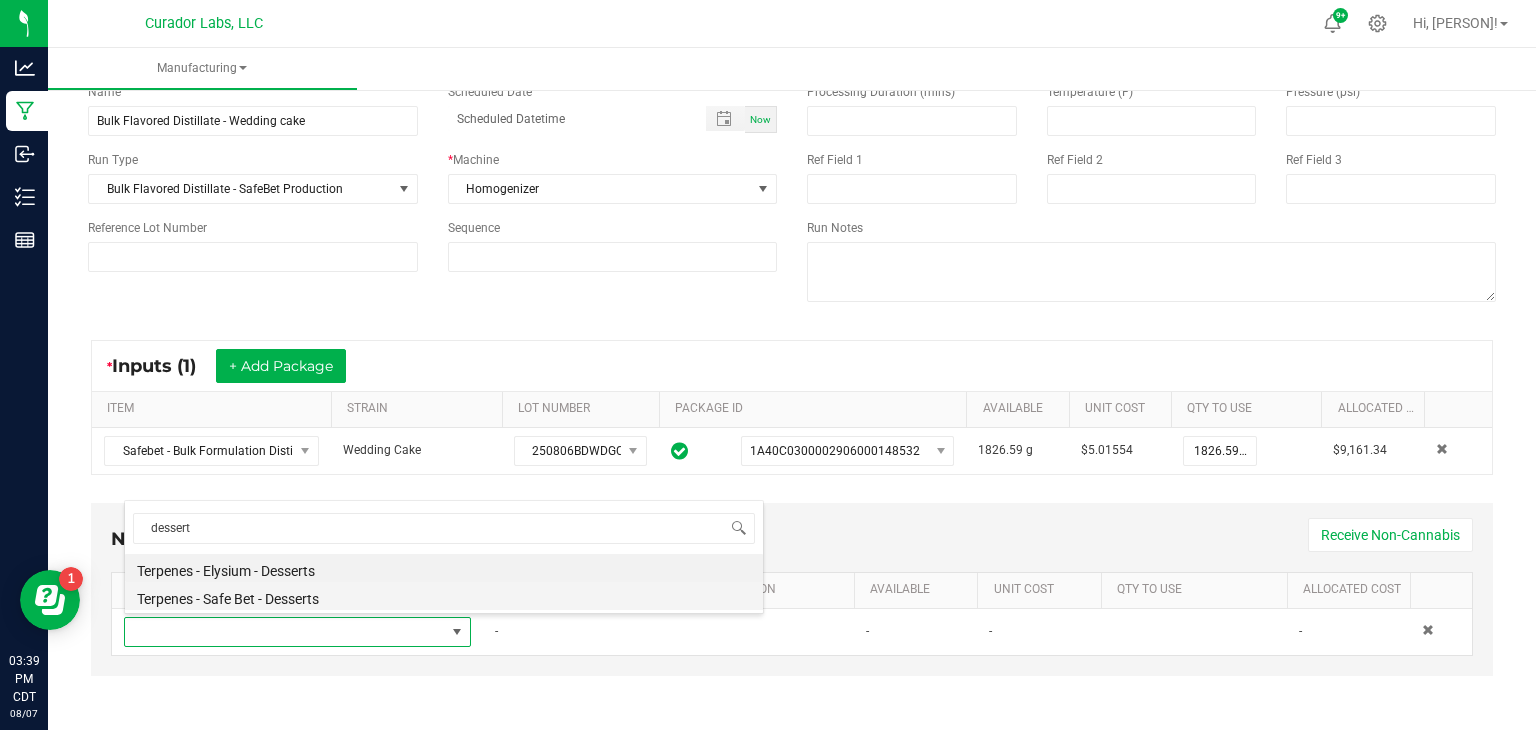 click on "Terpenes - Safe Bet - Desserts" at bounding box center (444, 596) 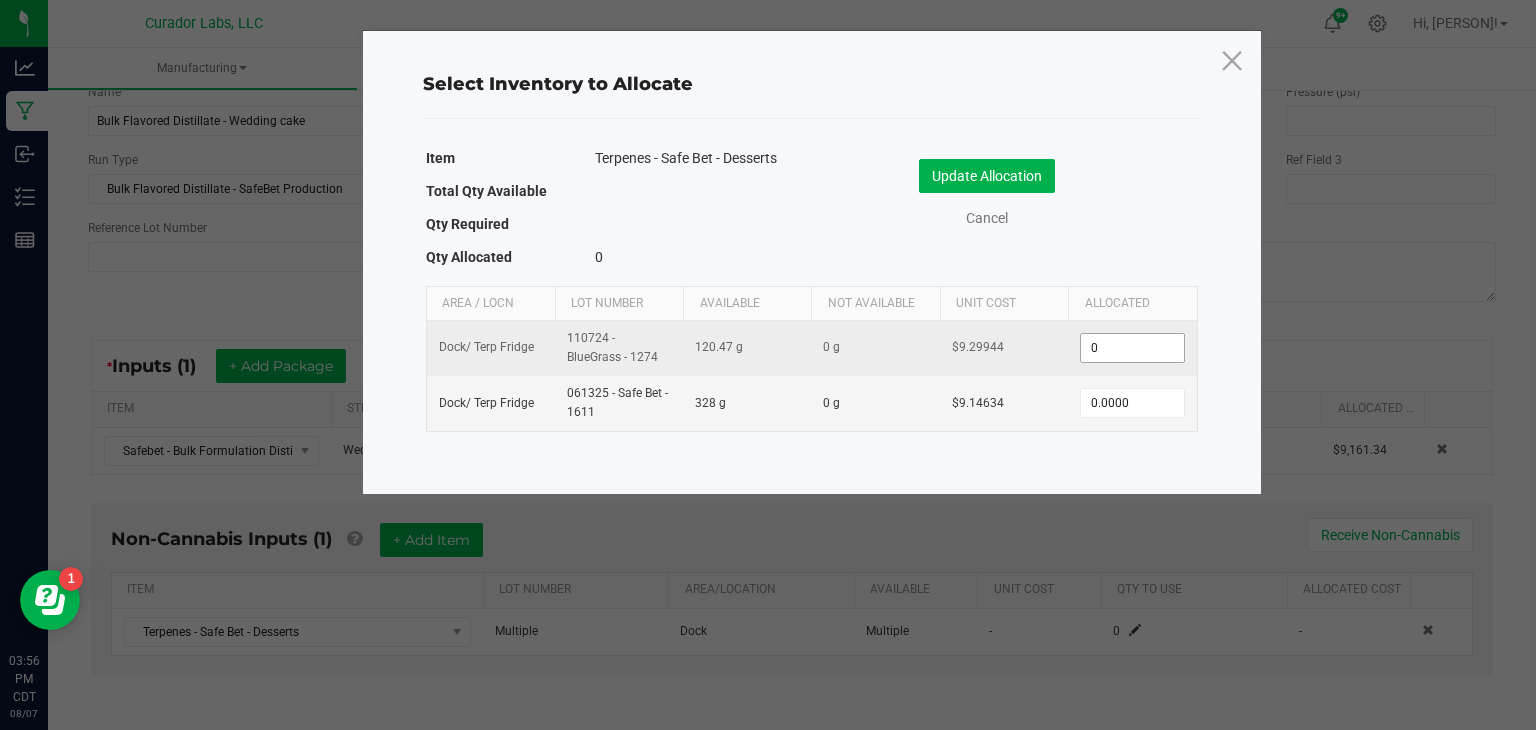 click on "0" at bounding box center (1132, 348) 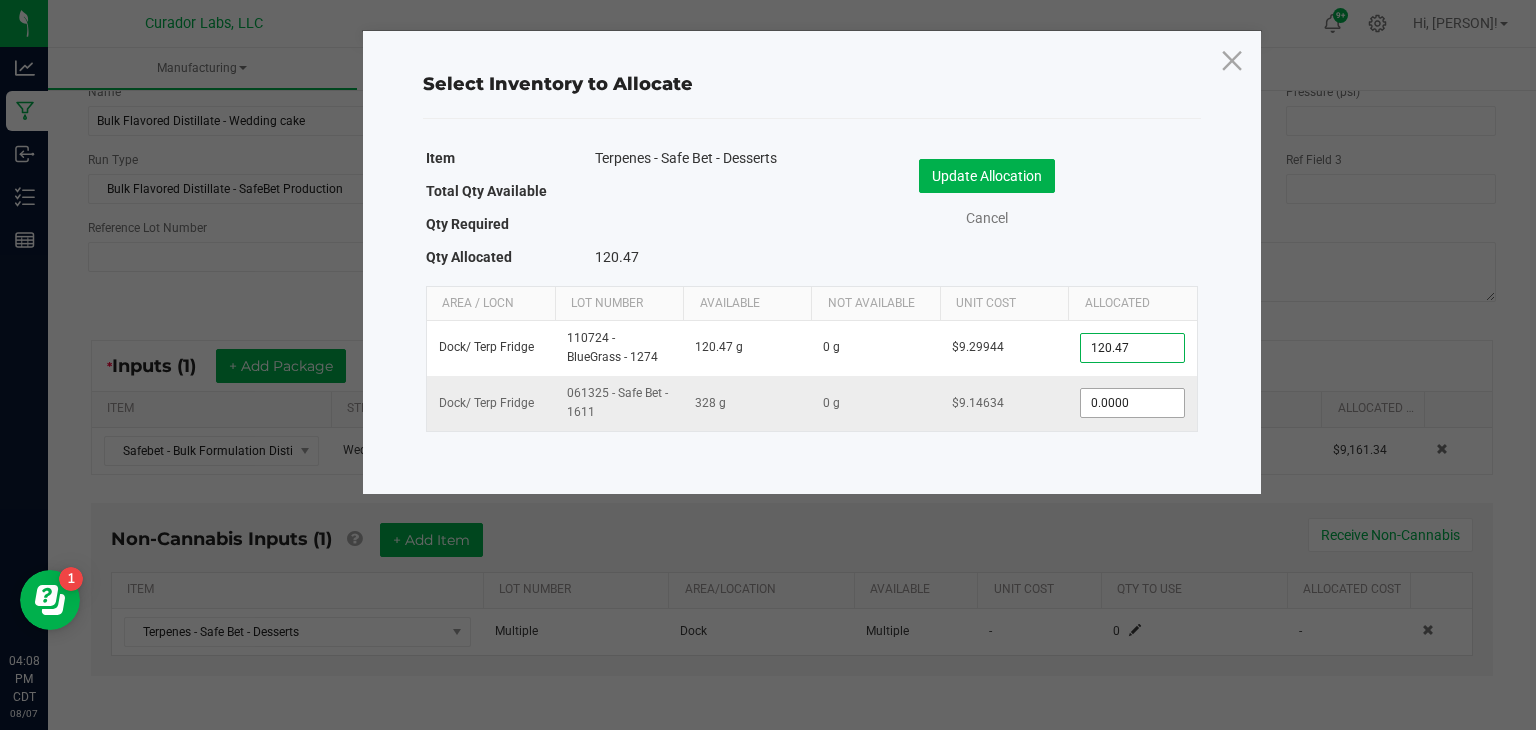 type on "120.4700" 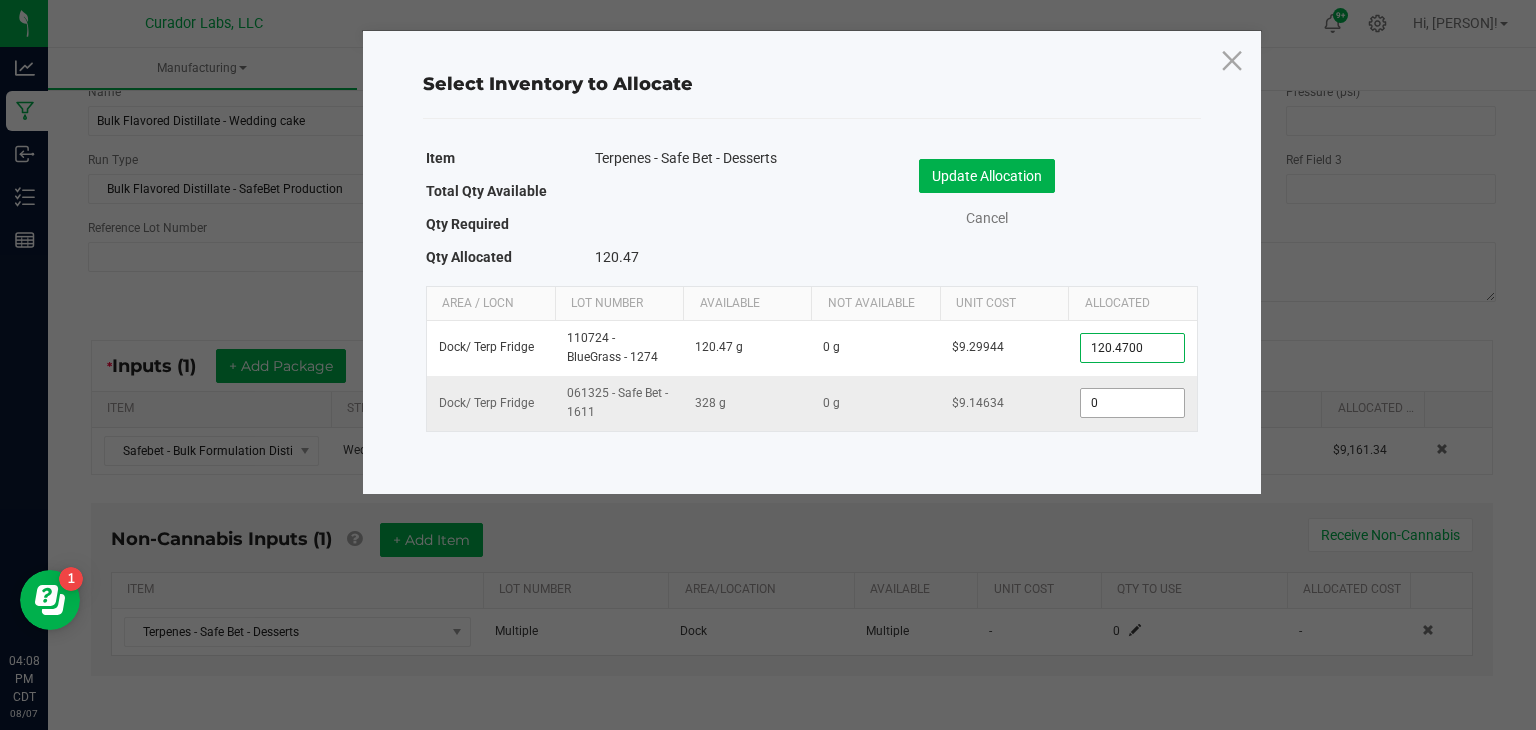 click on "0" at bounding box center [1132, 403] 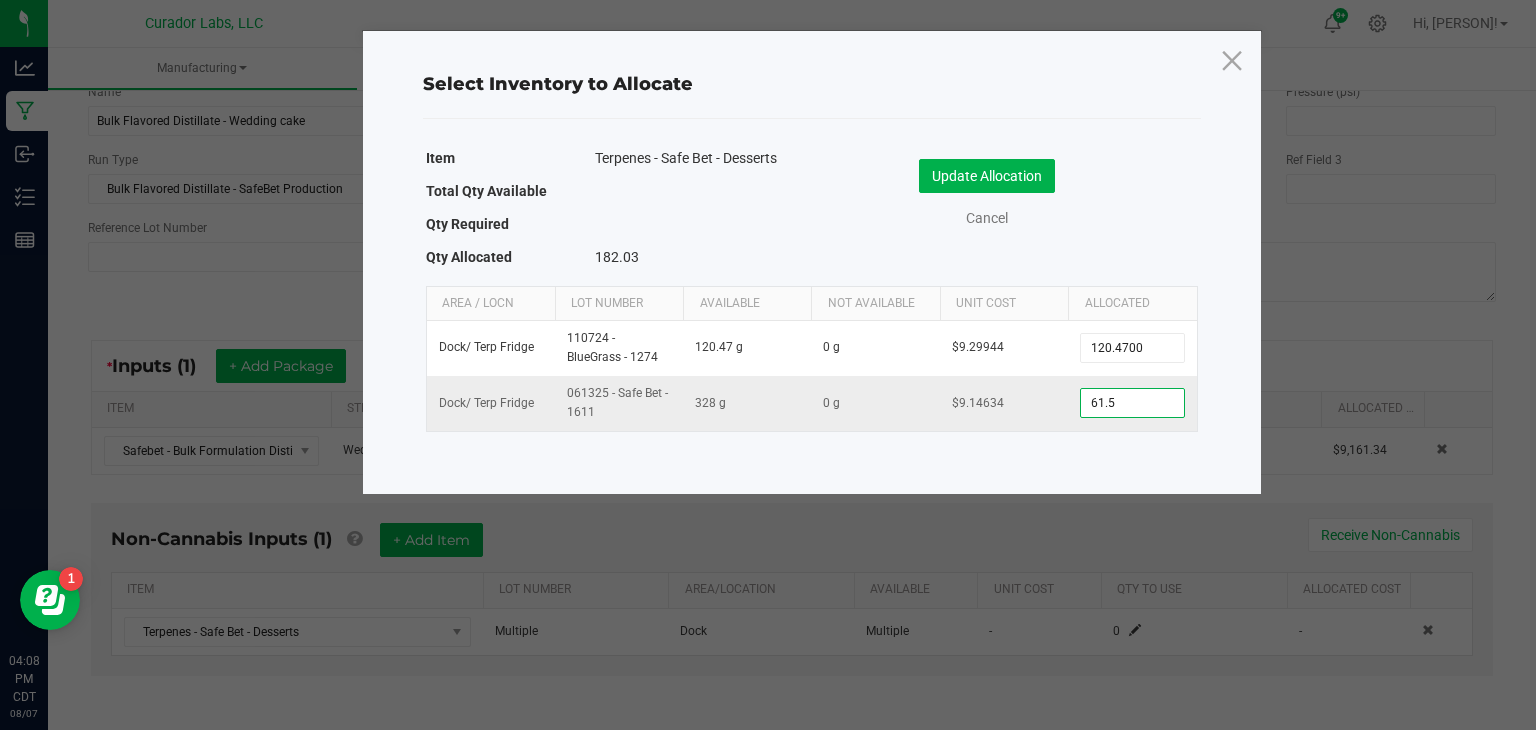 type on "61.56" 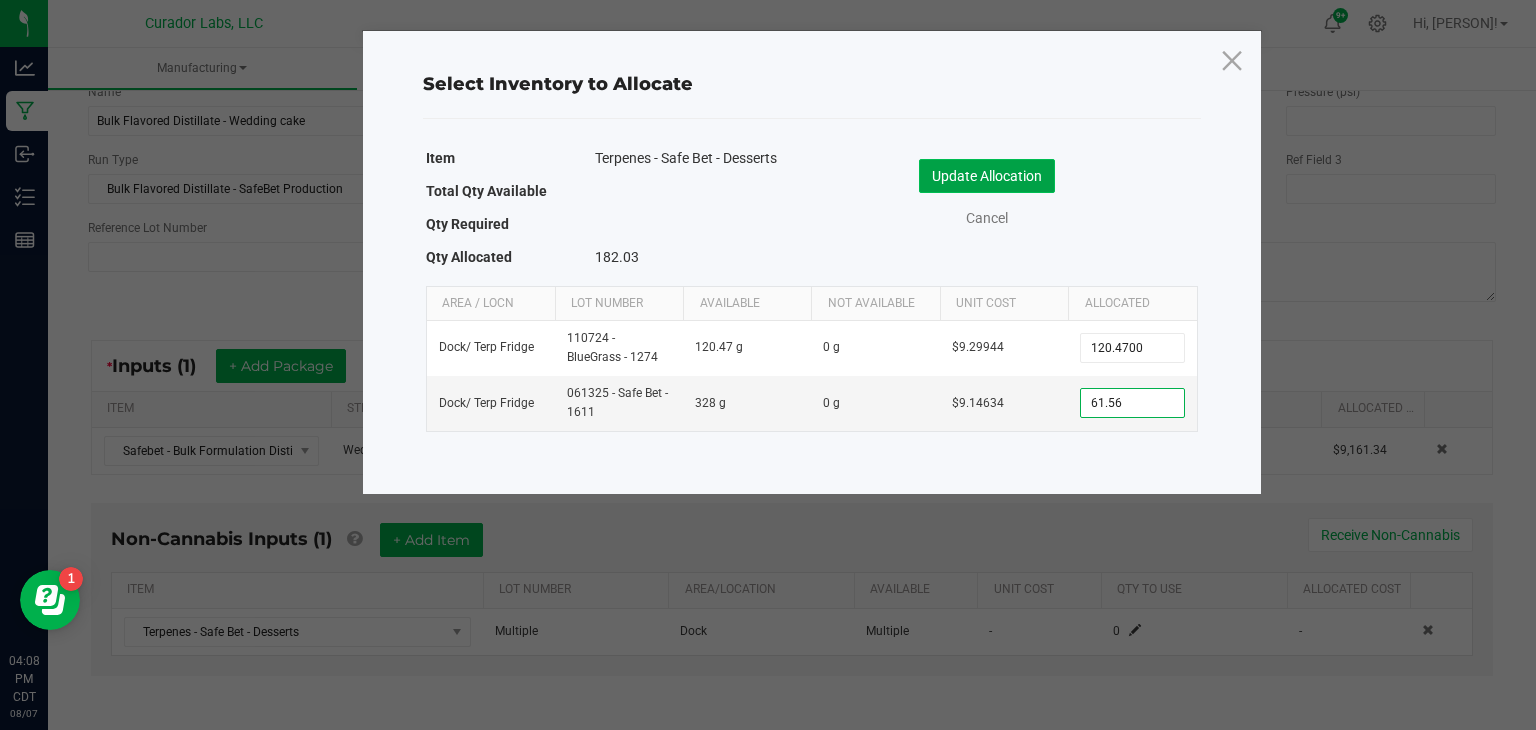 click on "Update Allocation" 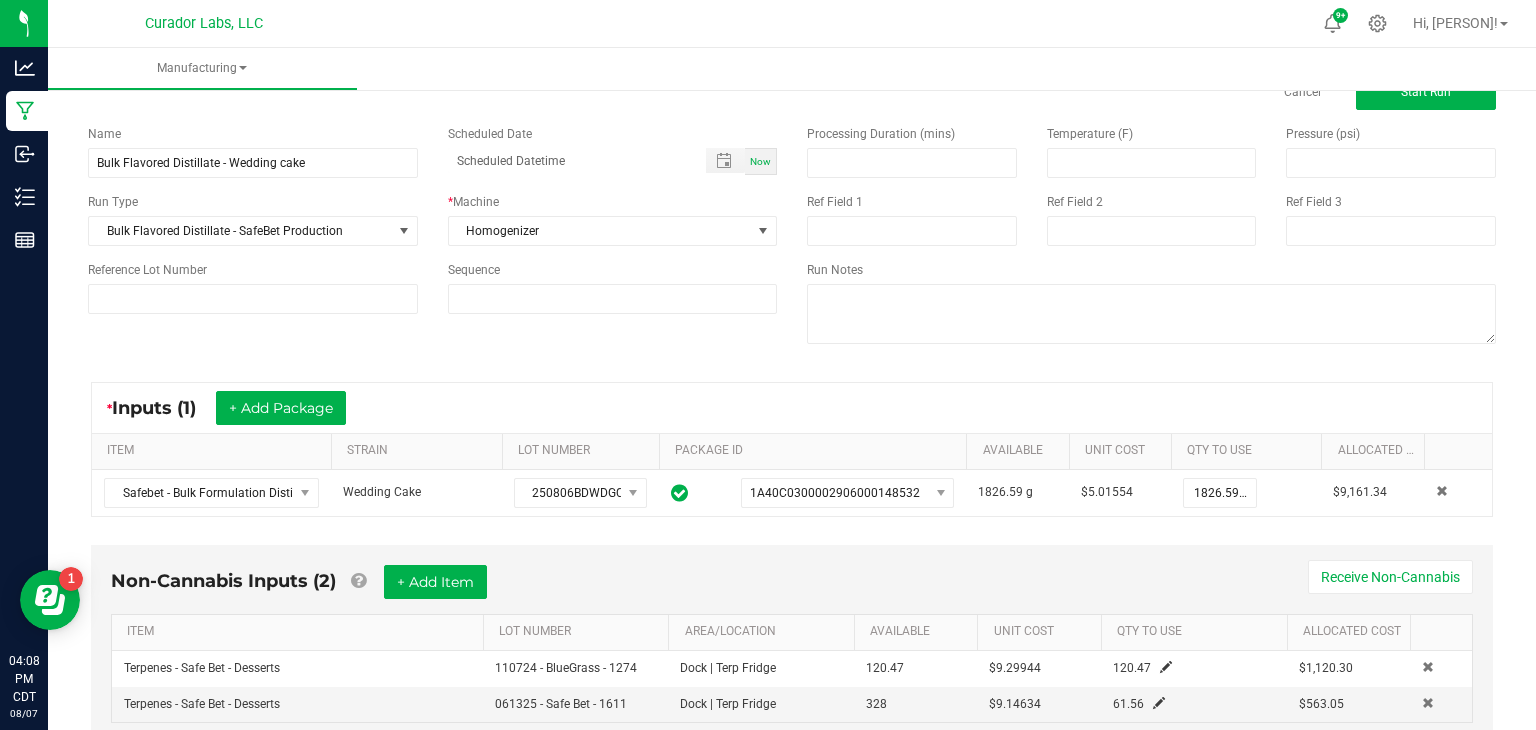 scroll, scrollTop: 0, scrollLeft: 0, axis: both 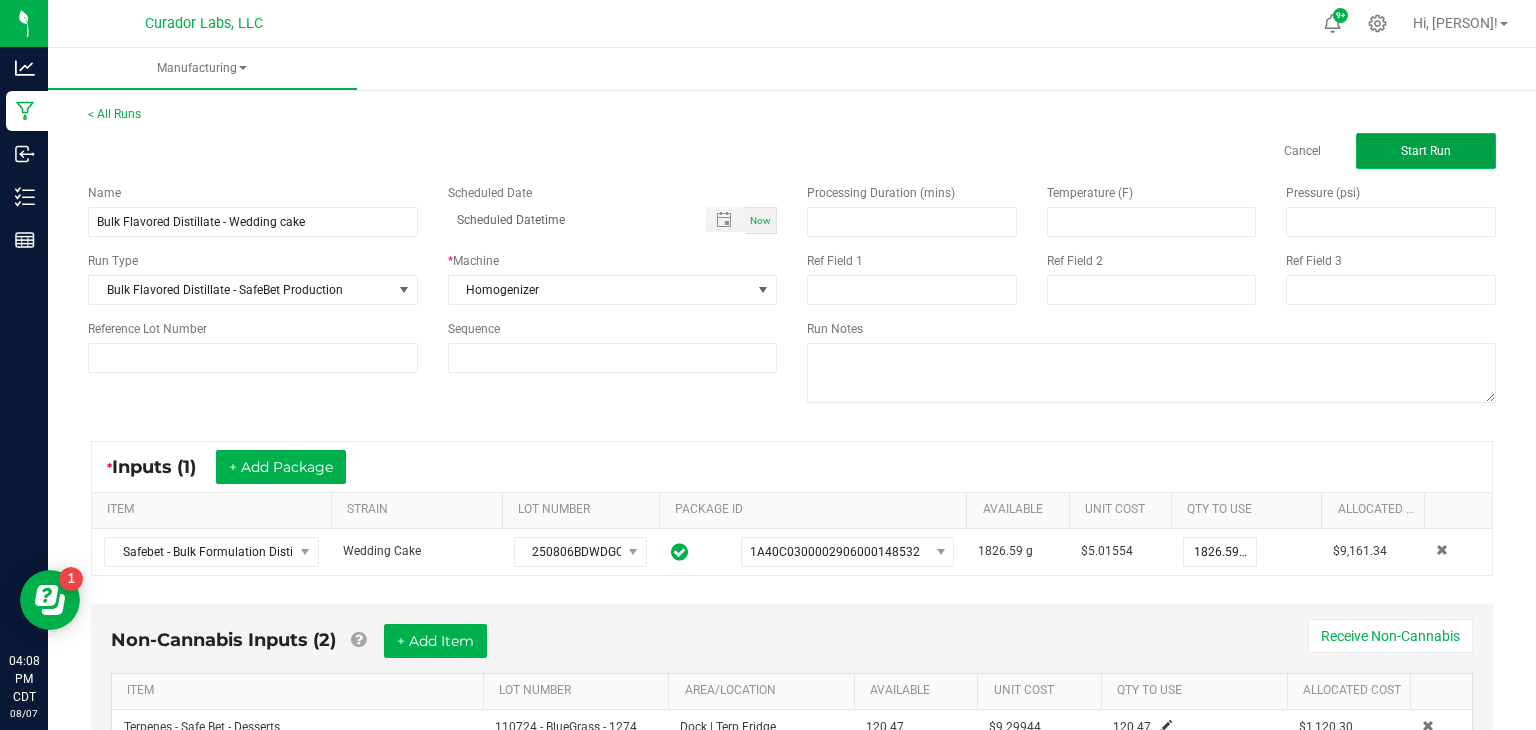 click on "Start Run" 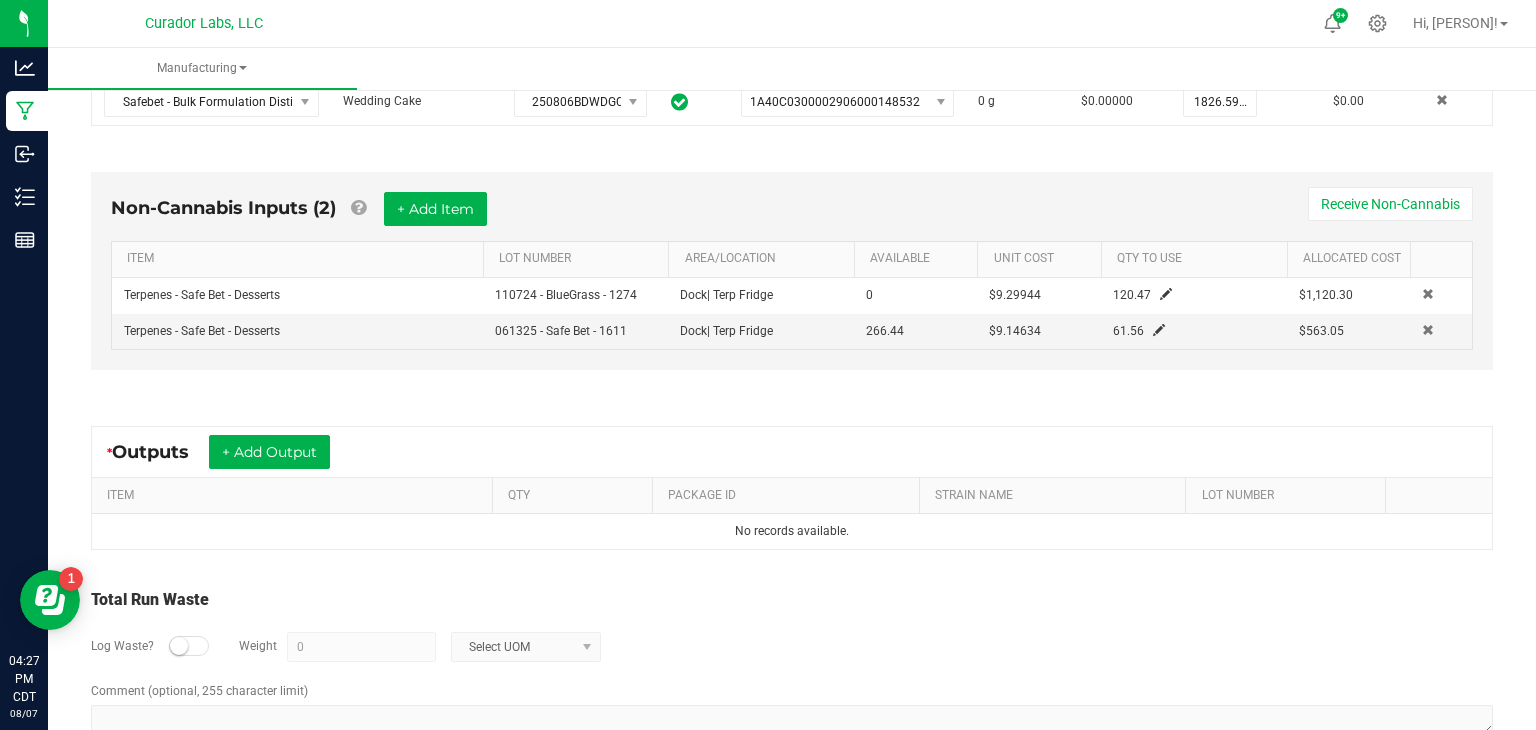 scroll, scrollTop: 484, scrollLeft: 0, axis: vertical 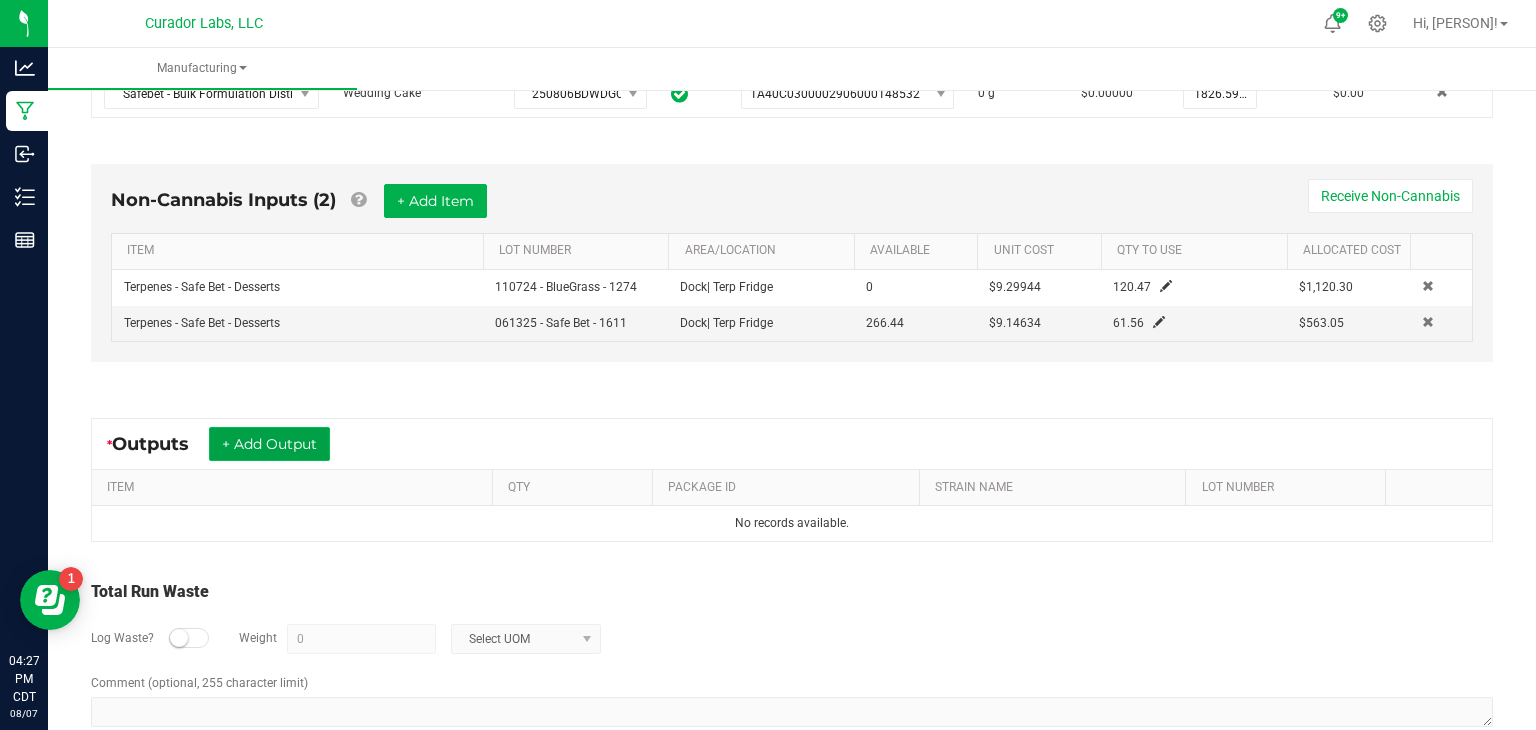 click on "+ Add Output" at bounding box center (269, 444) 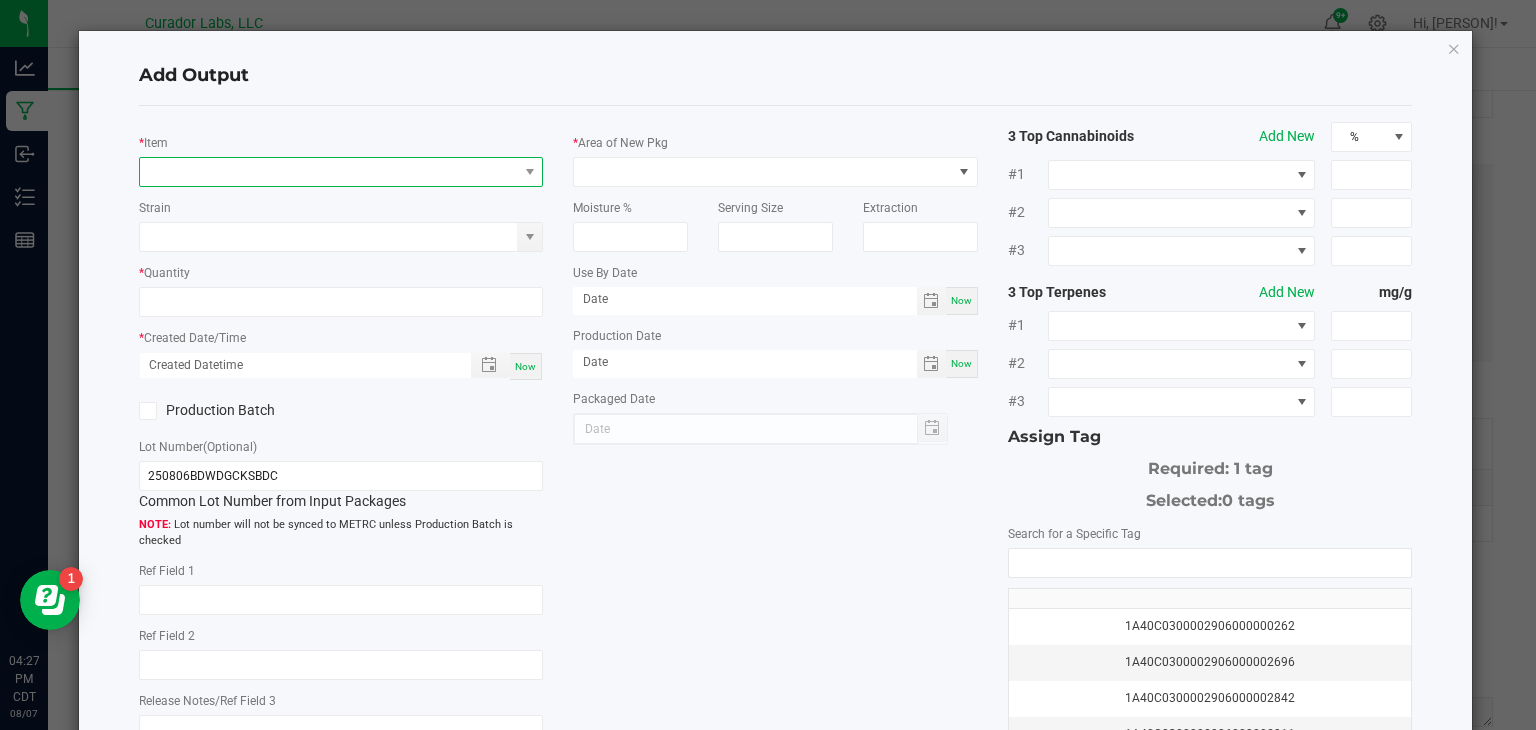 click at bounding box center [329, 172] 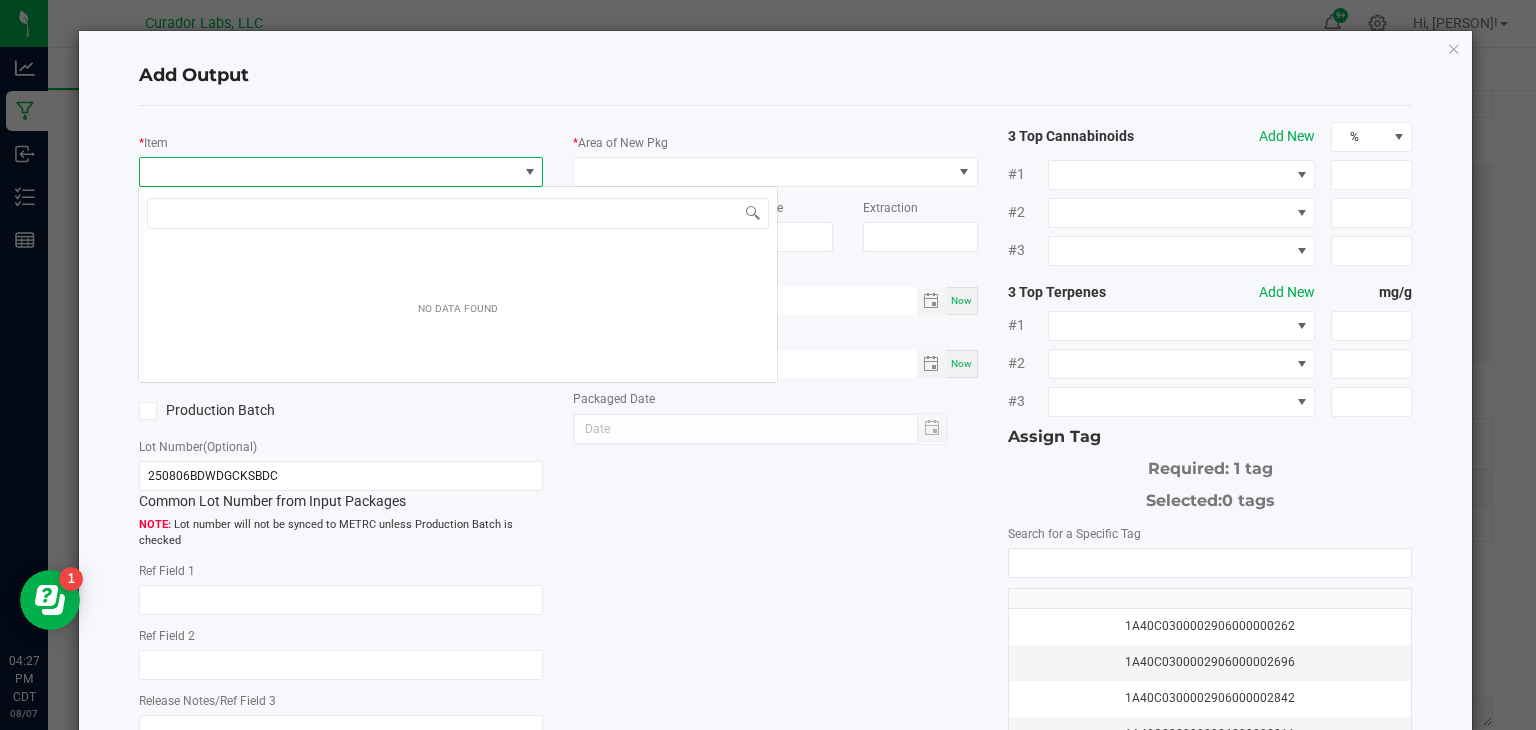 scroll, scrollTop: 99970, scrollLeft: 99595, axis: both 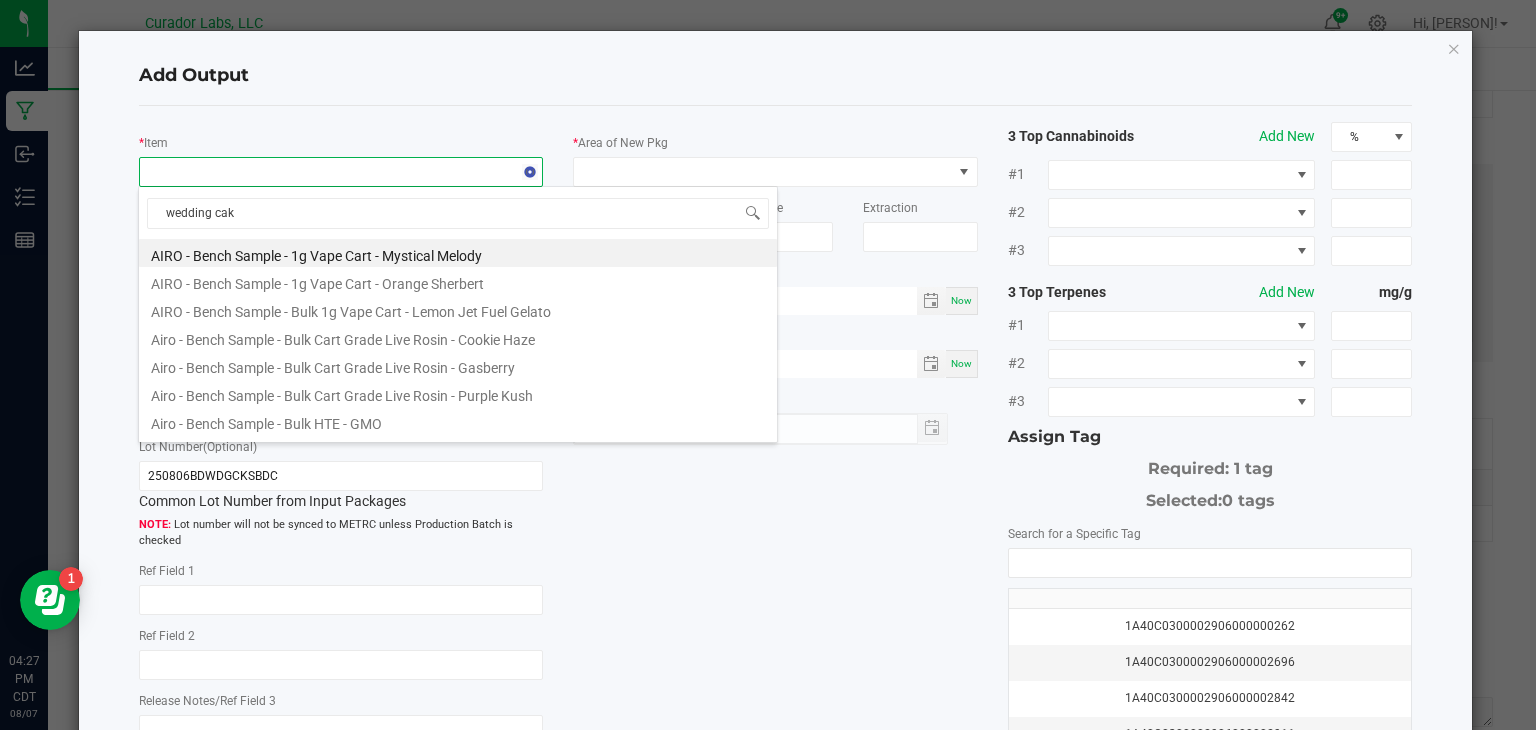 type on "wedding cake" 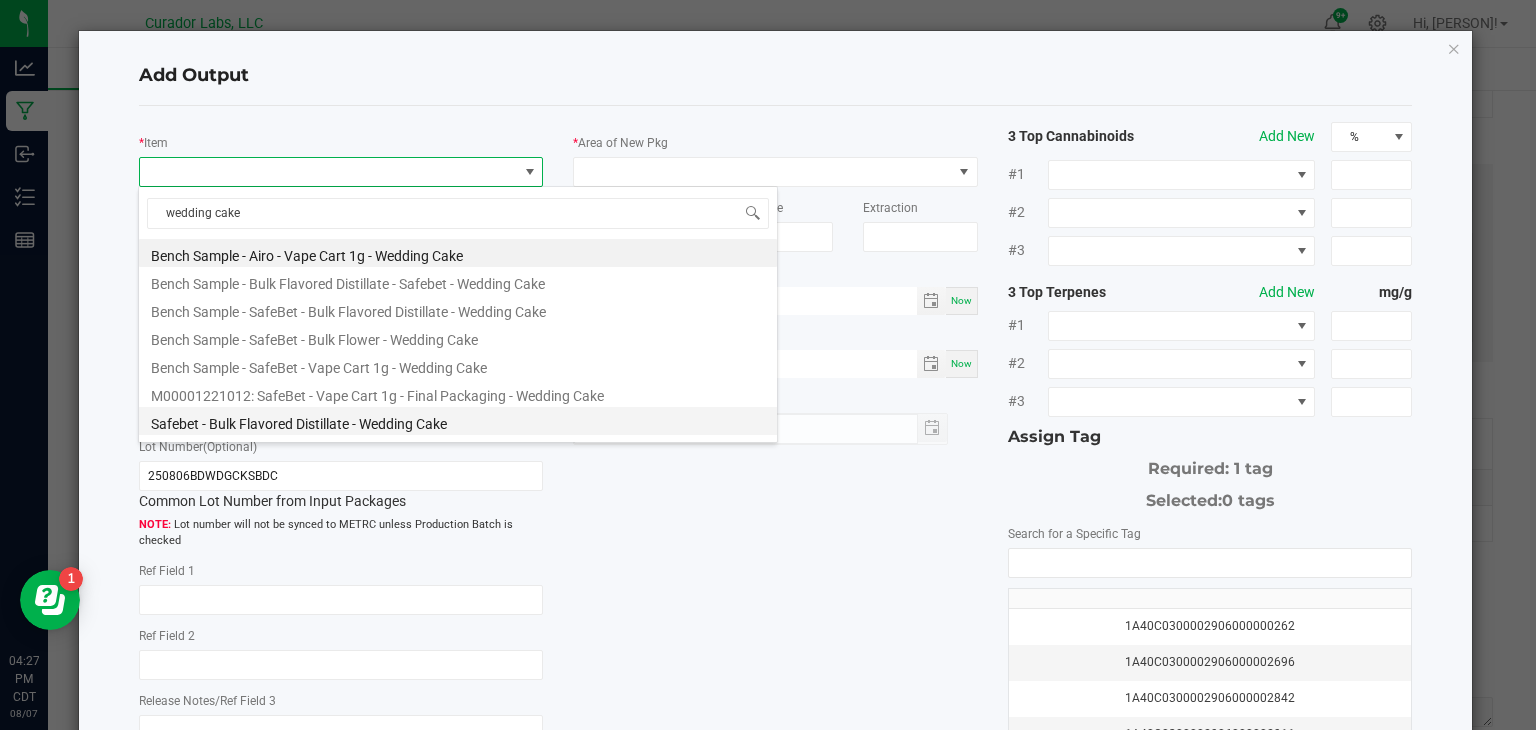 click on "Safebet - Bulk Flavored Distillate - Wedding Cake" at bounding box center [458, 421] 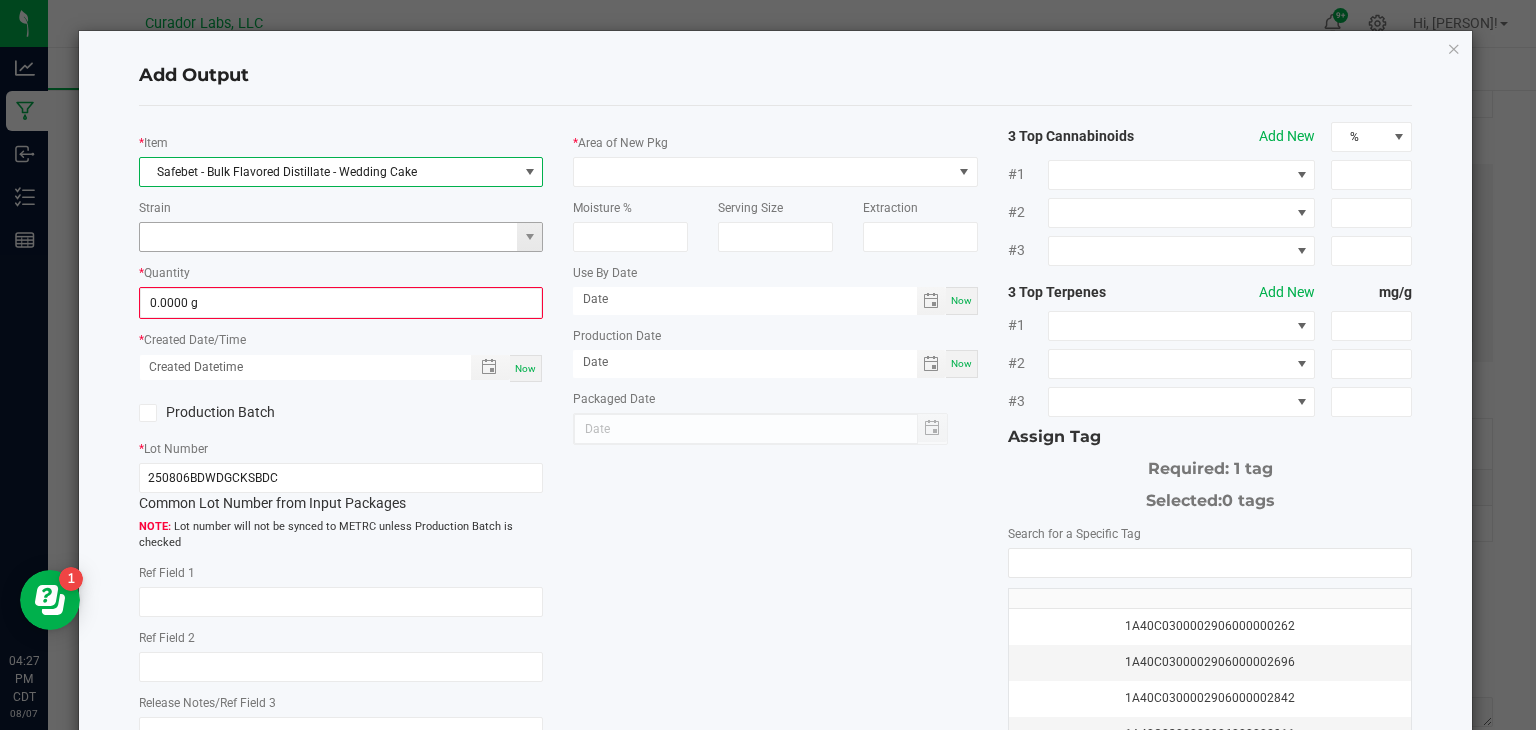 click at bounding box center [329, 237] 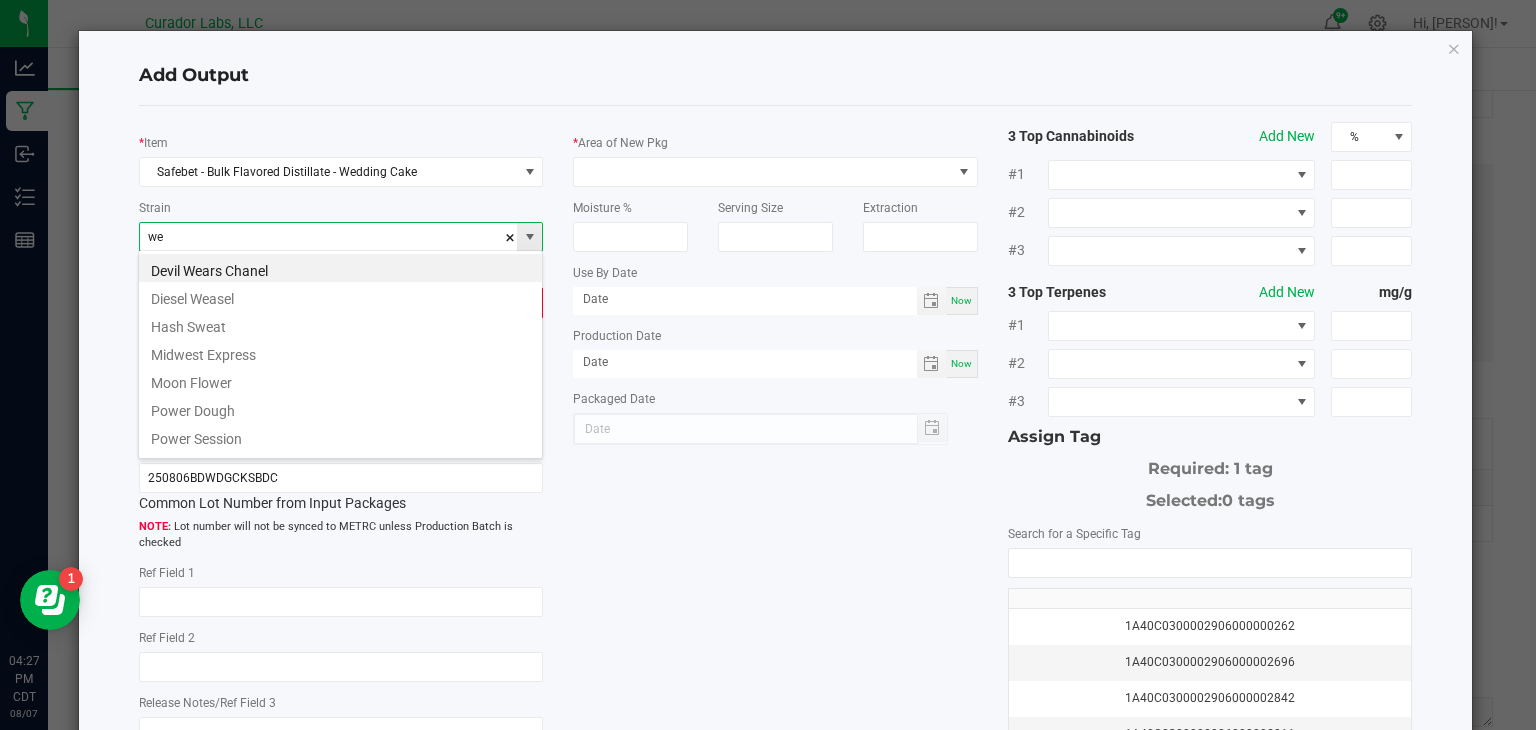 scroll, scrollTop: 99970, scrollLeft: 99595, axis: both 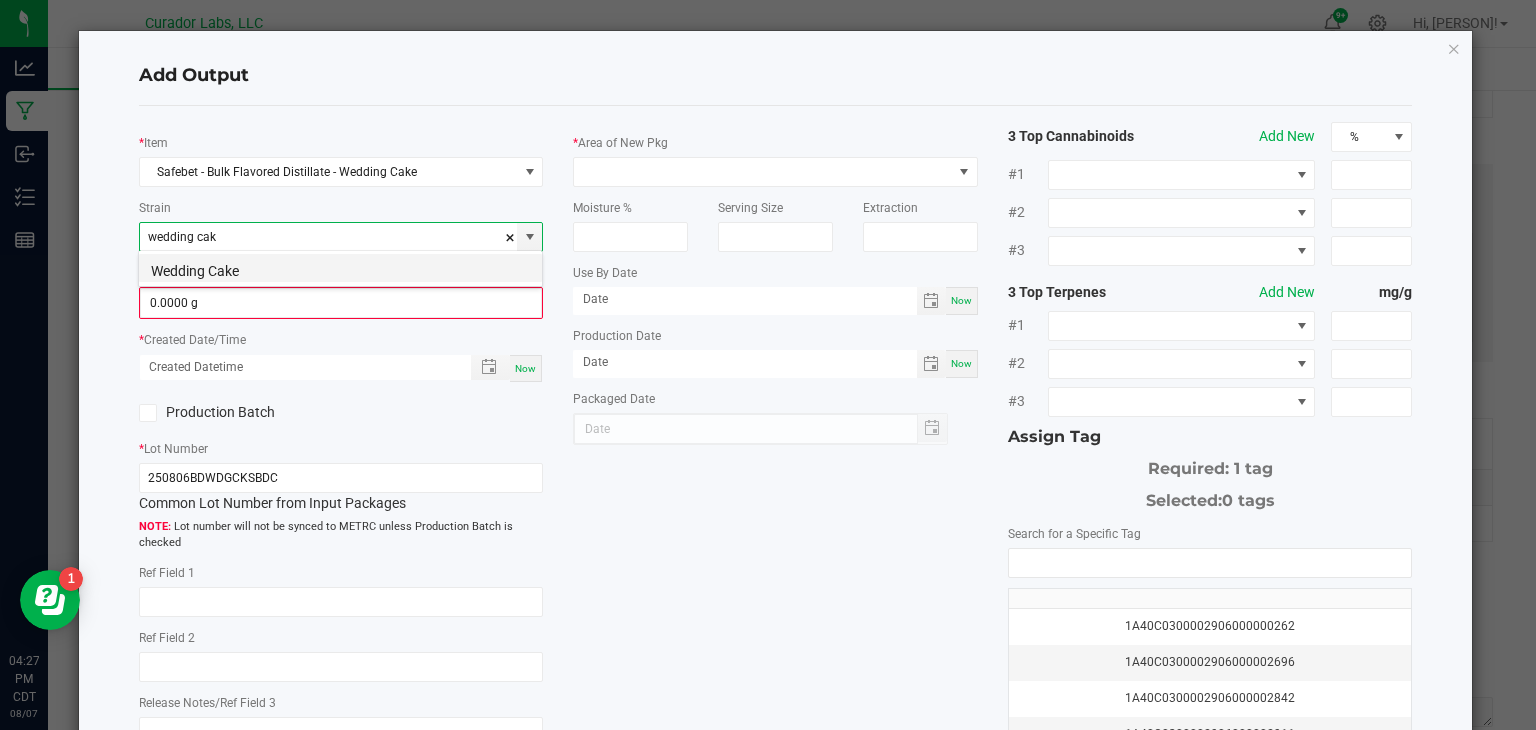 click on "Wedding Cake" at bounding box center [340, 268] 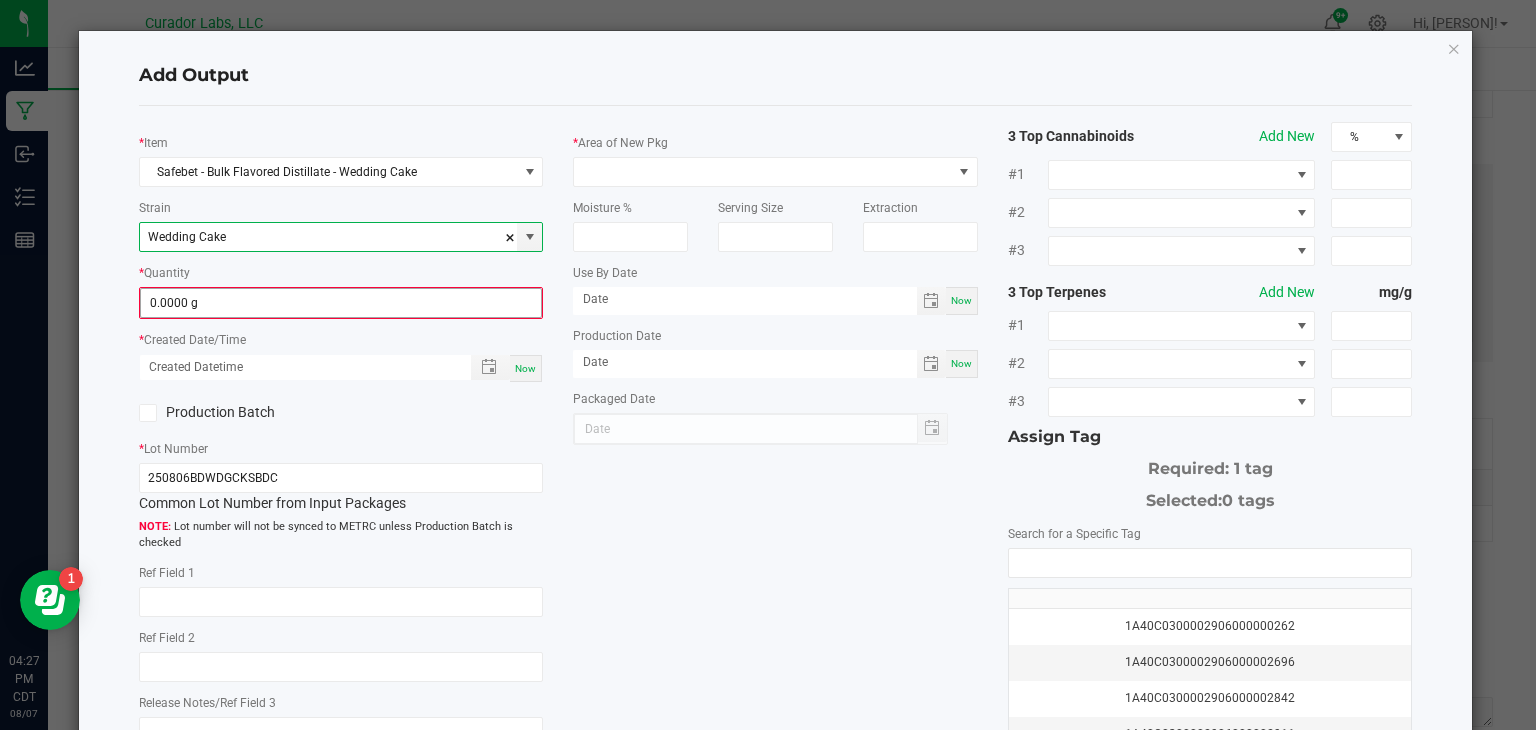 type on "Wedding Cake" 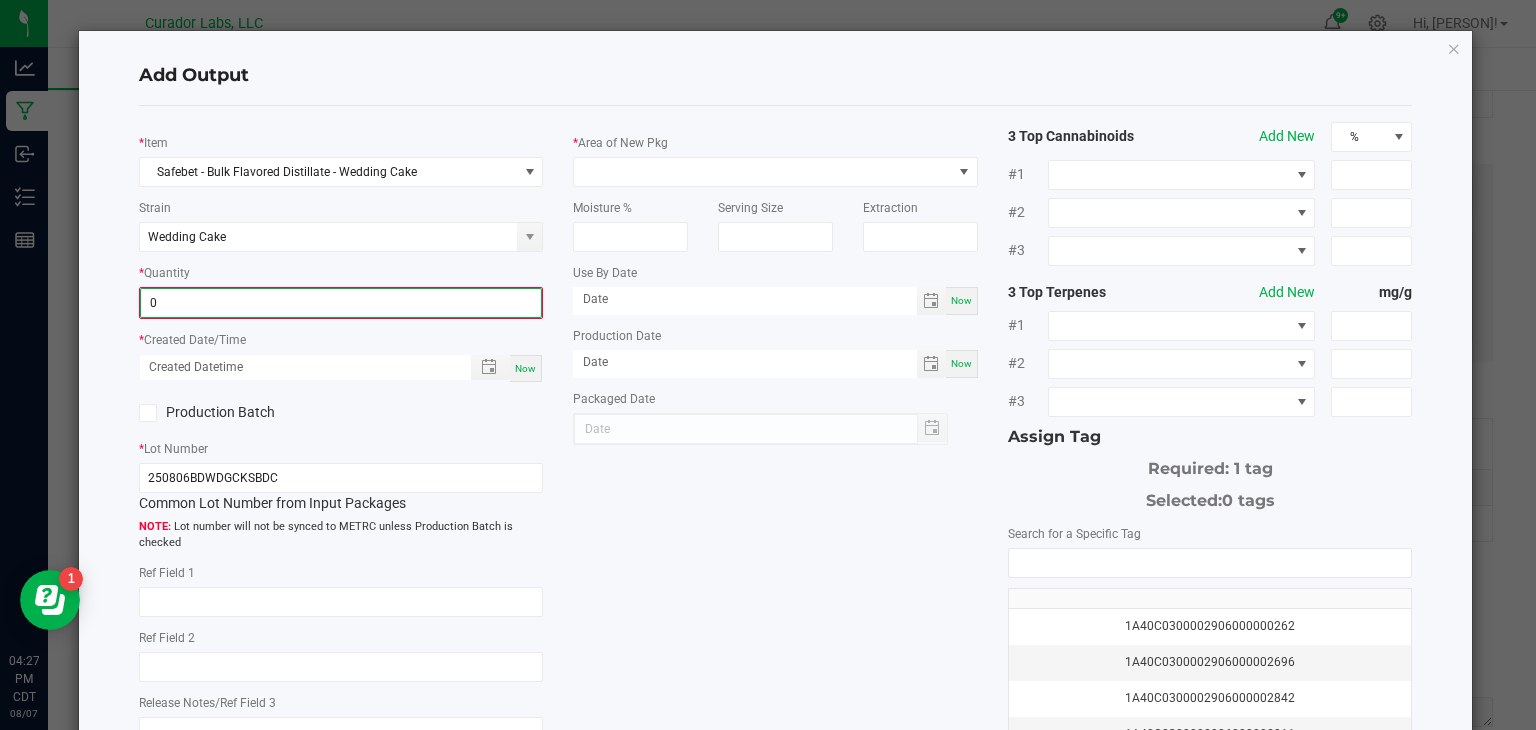 click on "0" at bounding box center [341, 303] 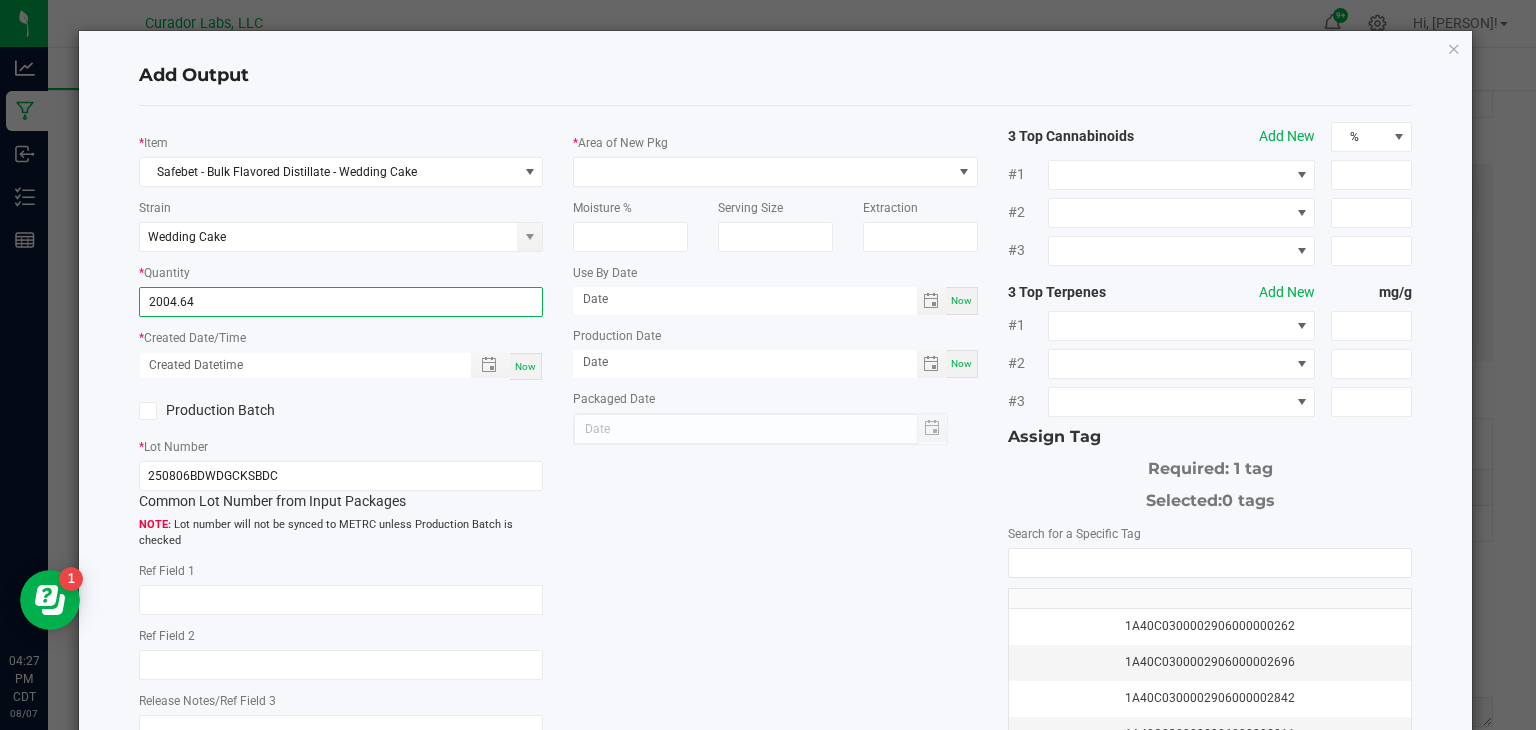 click on "Now" at bounding box center [525, 366] 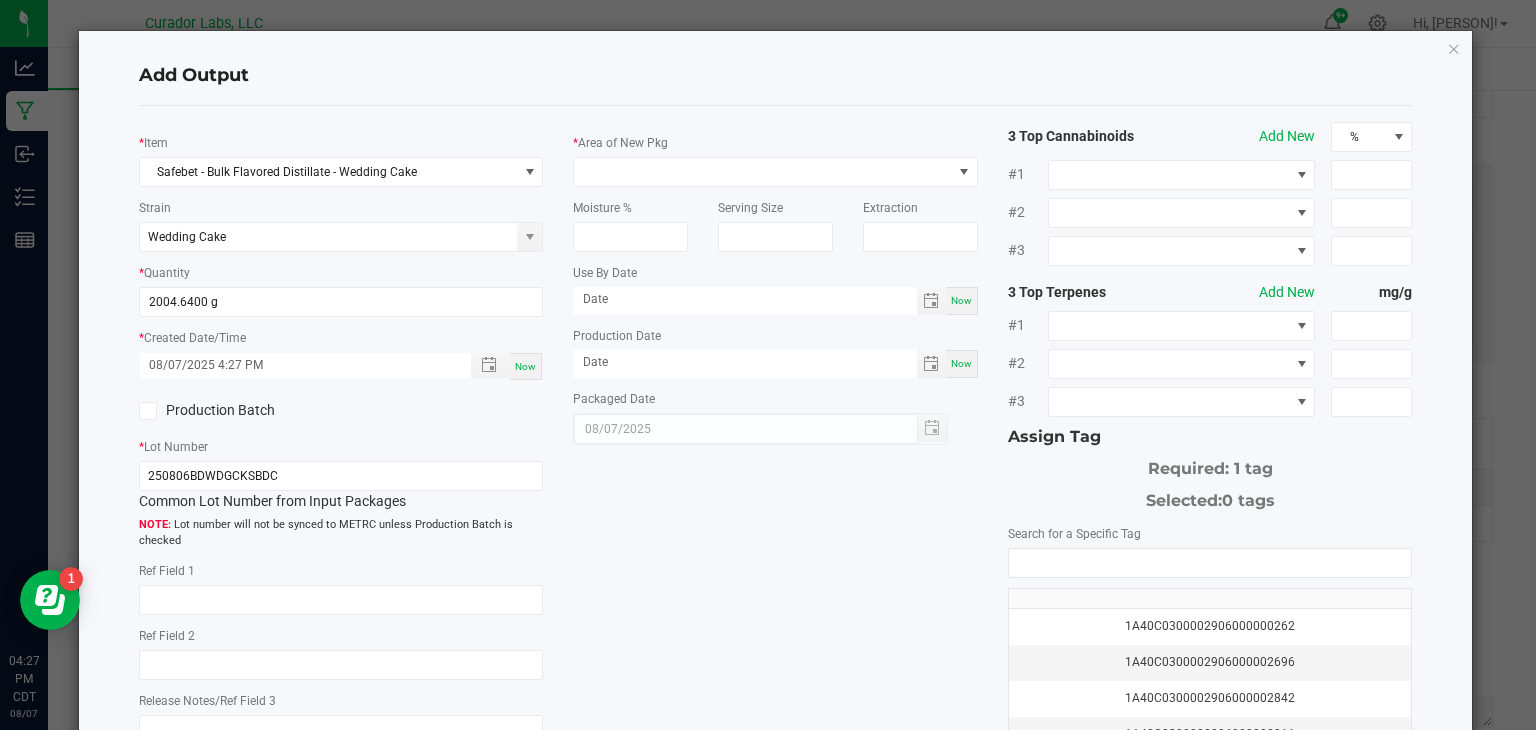 click 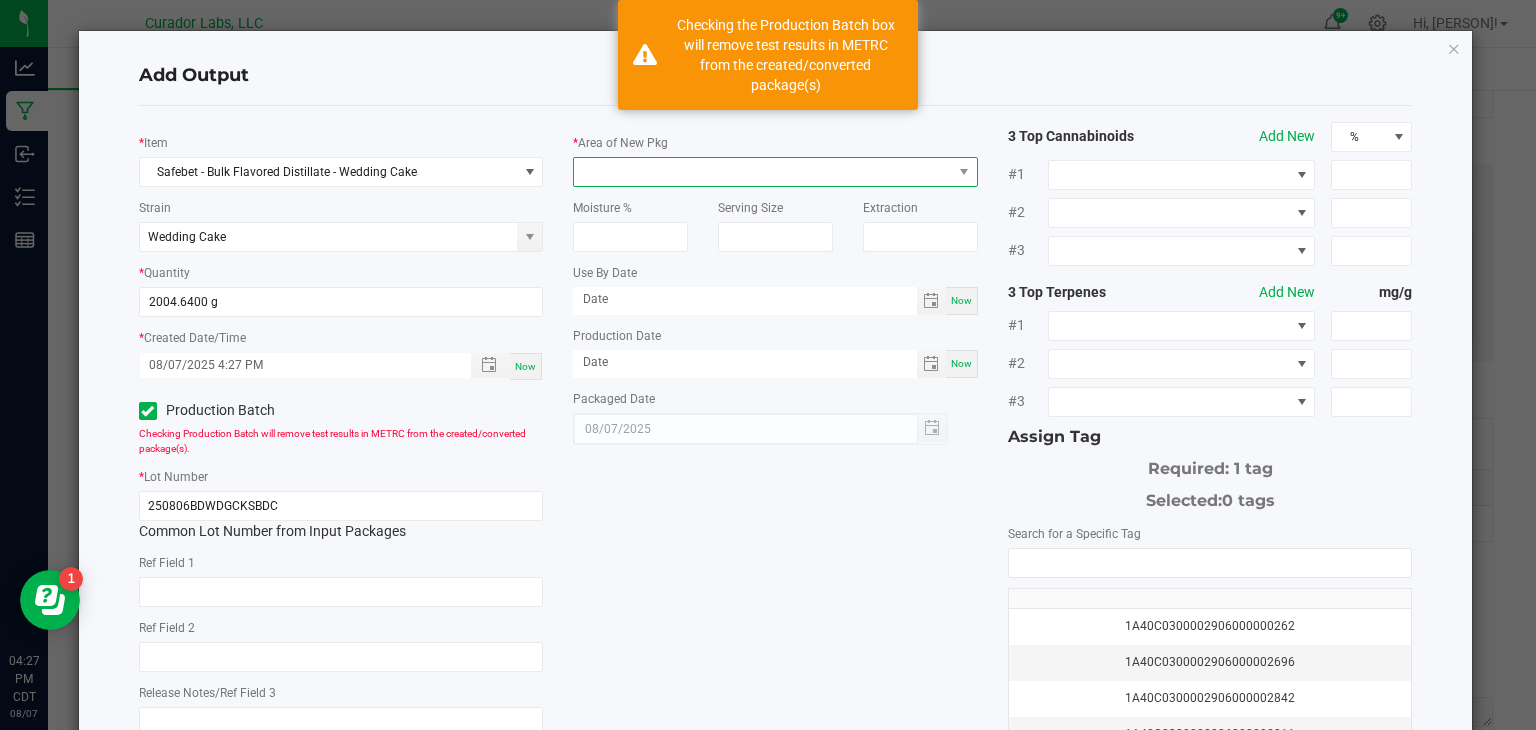 click at bounding box center (763, 172) 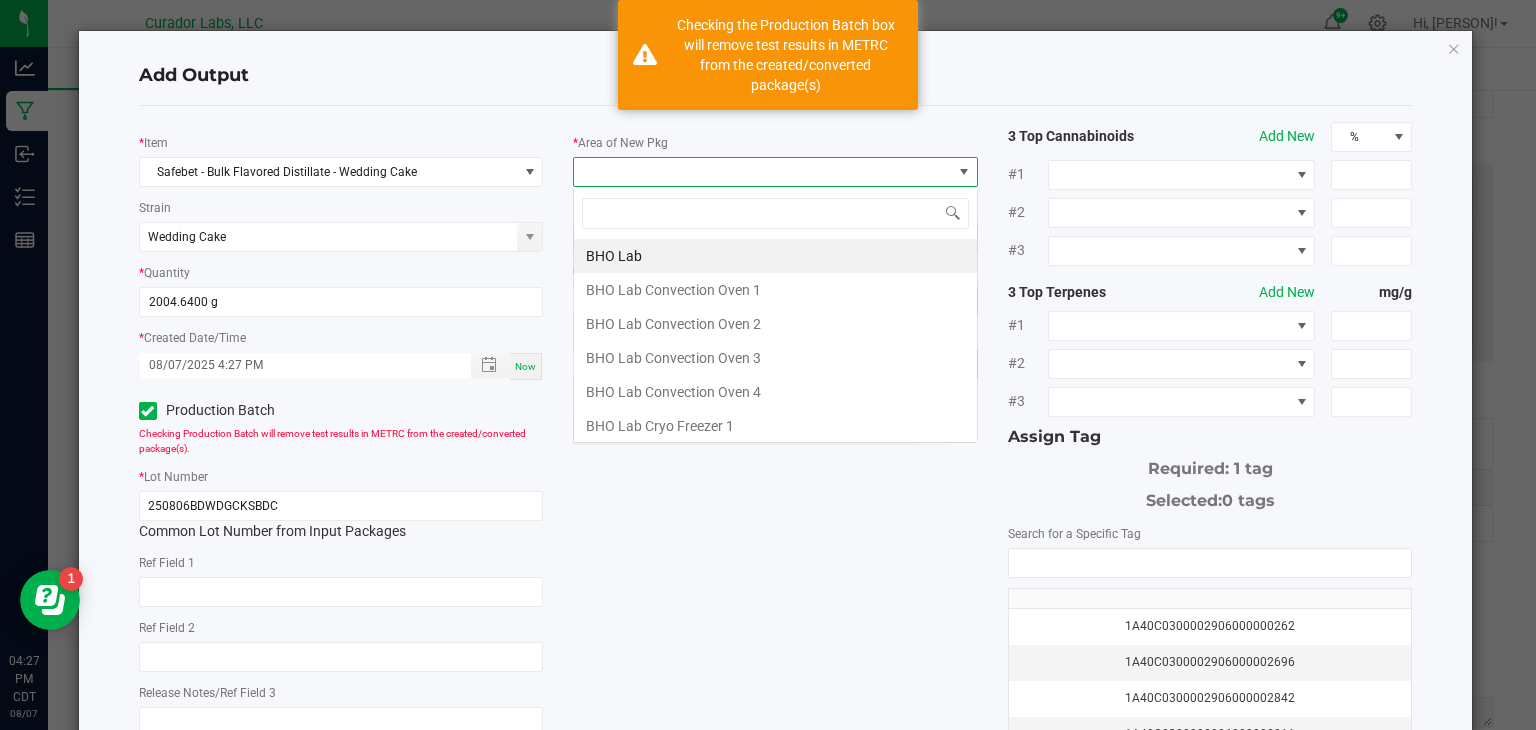 scroll, scrollTop: 99970, scrollLeft: 99595, axis: both 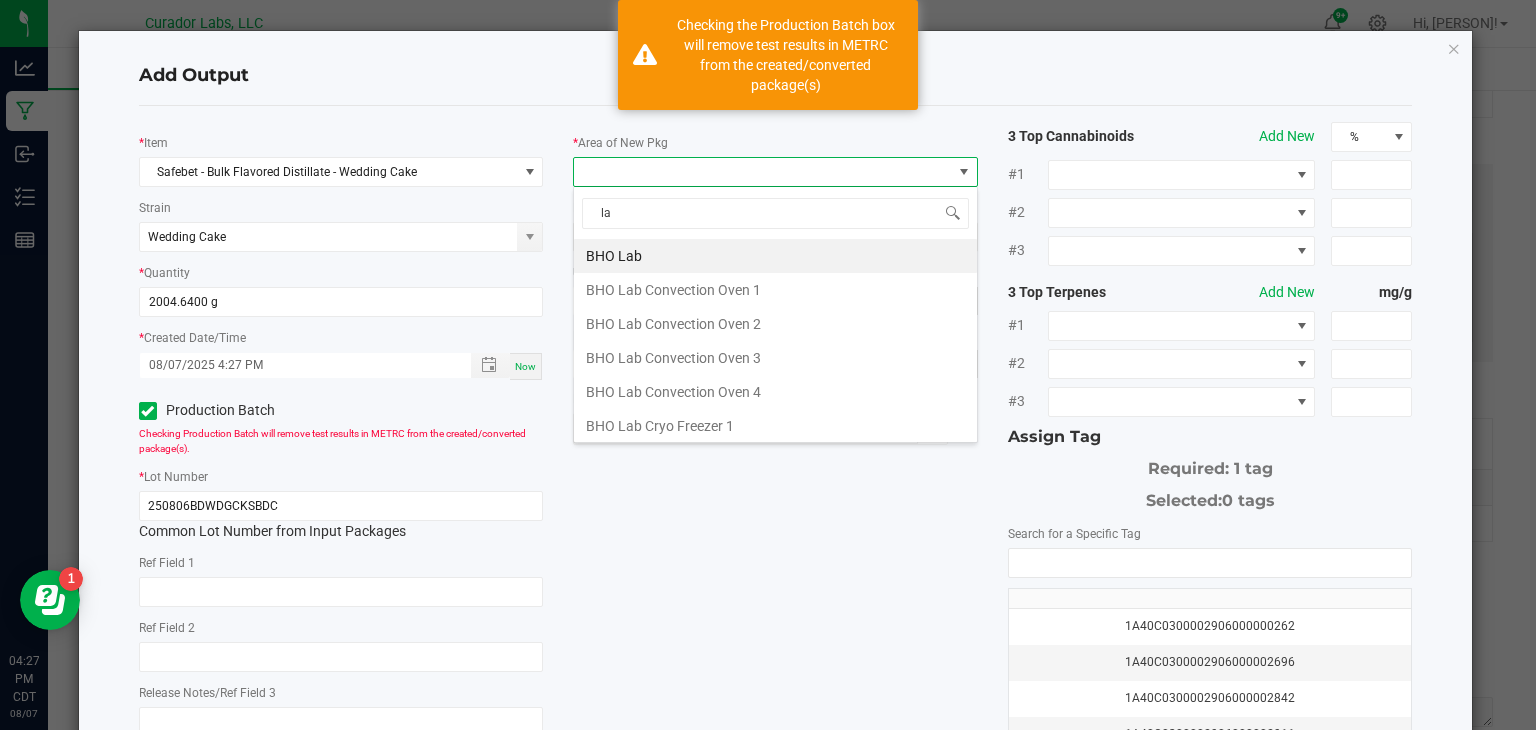 type on "lab" 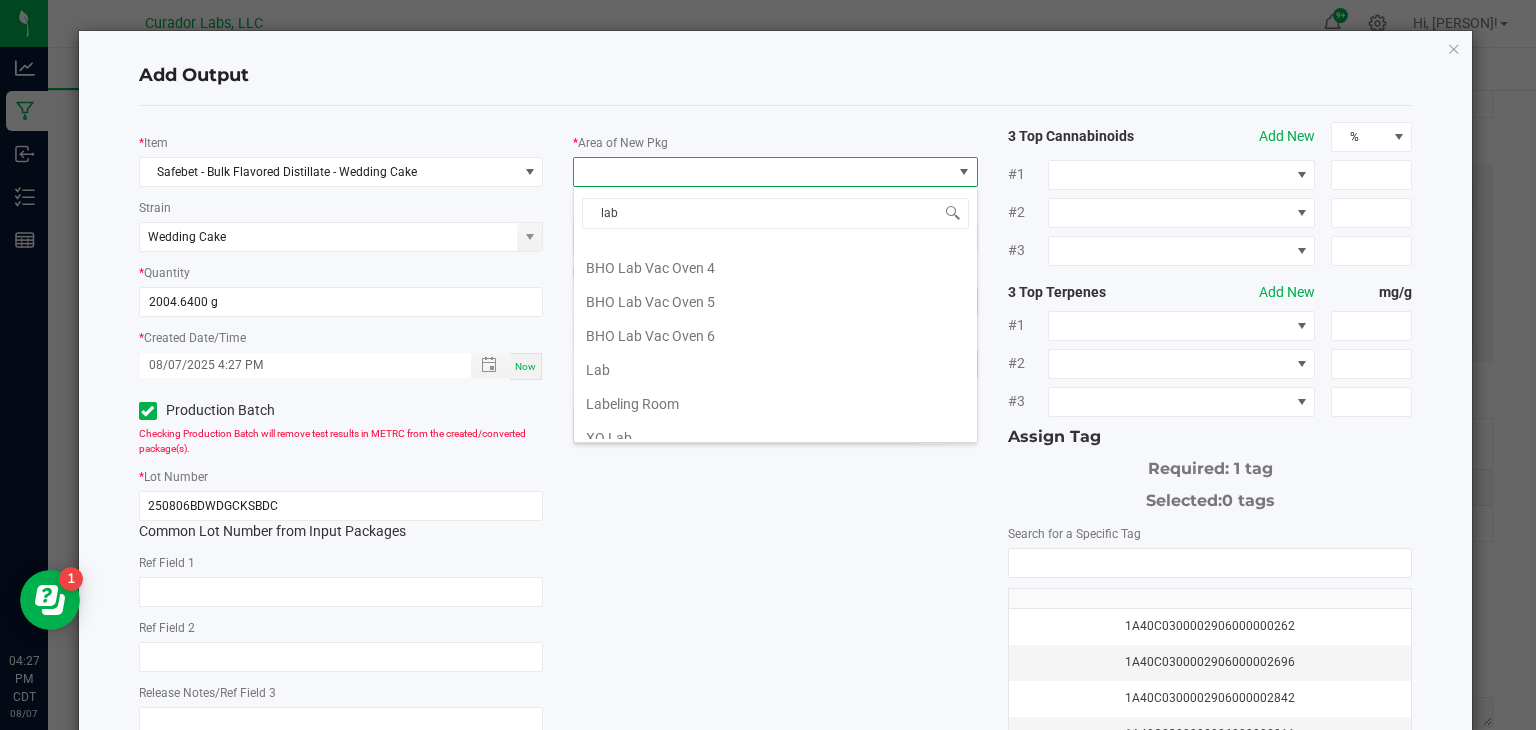 scroll, scrollTop: 403, scrollLeft: 0, axis: vertical 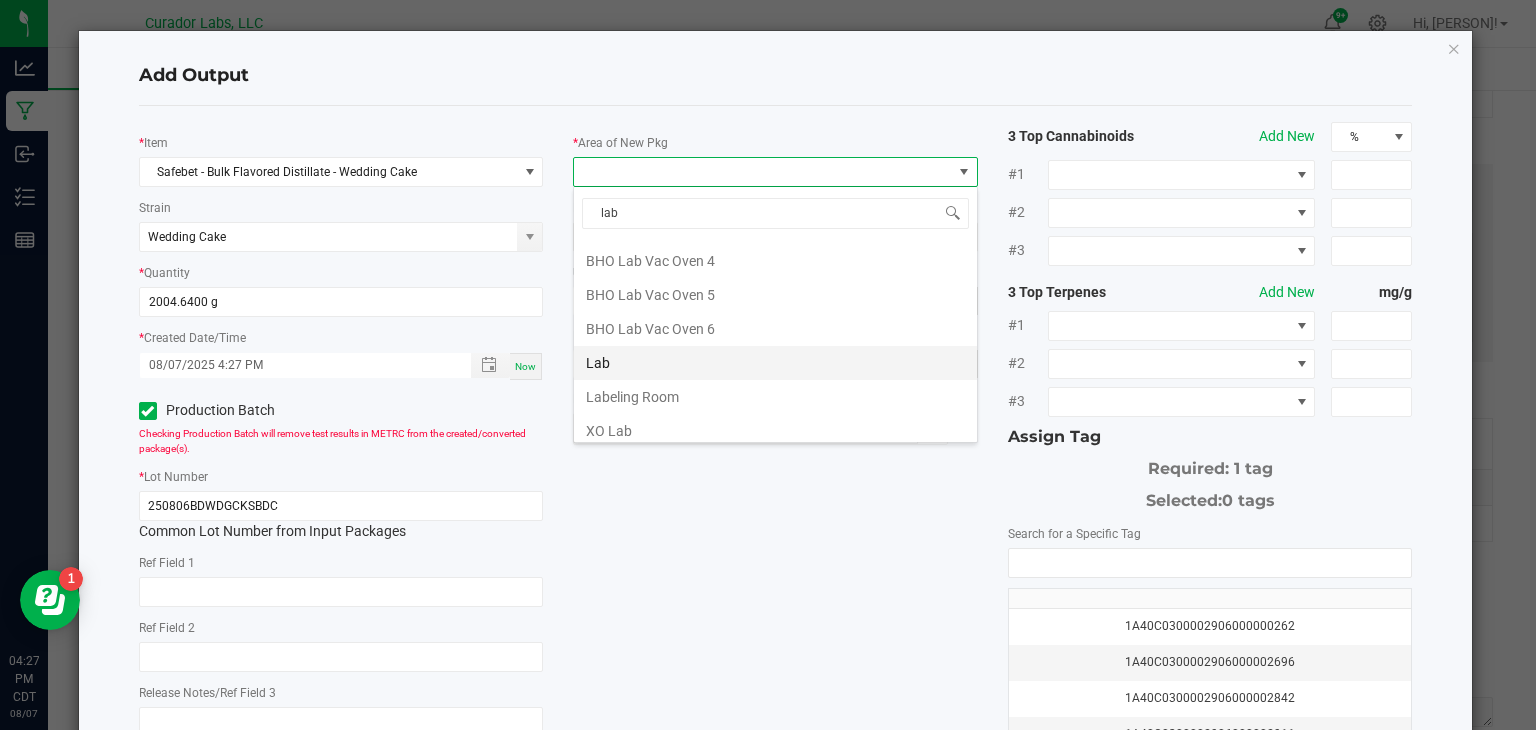 click on "Lab" at bounding box center (775, 363) 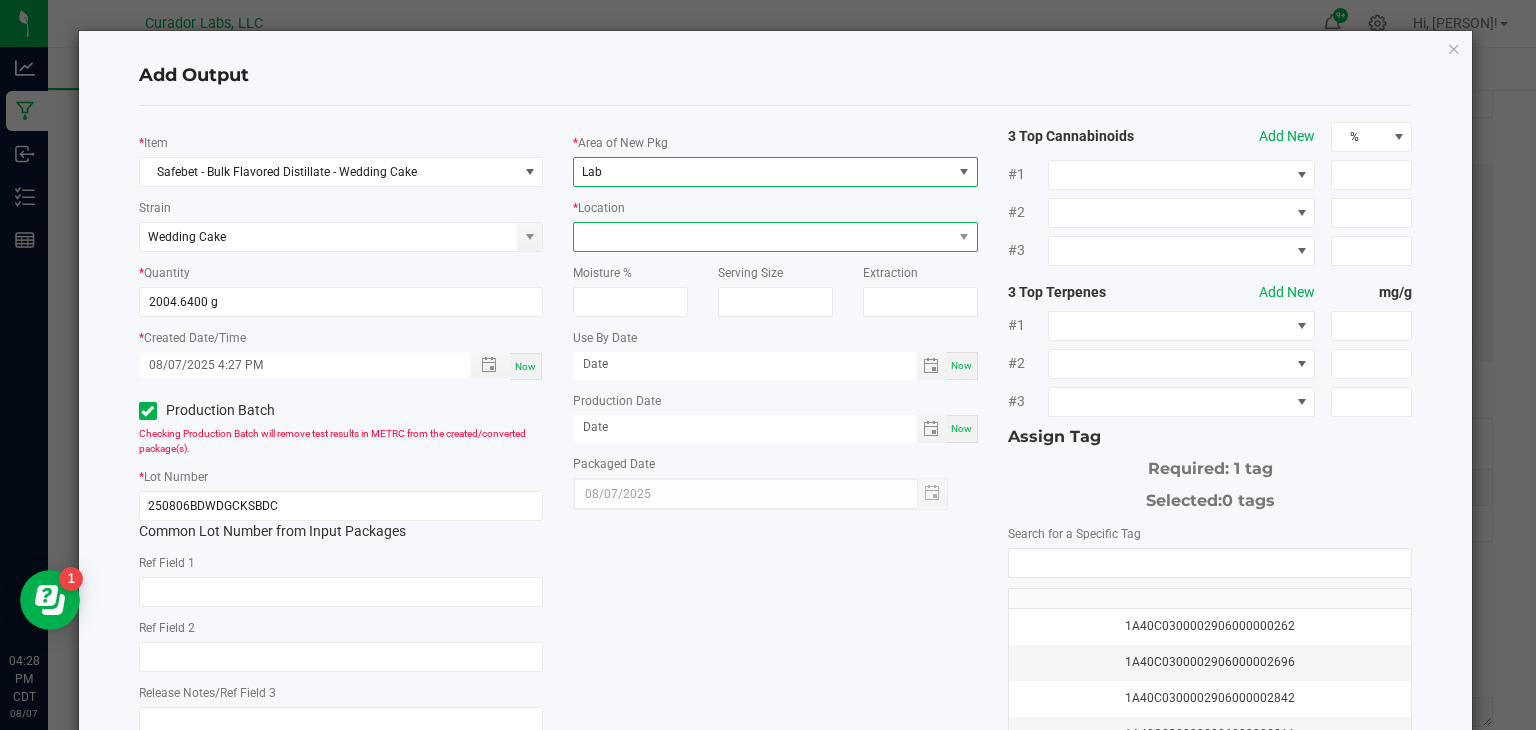 click at bounding box center [763, 237] 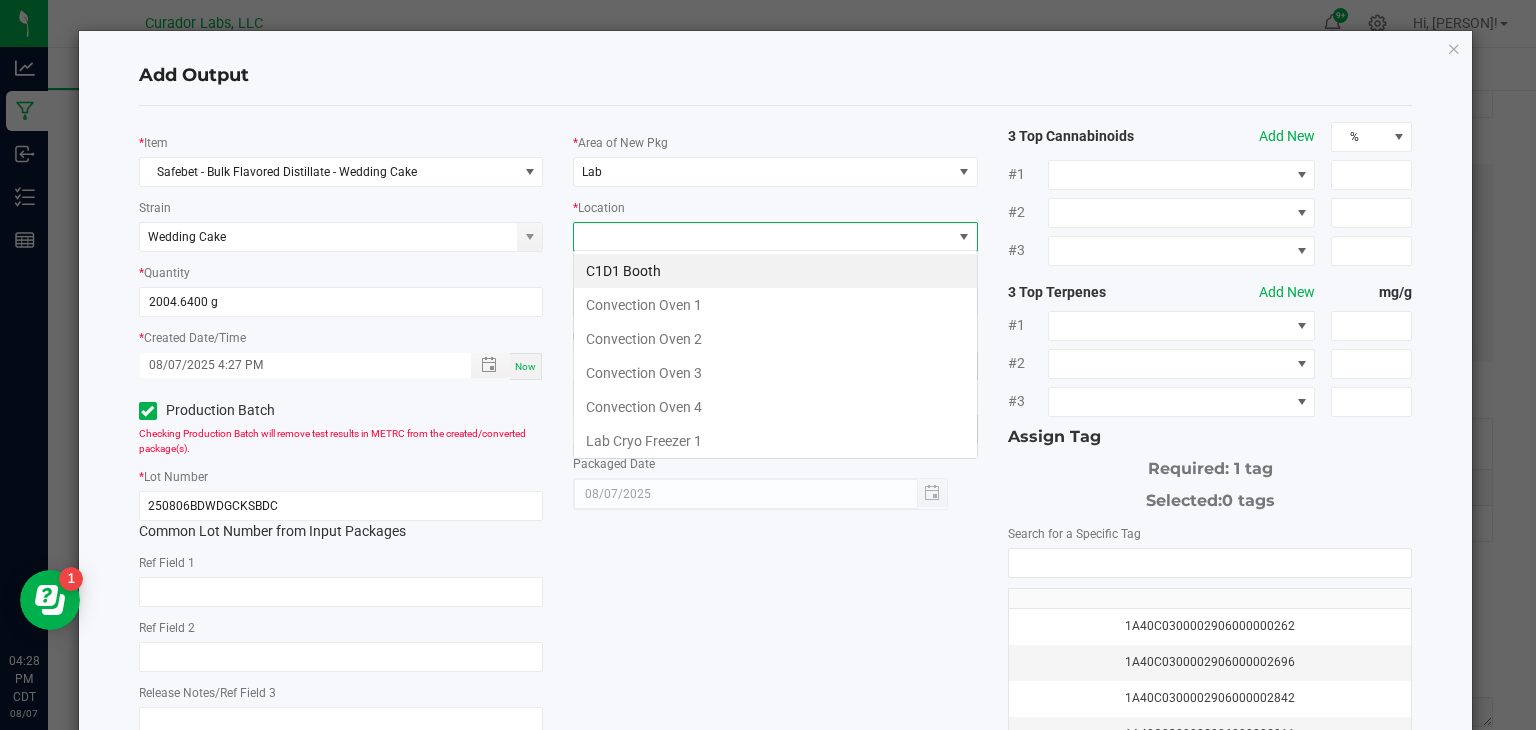 scroll, scrollTop: 99970, scrollLeft: 99595, axis: both 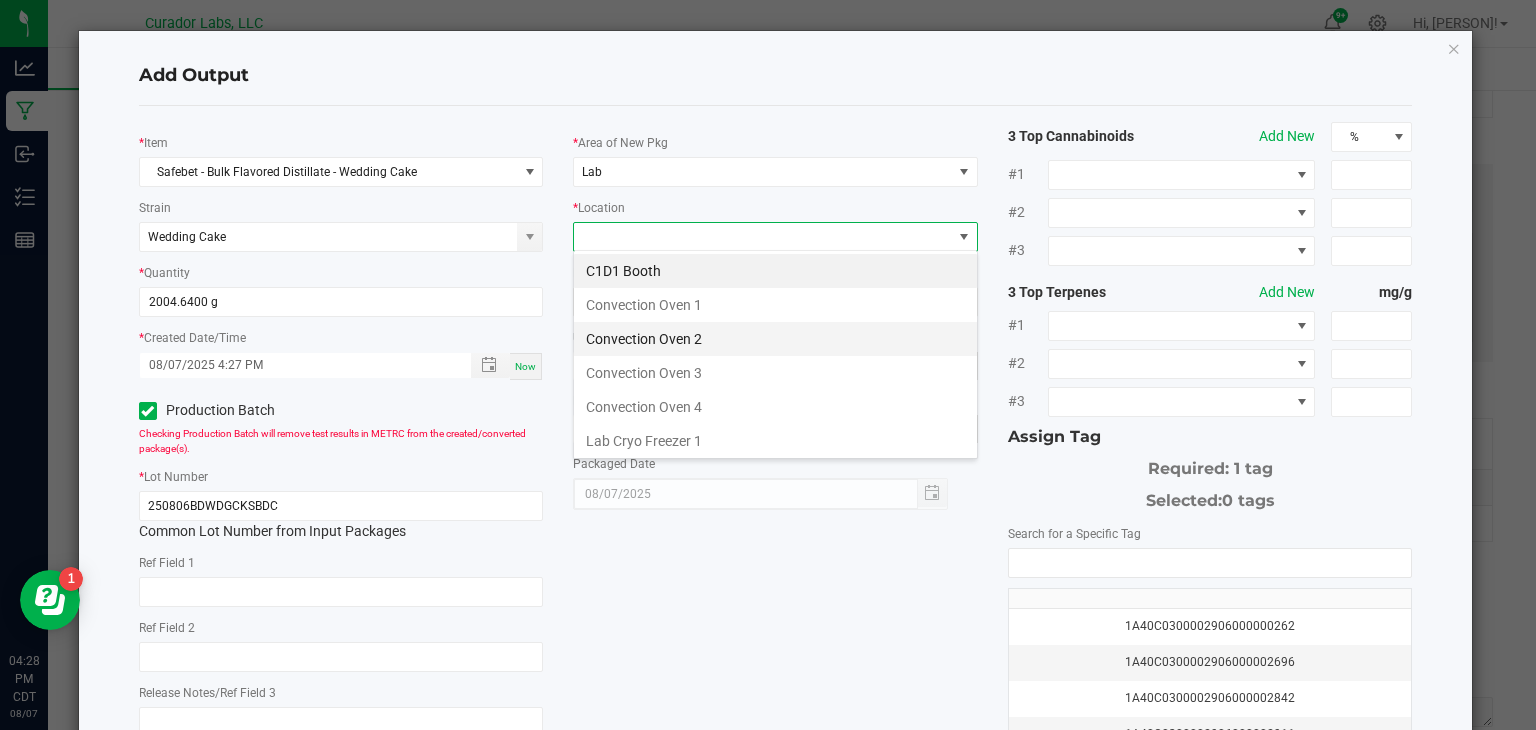 click on "Convection Oven 2" at bounding box center (775, 339) 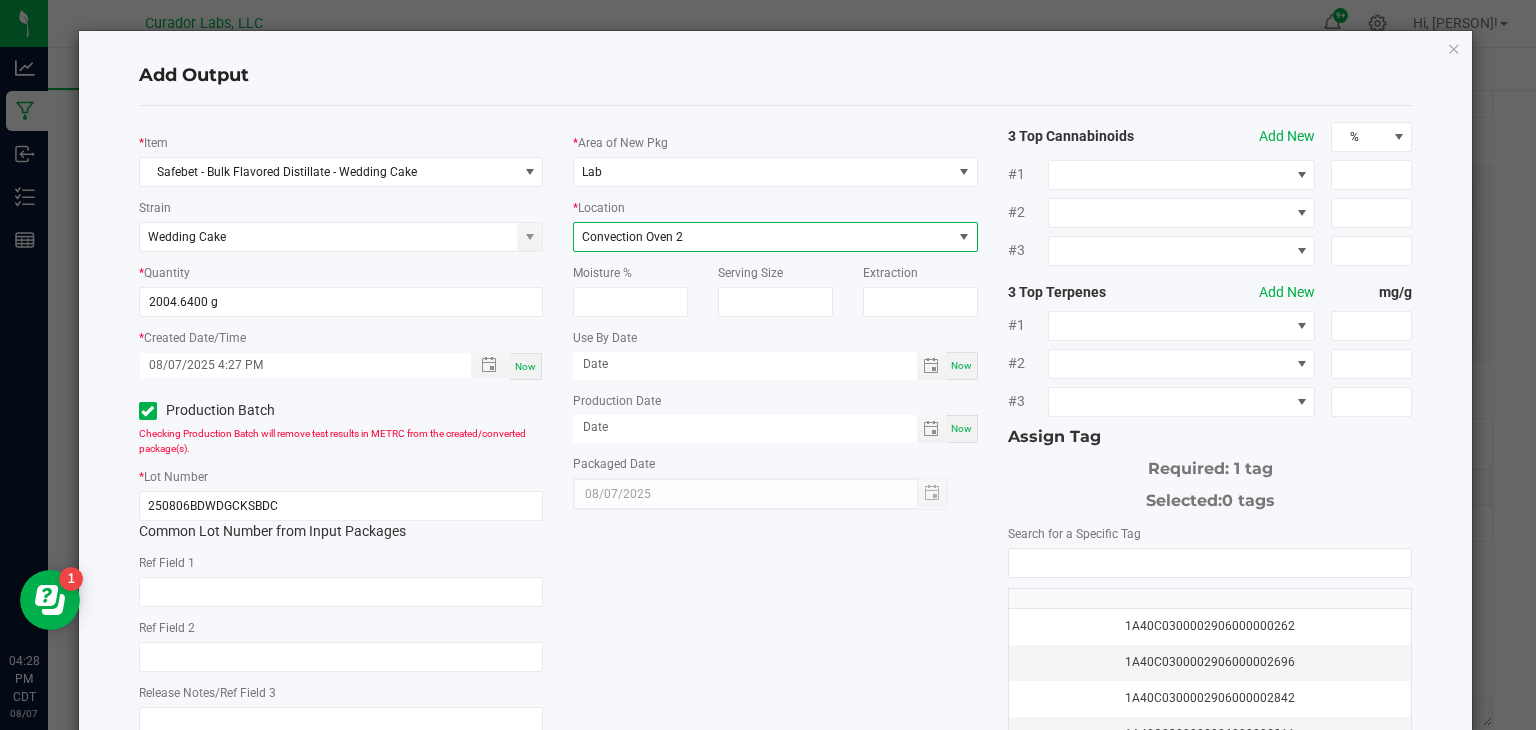 click on "Now" at bounding box center (961, 365) 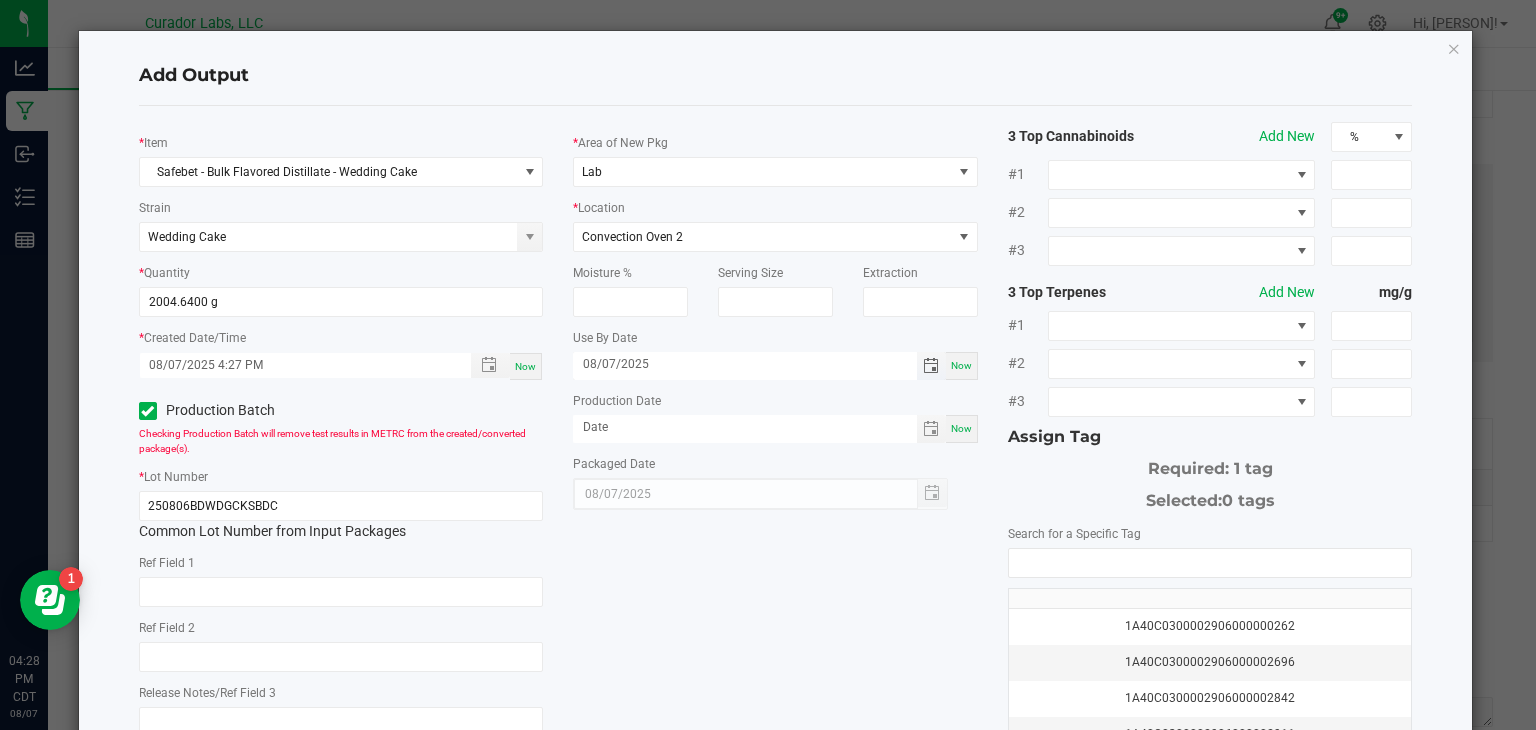 click on "08/07/2025" at bounding box center (745, 364) 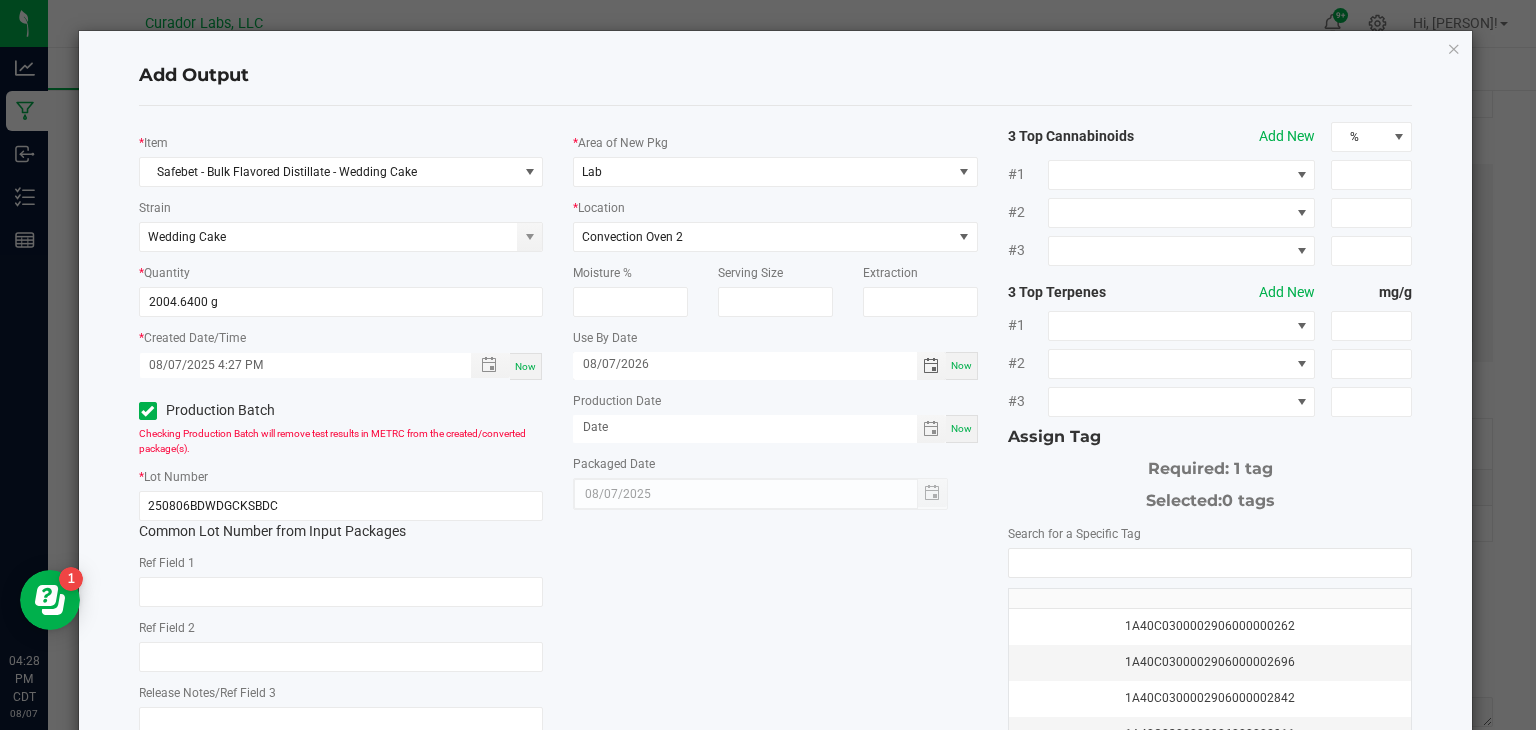 type on "08/07/2026" 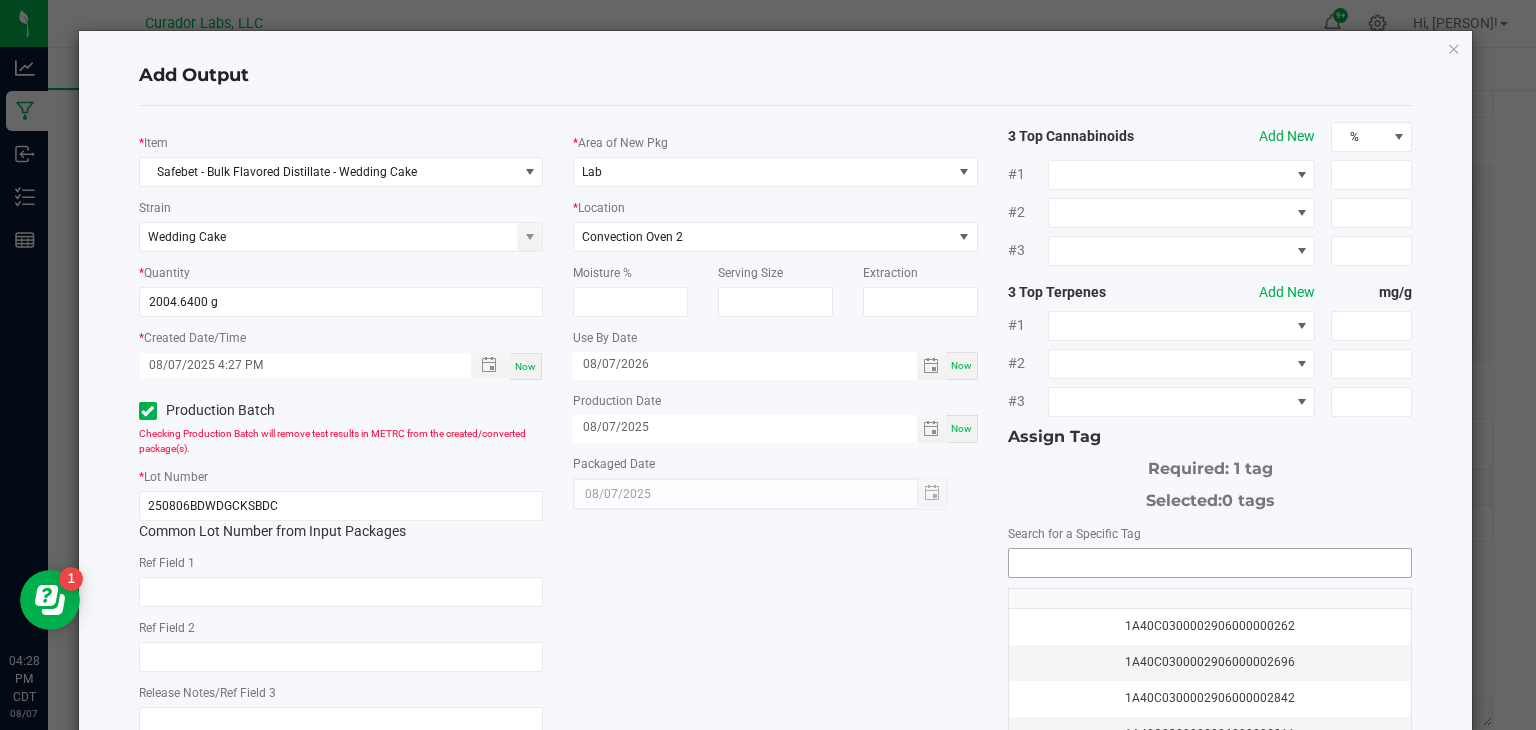 click at bounding box center (1210, 563) 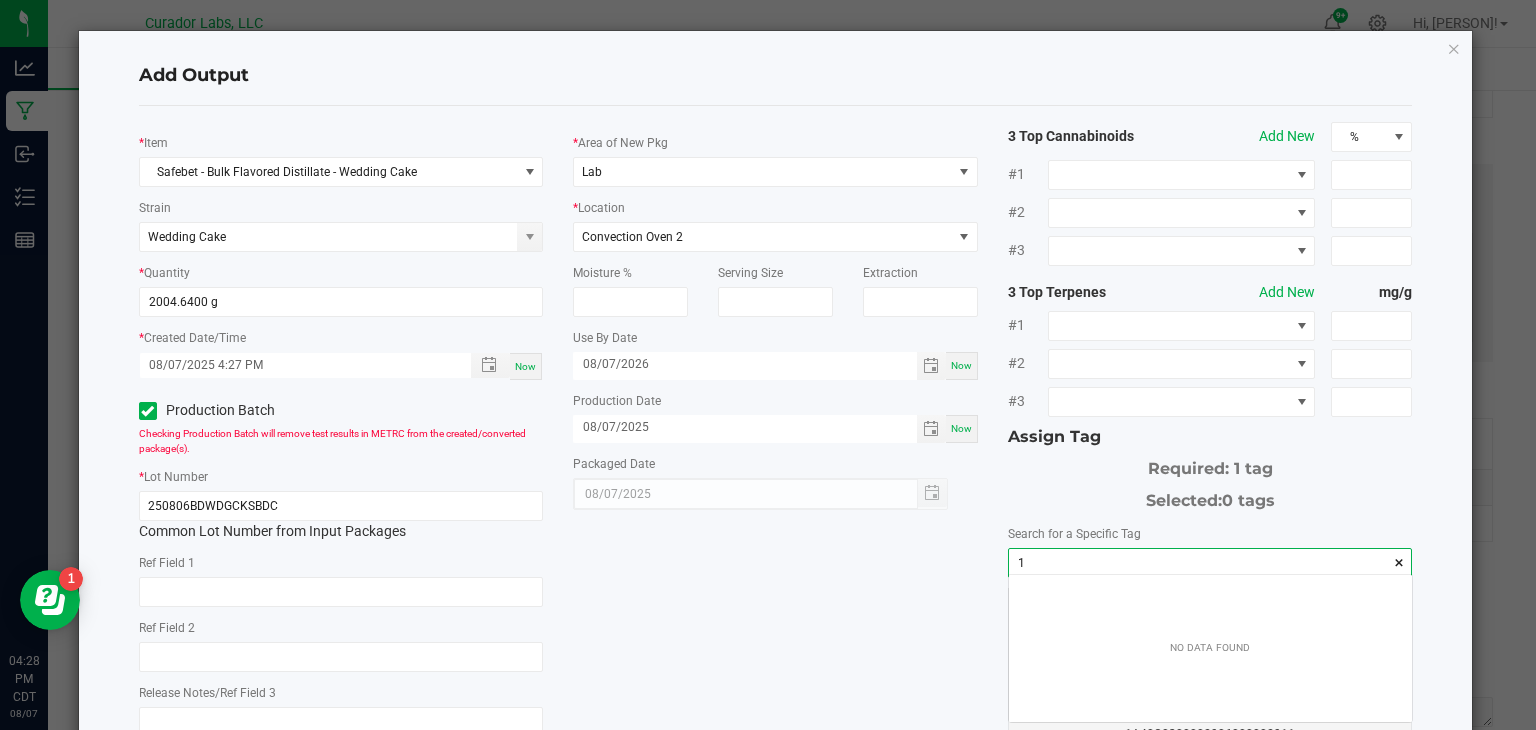 scroll, scrollTop: 99972, scrollLeft: 99596, axis: both 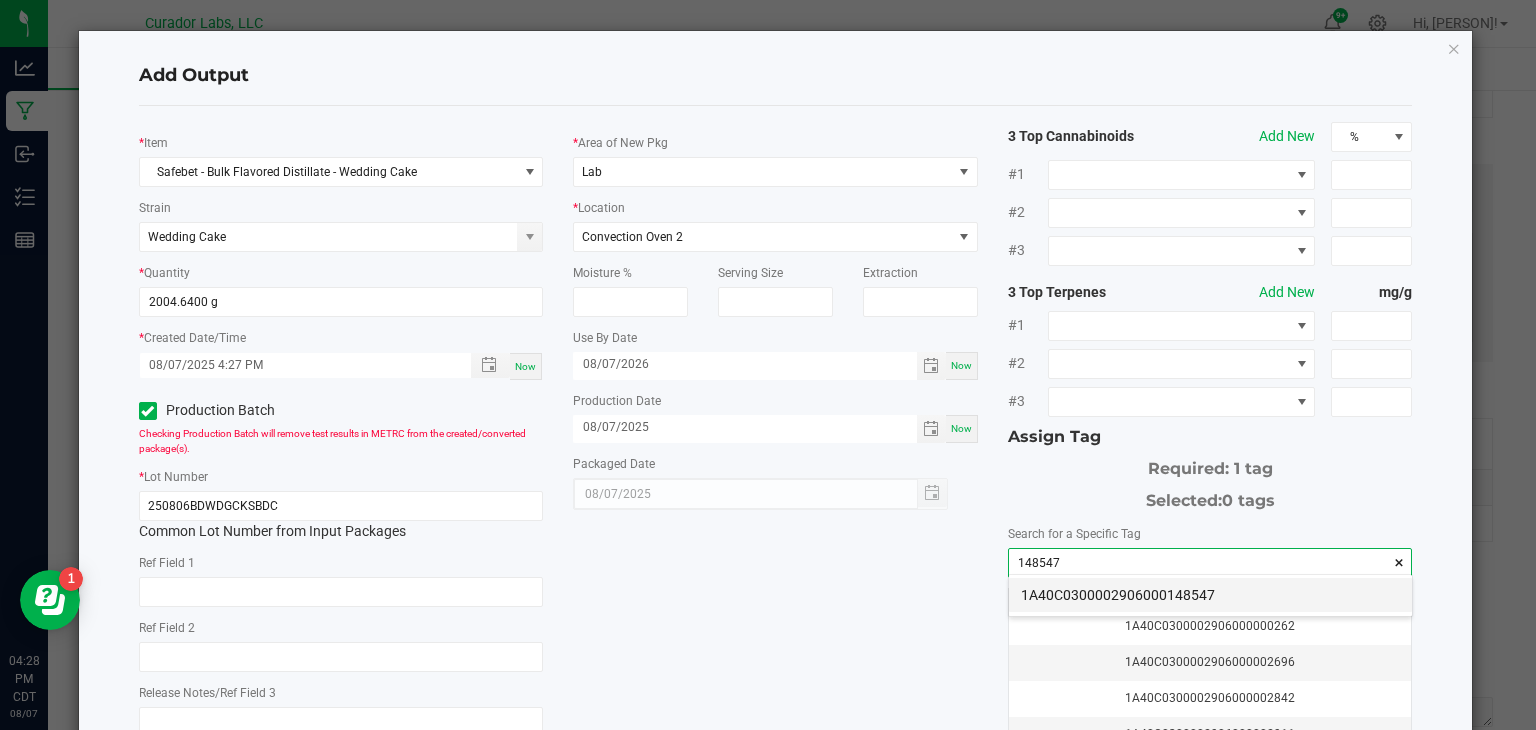 click on "1A40C0300002906000148547" at bounding box center [1210, 595] 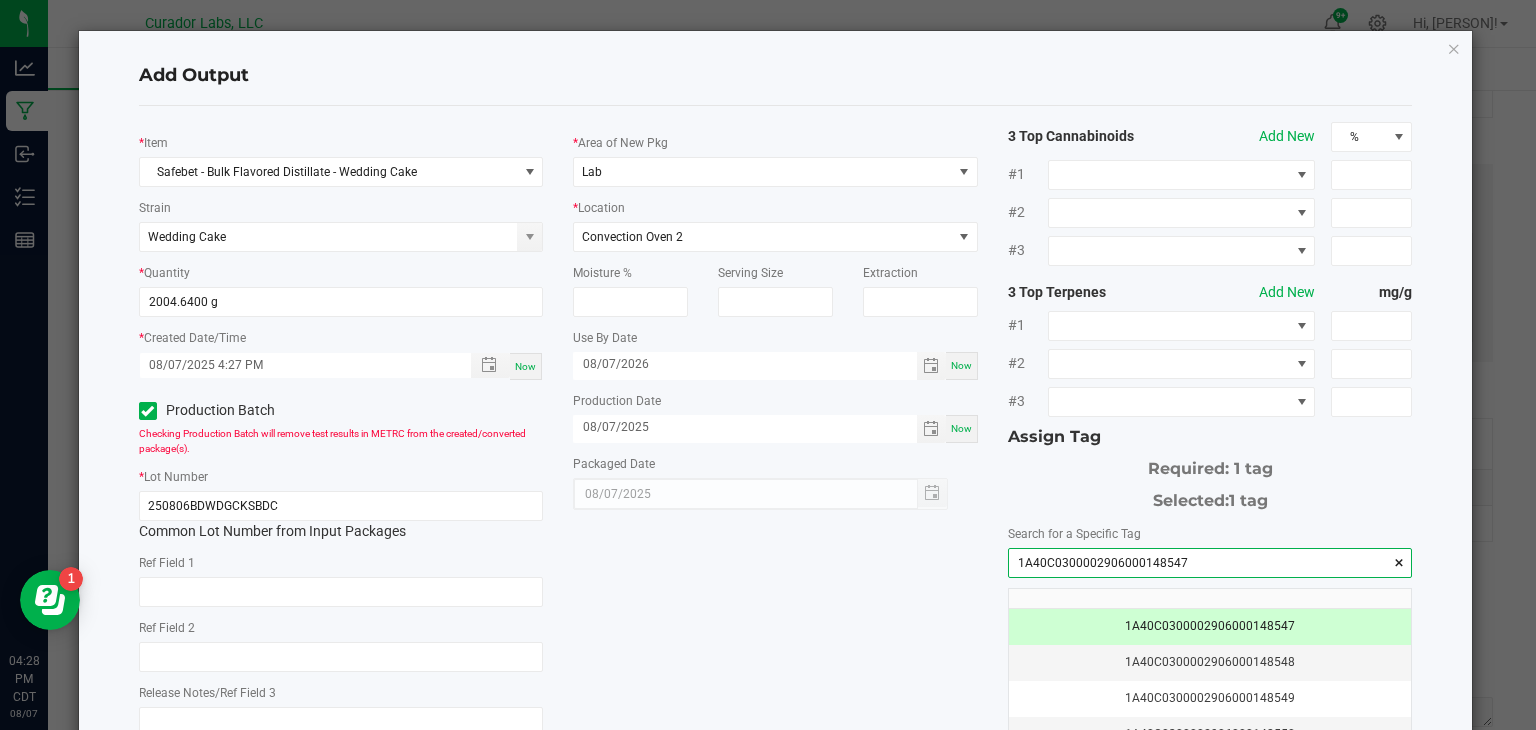 type on "1A40C0300002906000148547" 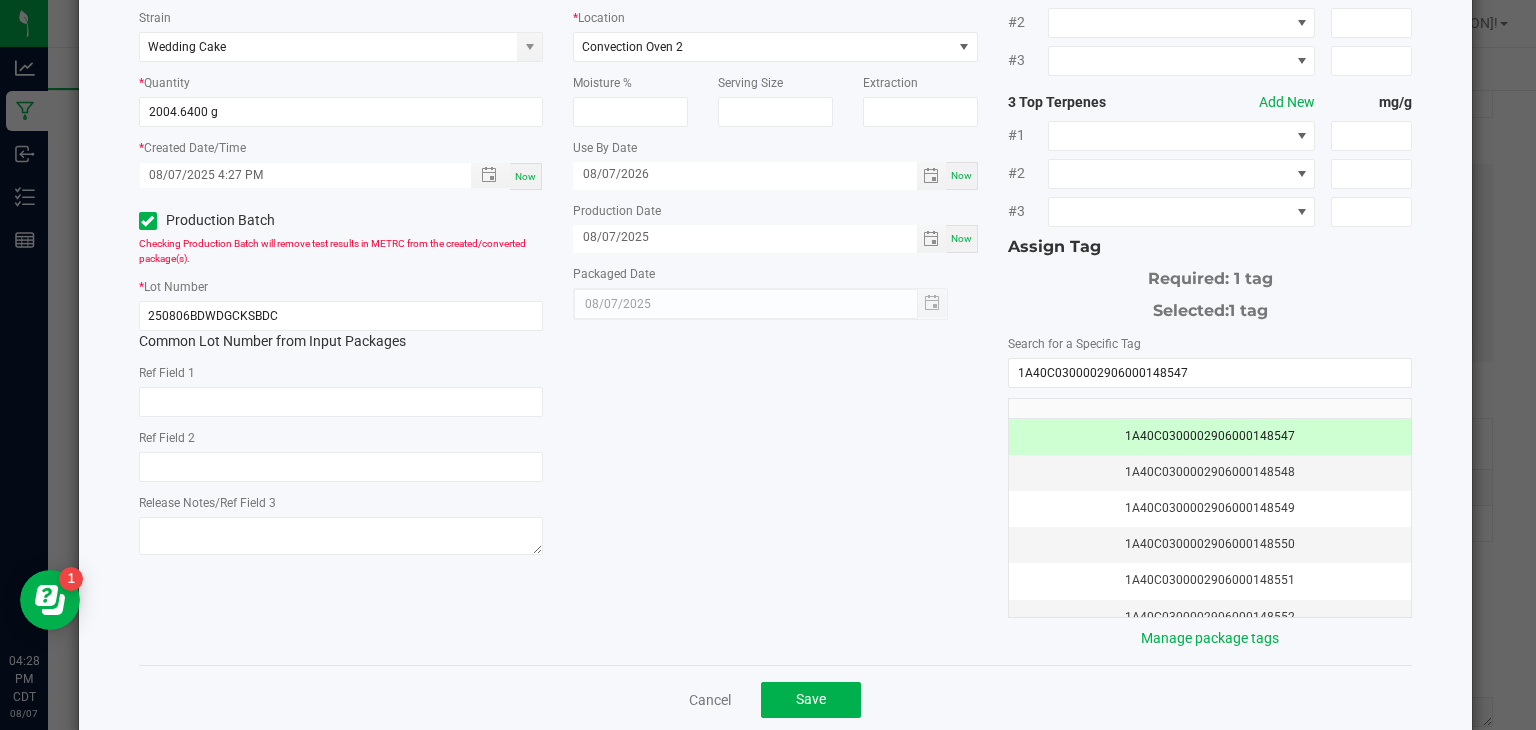 scroll, scrollTop: 220, scrollLeft: 0, axis: vertical 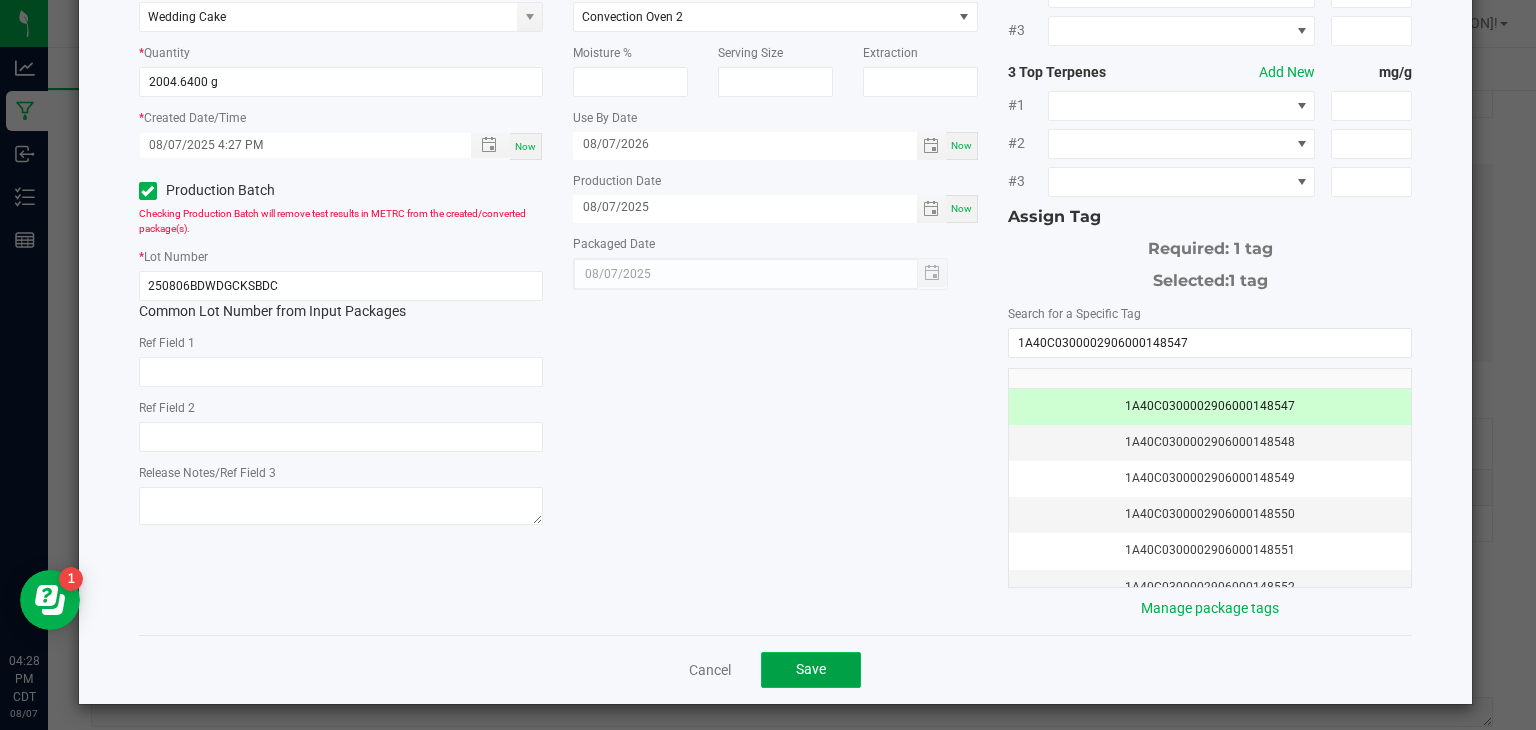 click on "Save" 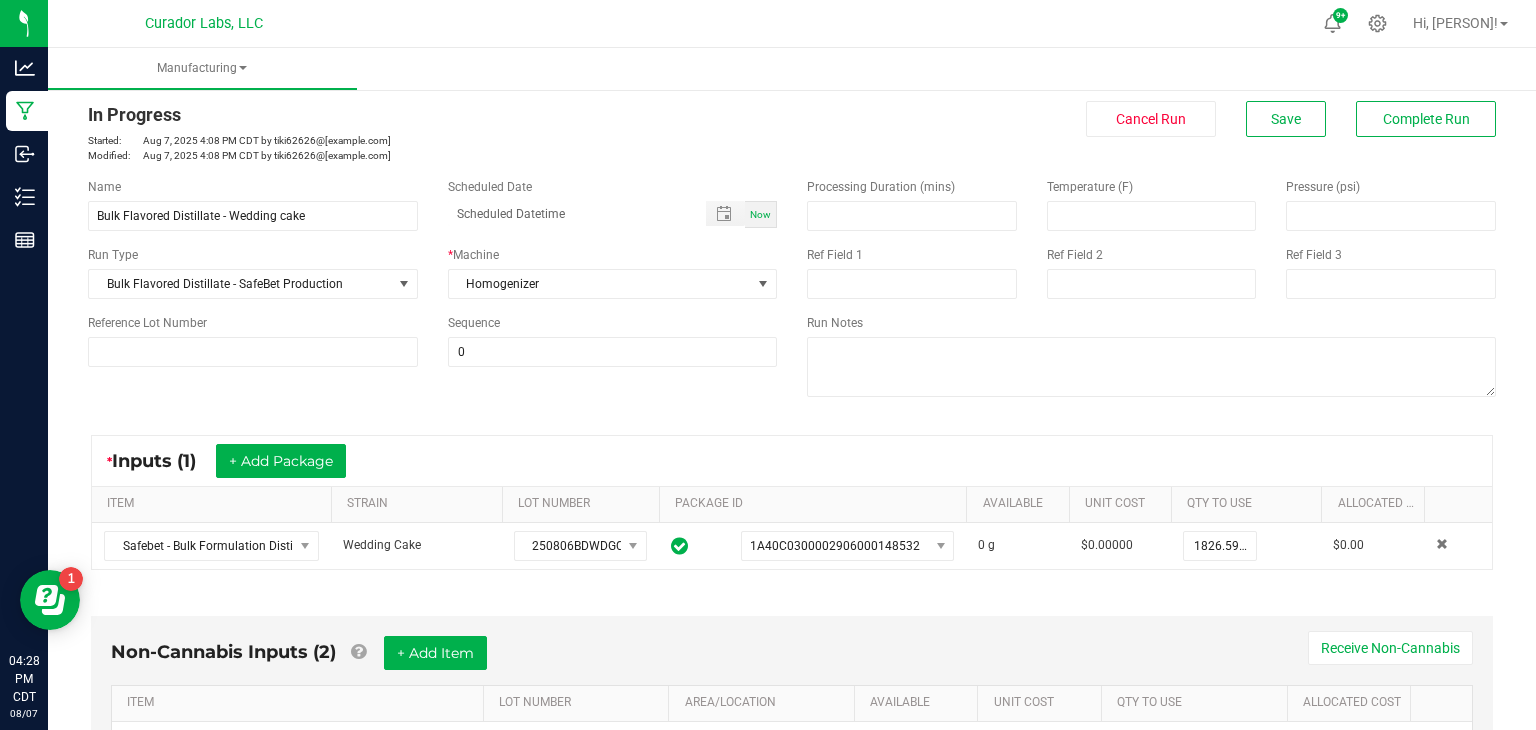 scroll, scrollTop: 15, scrollLeft: 0, axis: vertical 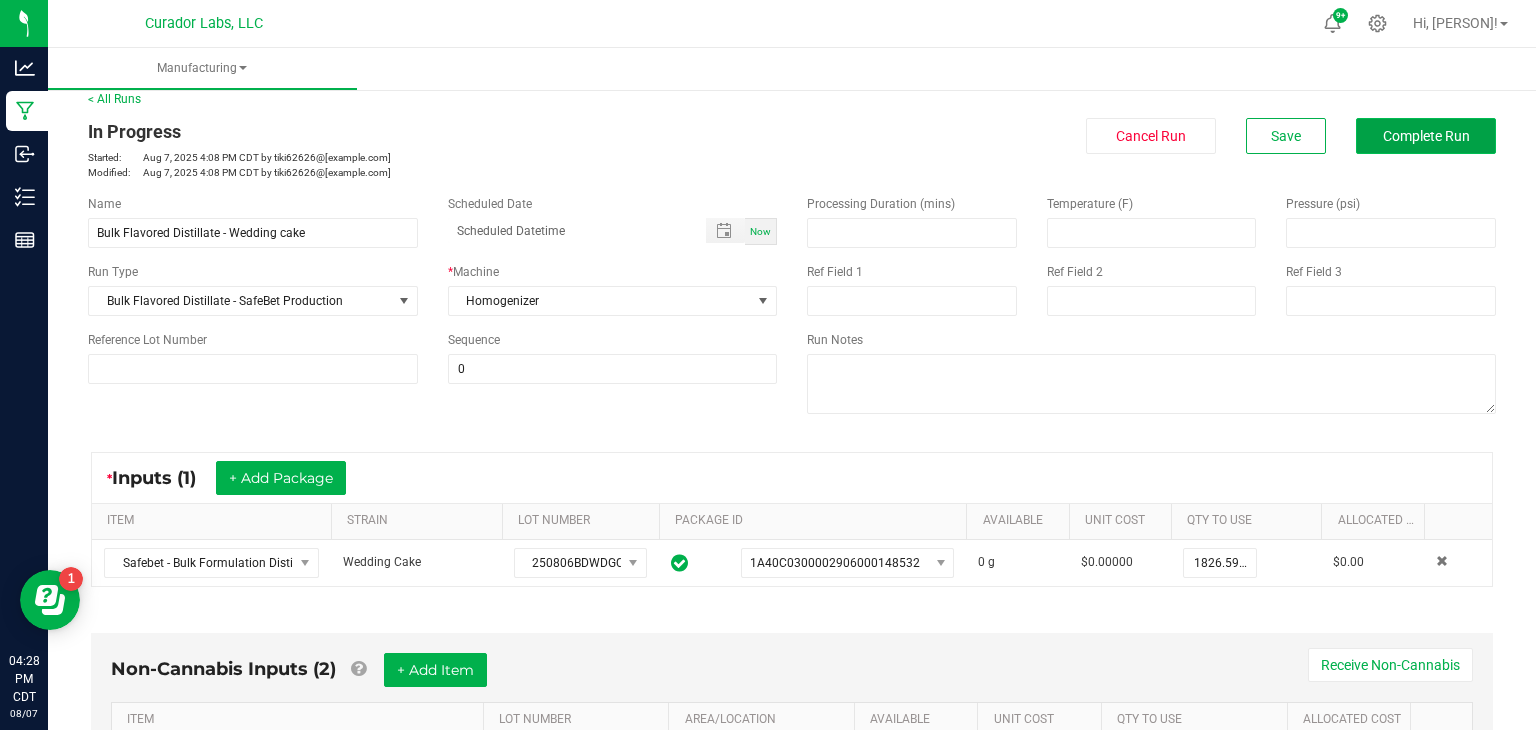 click on "Complete Run" at bounding box center (1426, 136) 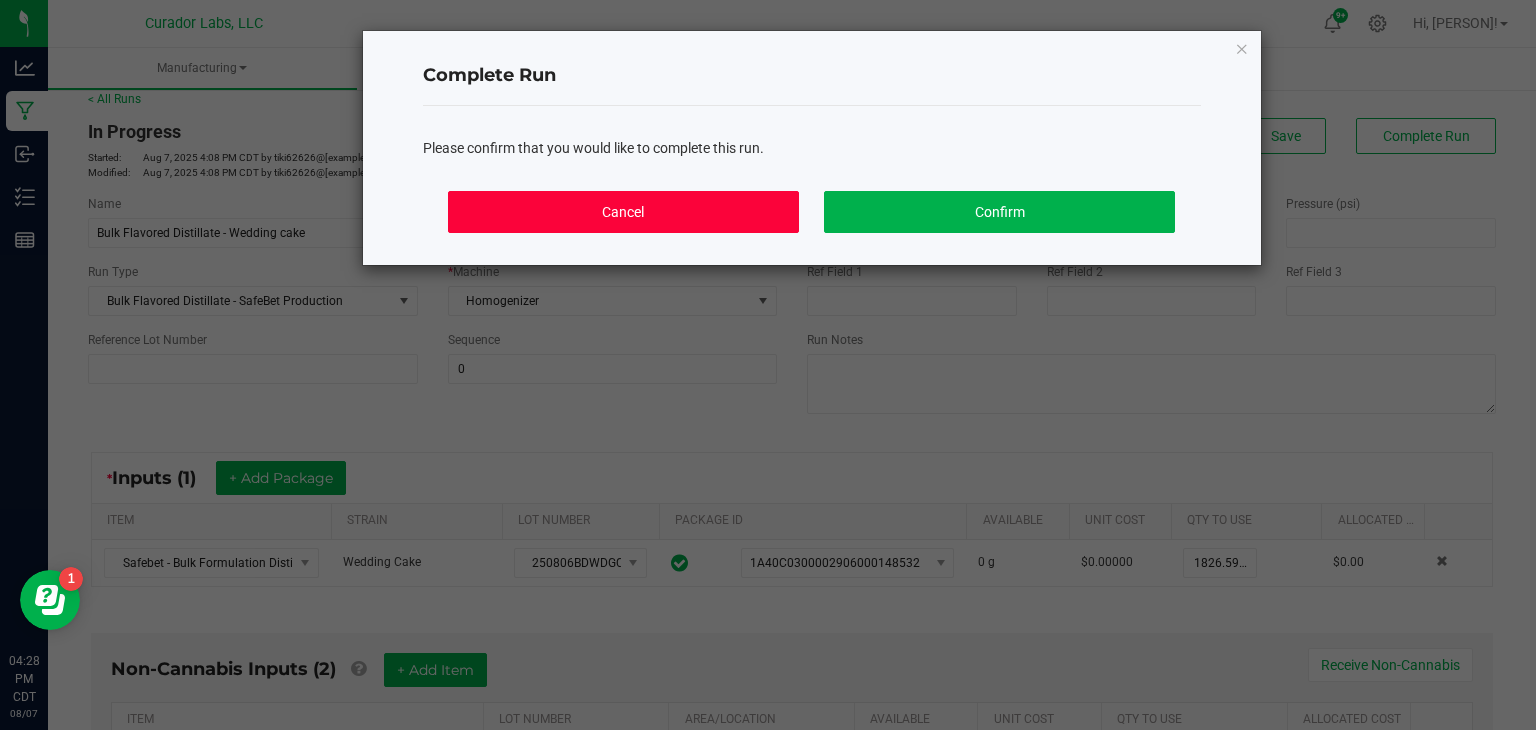 click on "Cancel" 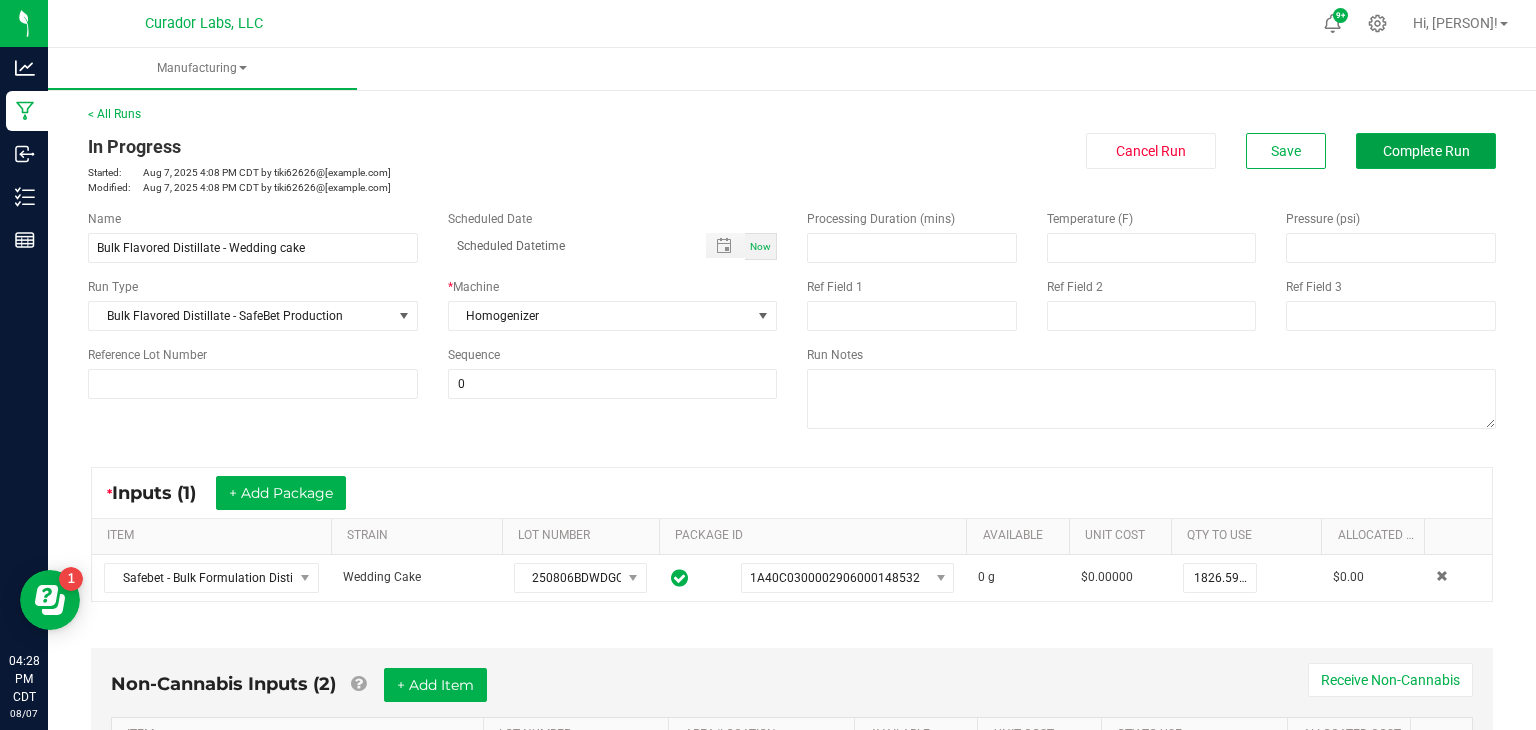 scroll, scrollTop: 0, scrollLeft: 0, axis: both 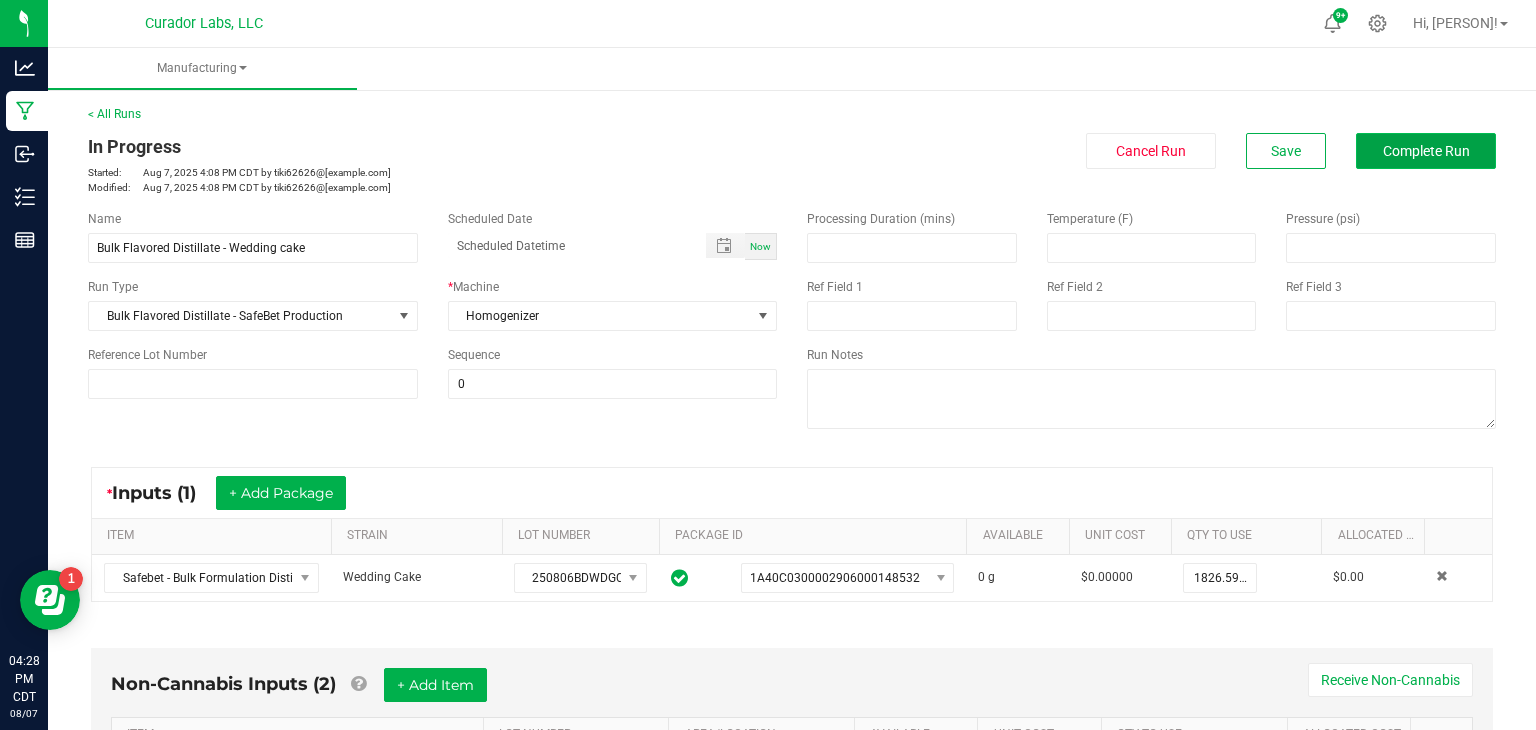 click on "Complete Run" at bounding box center [1426, 151] 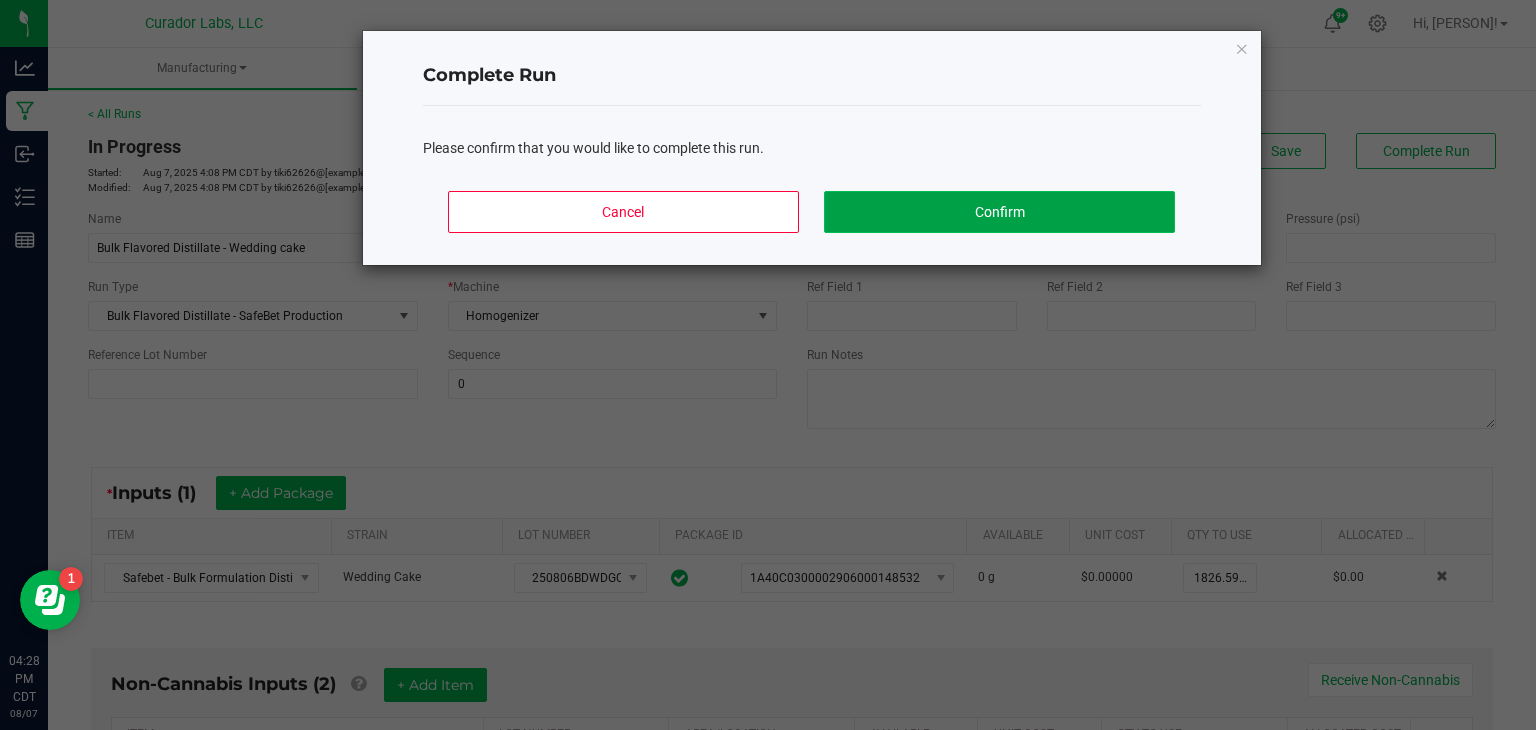 click on "Confirm" 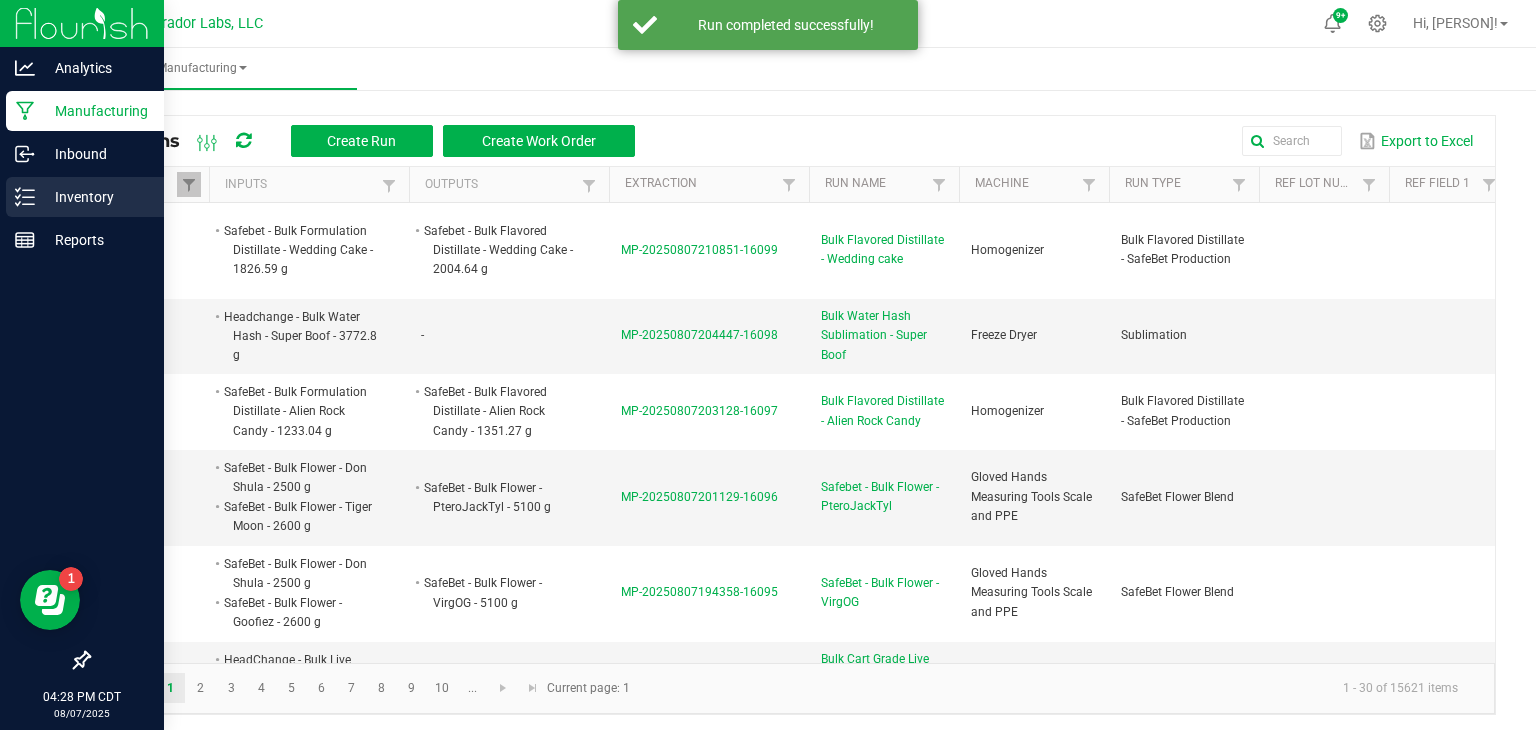 click 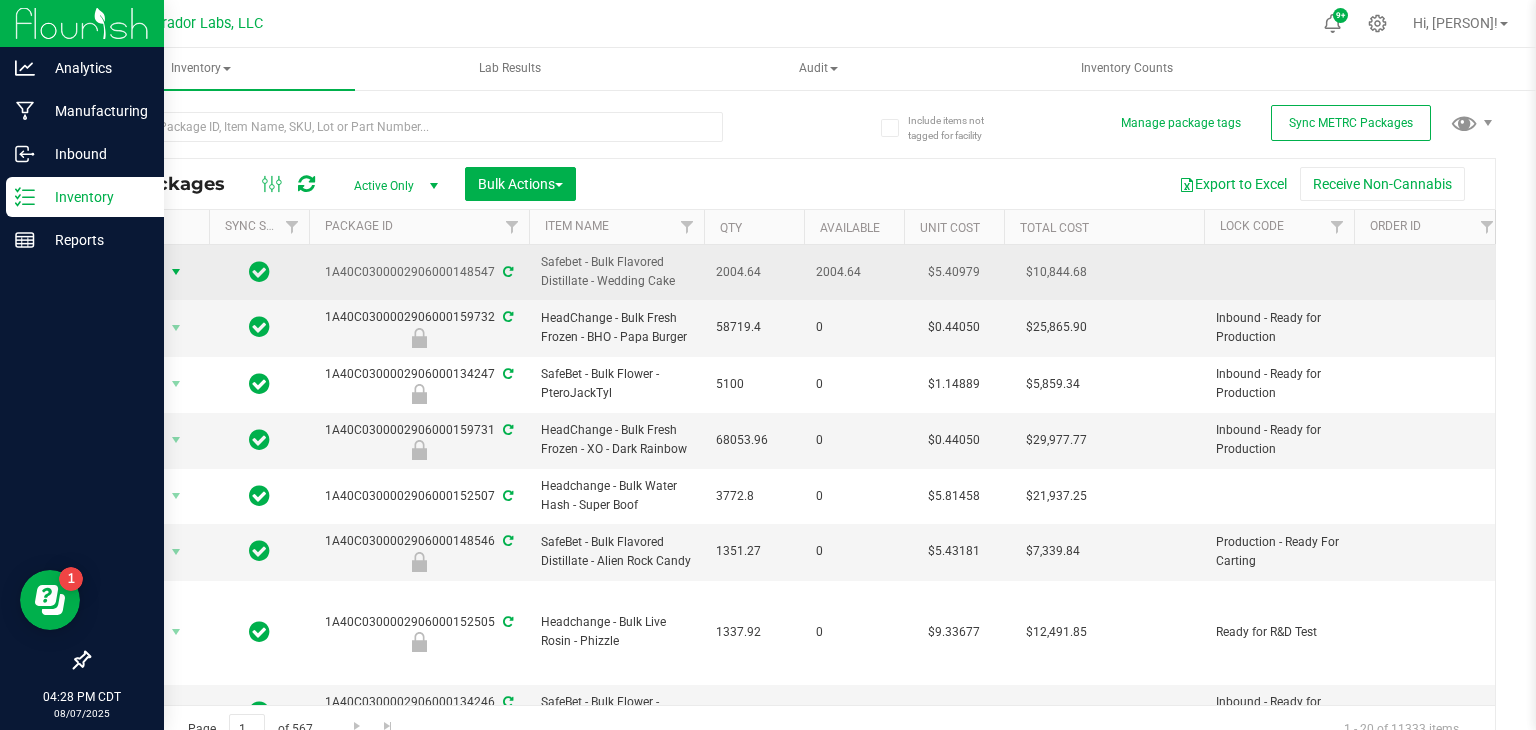 click on "Action" at bounding box center (136, 272) 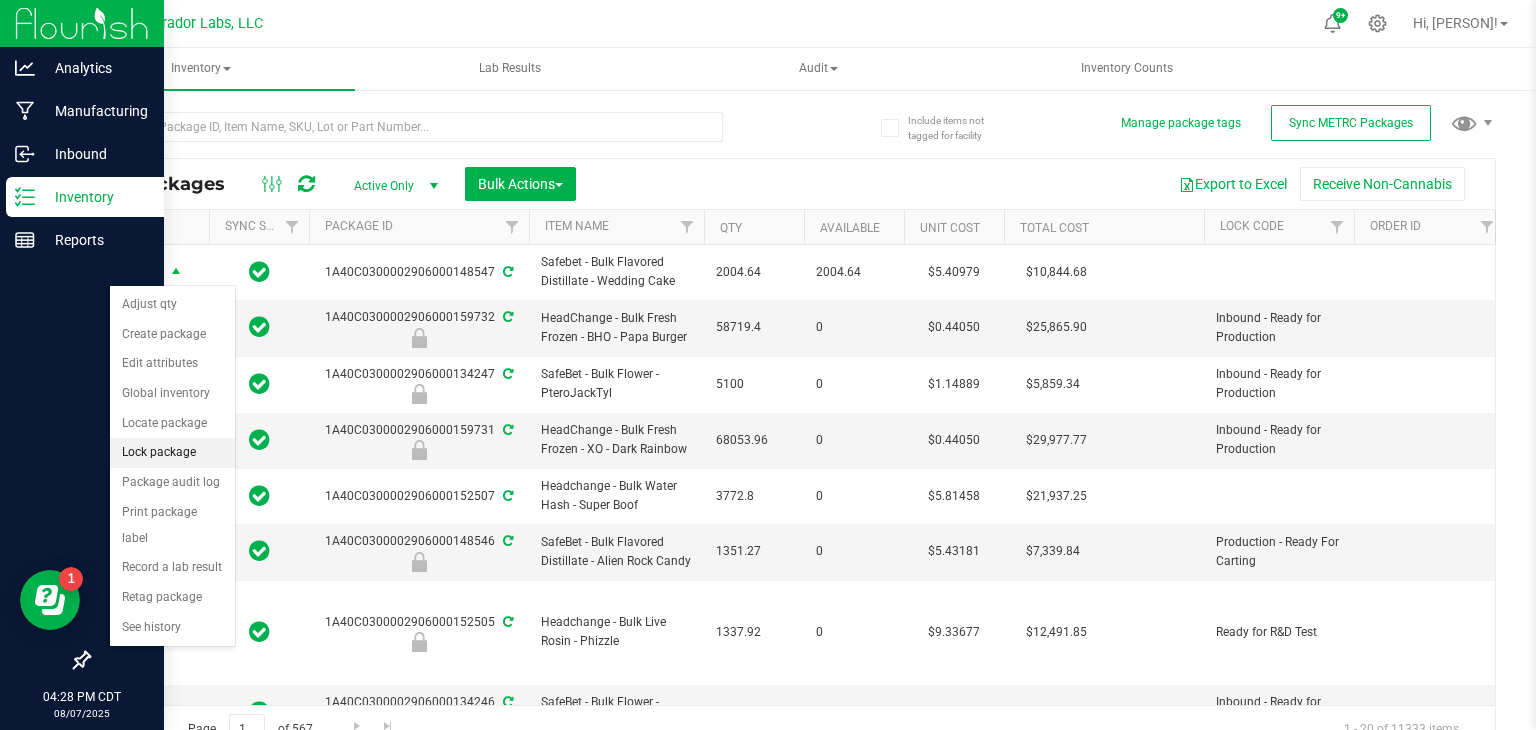 click on "Lock package" at bounding box center [172, 453] 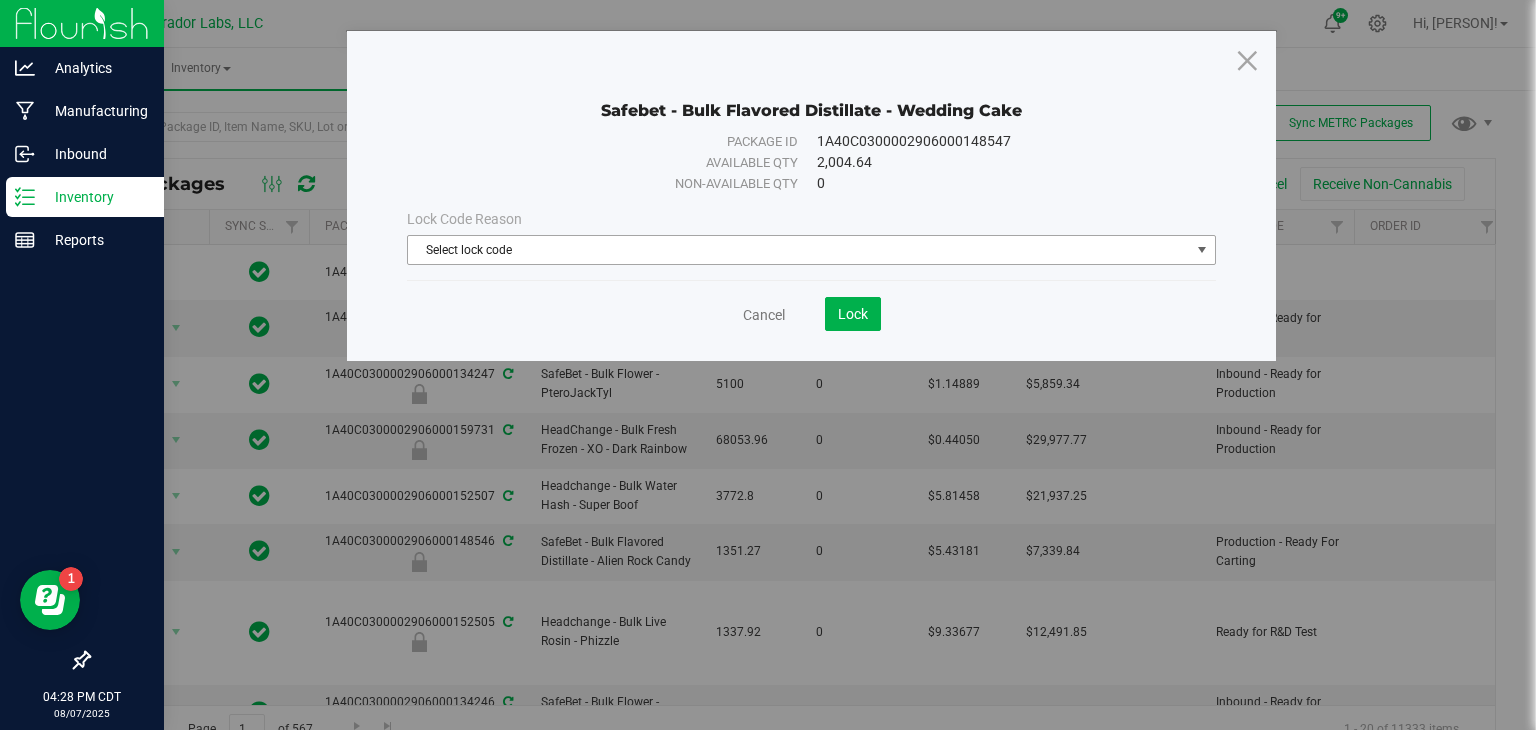 click on "Select lock code" at bounding box center (799, 250) 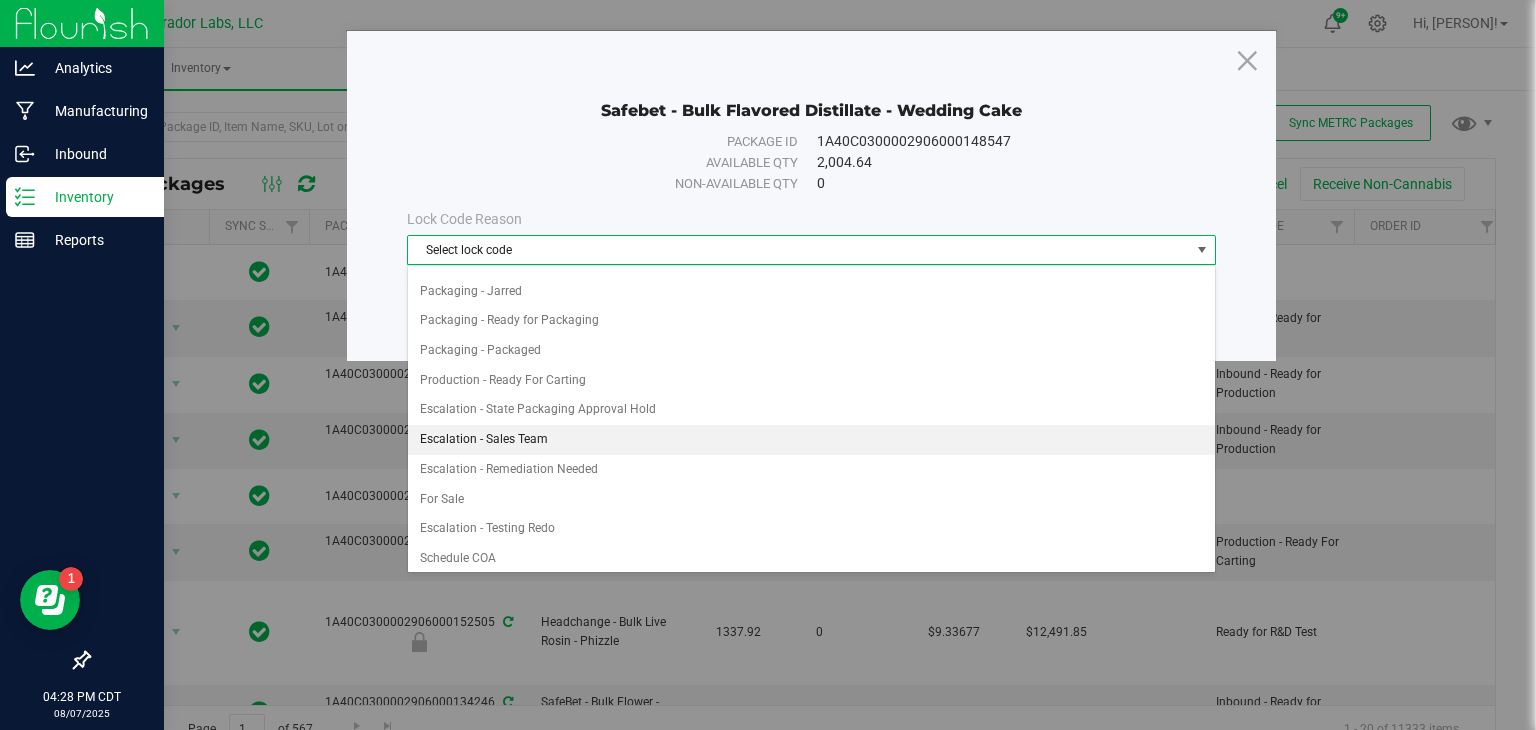 scroll, scrollTop: 912, scrollLeft: 0, axis: vertical 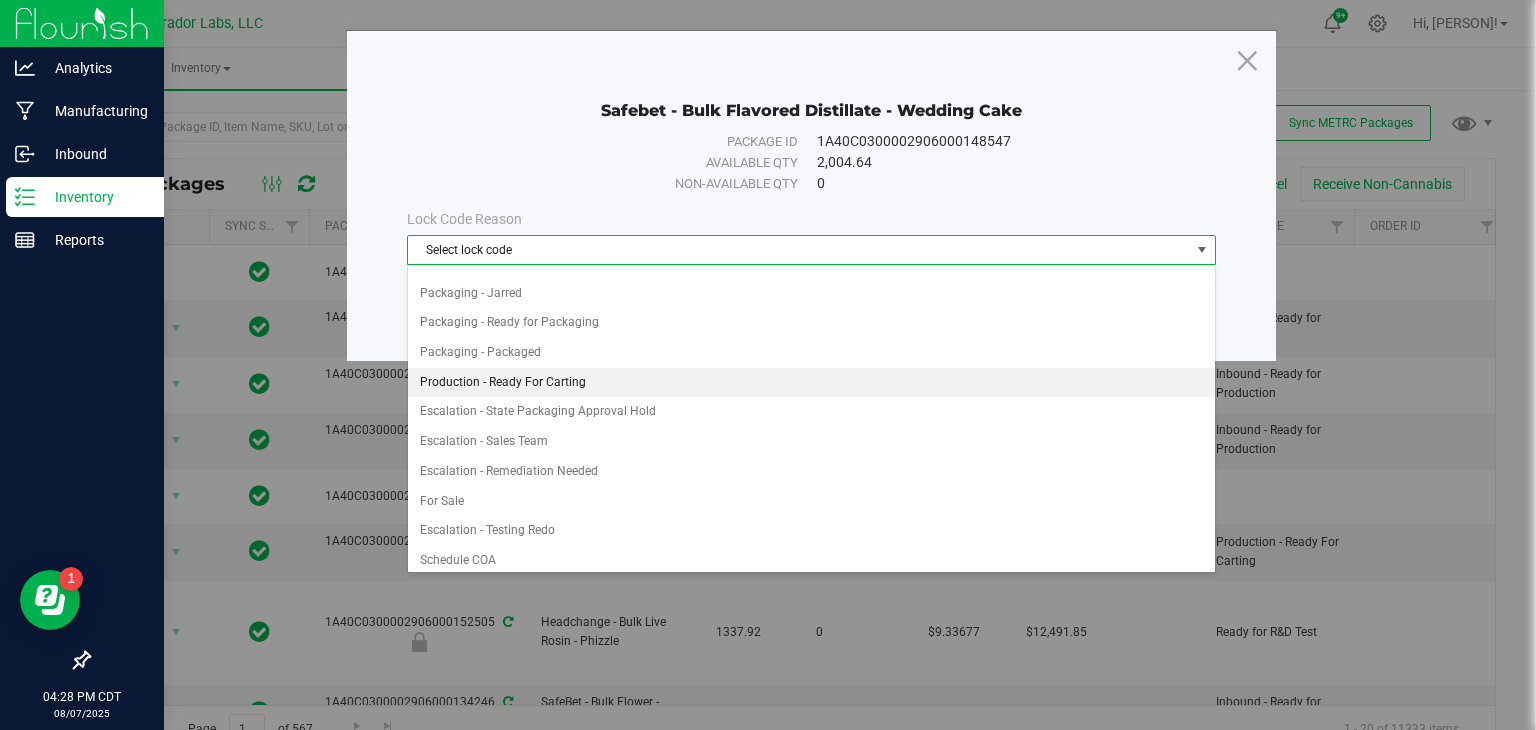 click on "Production - Ready For Carting" at bounding box center [811, 383] 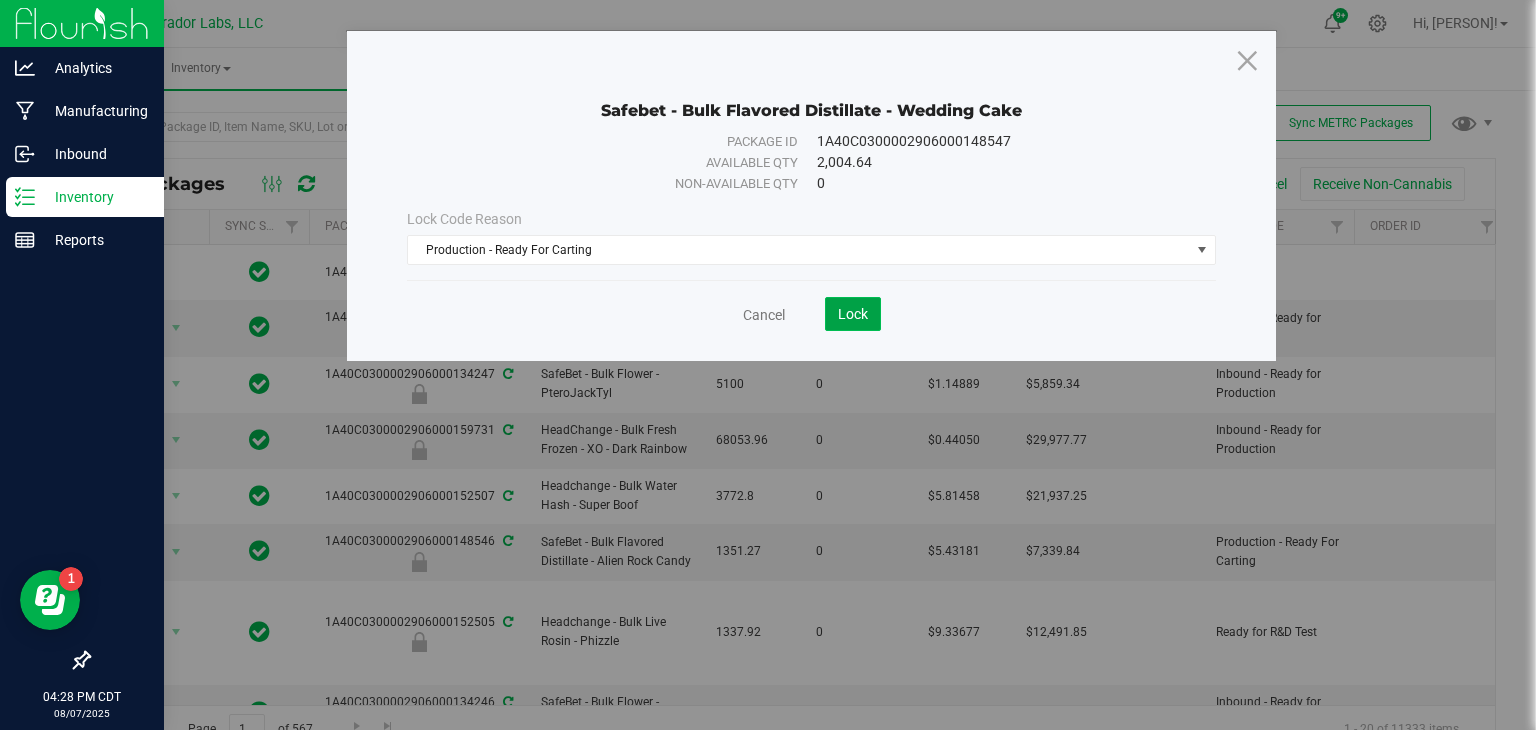 click on "Lock" 